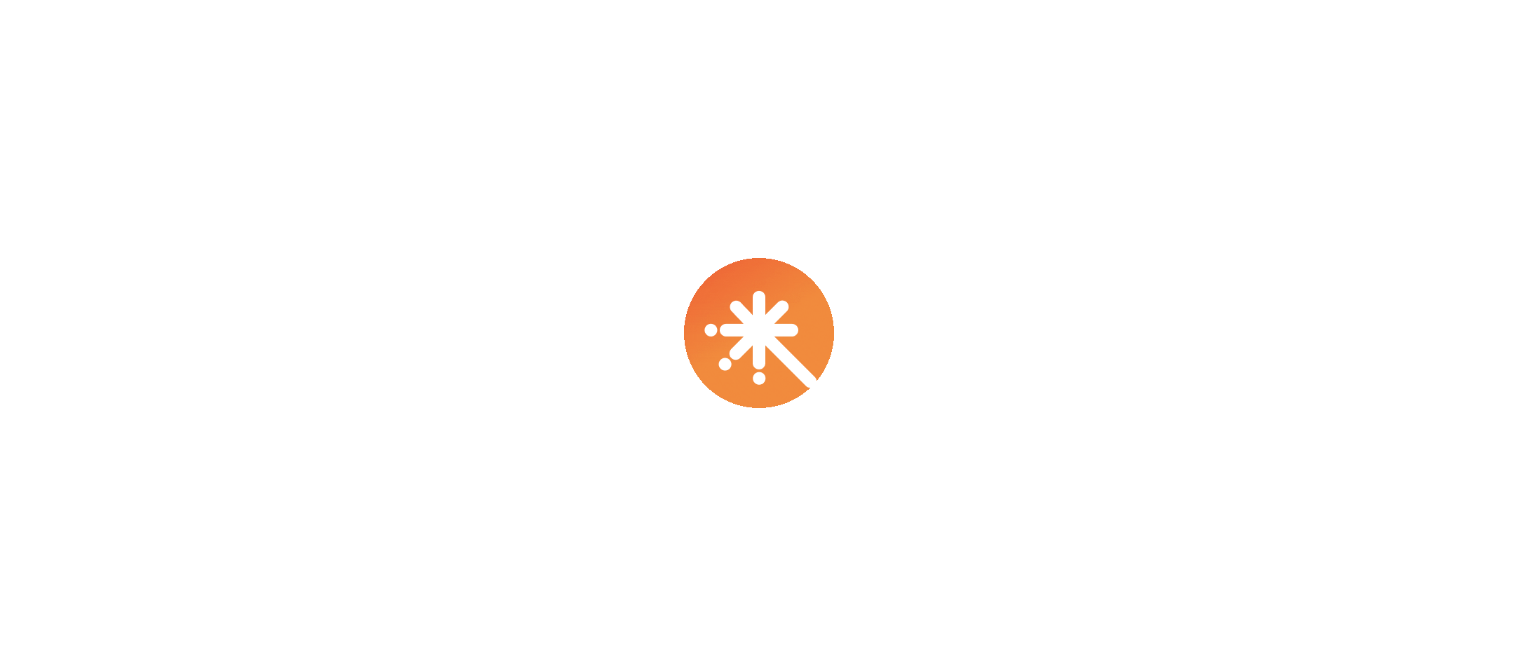 scroll, scrollTop: 0, scrollLeft: 0, axis: both 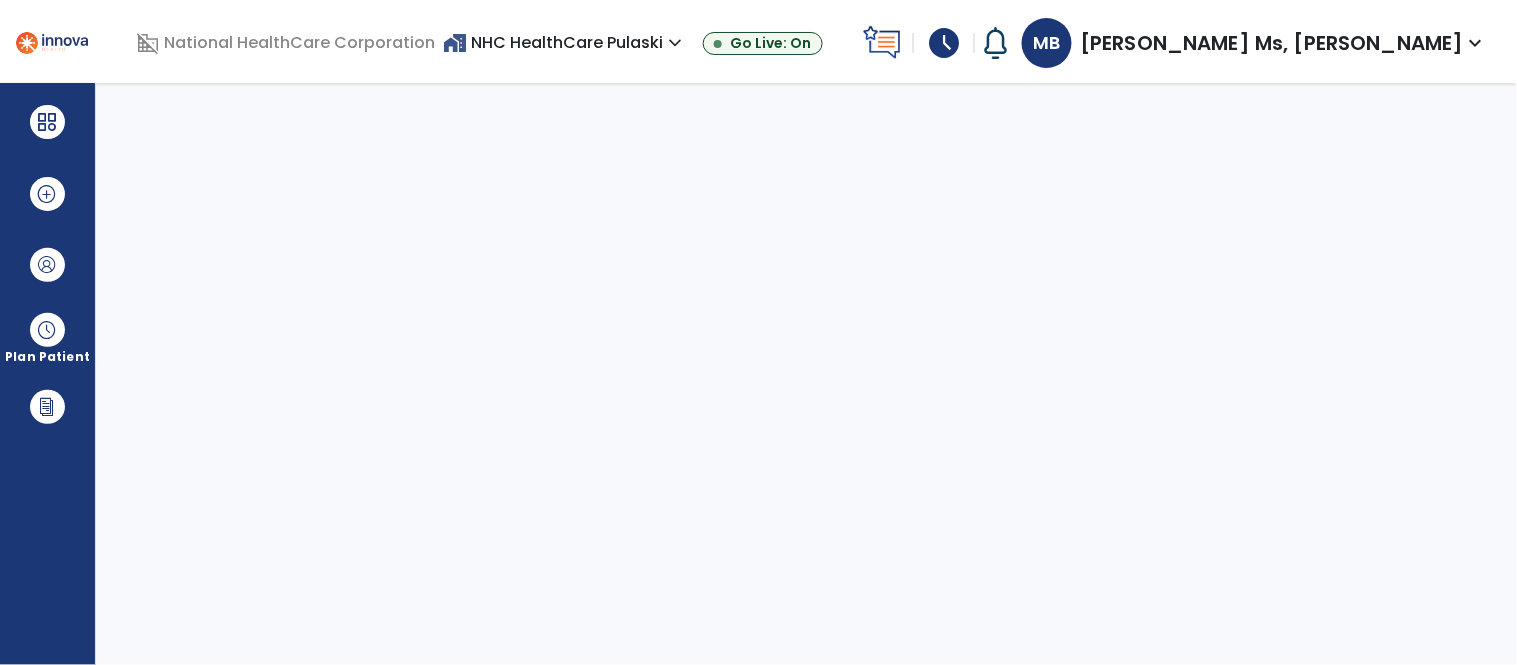 select on "****" 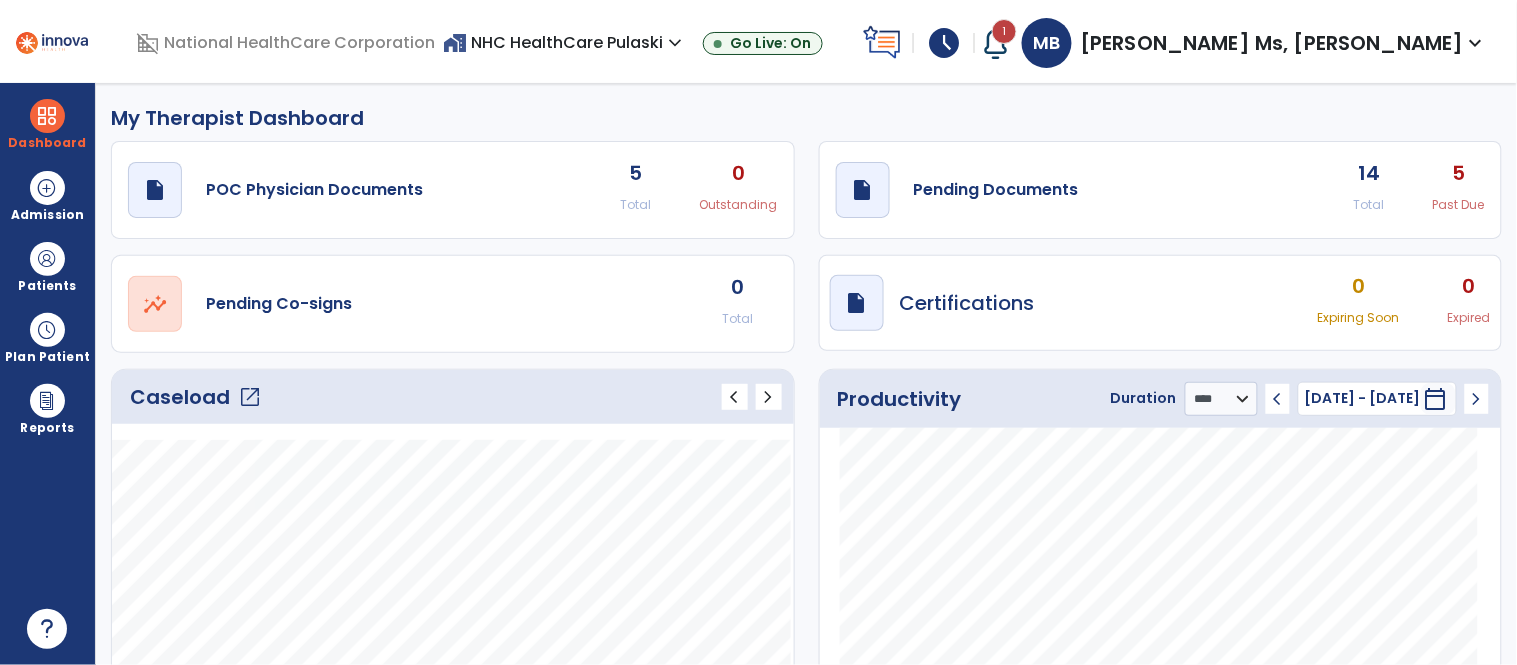 click on "5" 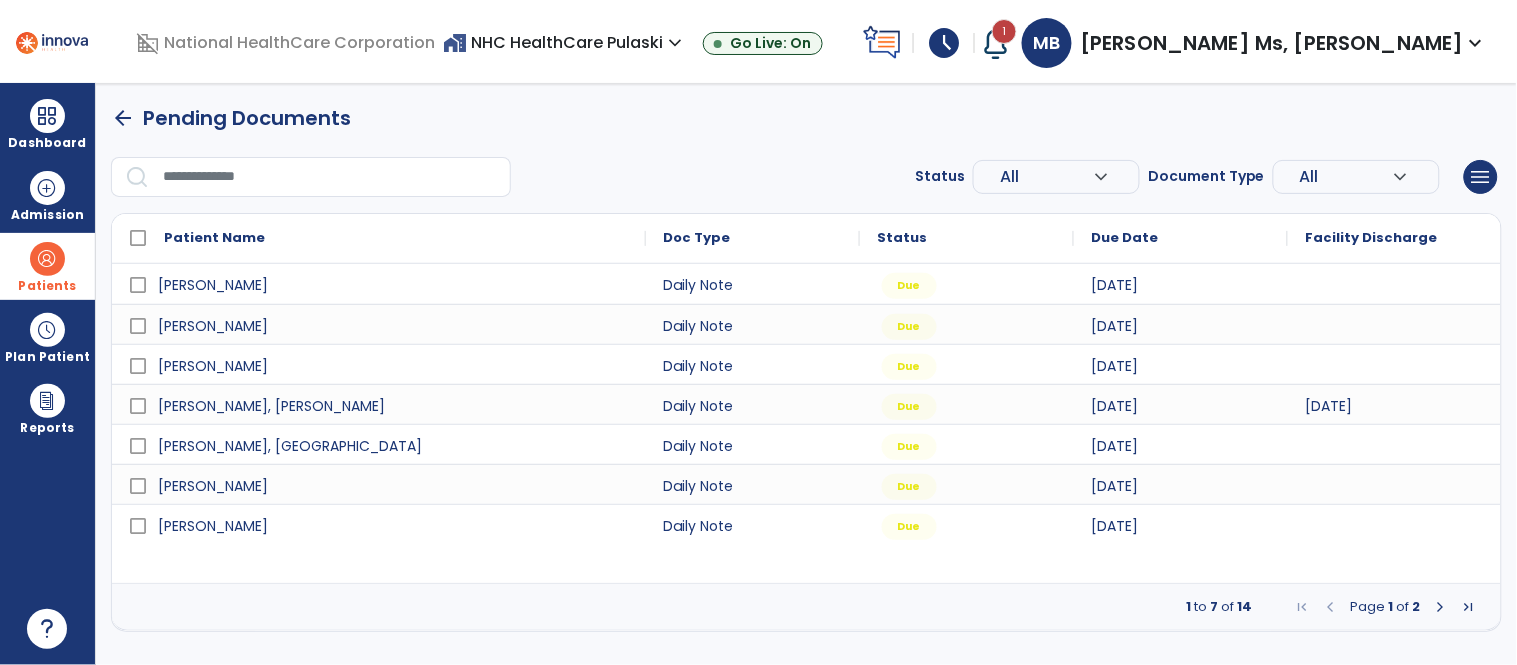click at bounding box center [47, 259] 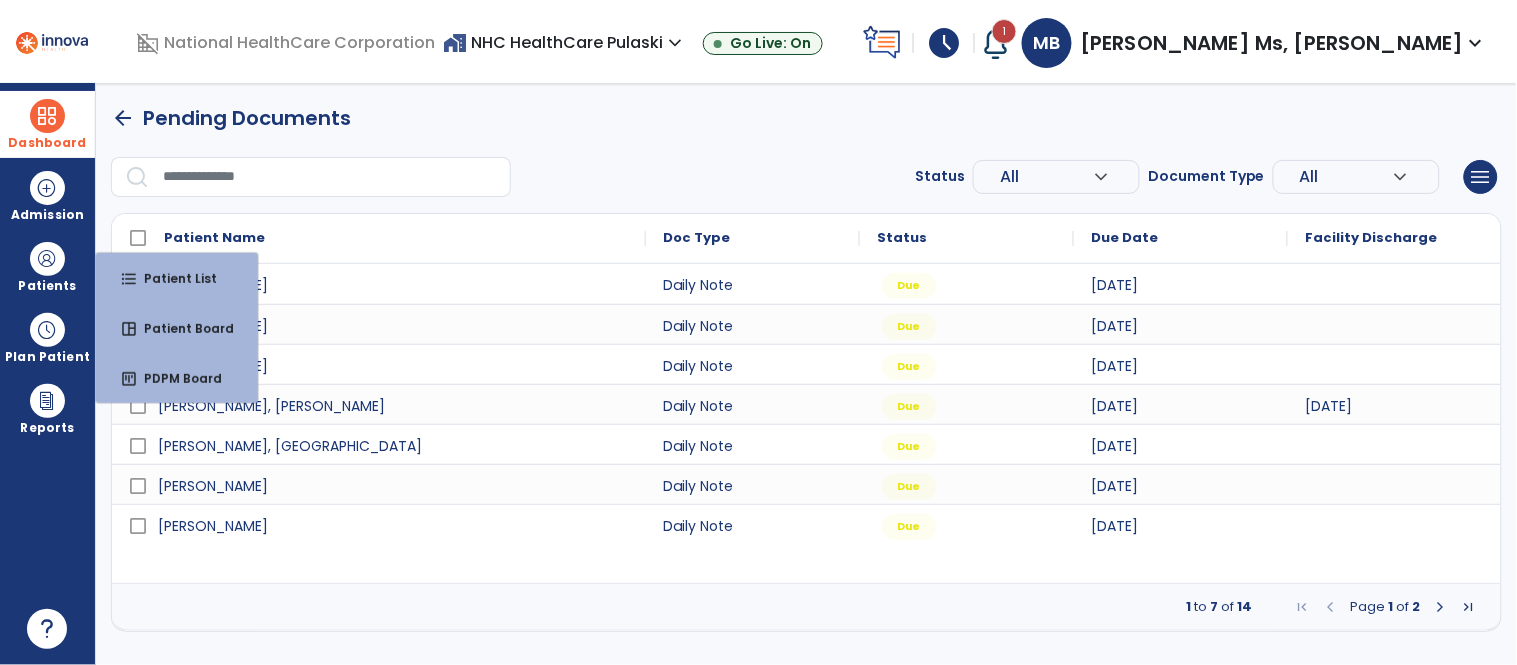 click on "Dashboard" at bounding box center (47, 124) 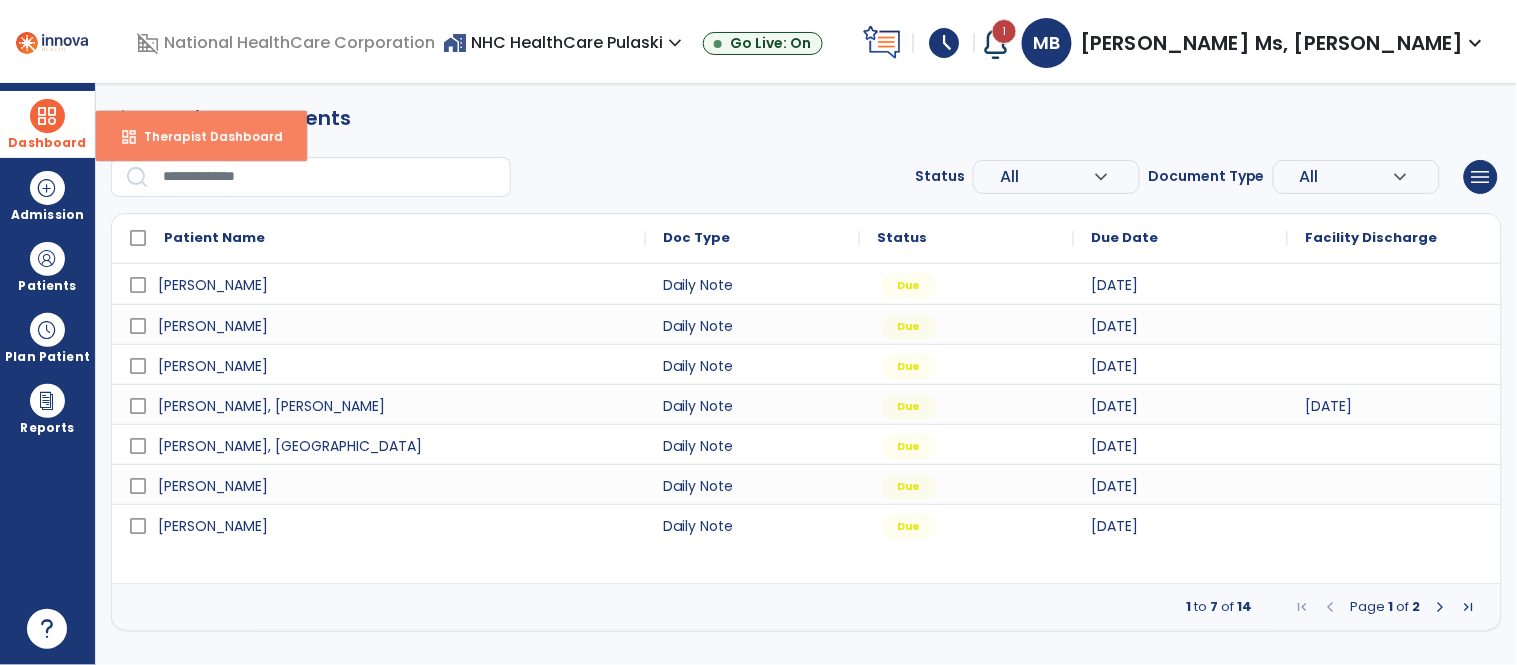 click on "Therapist Dashboard" at bounding box center [205, 136] 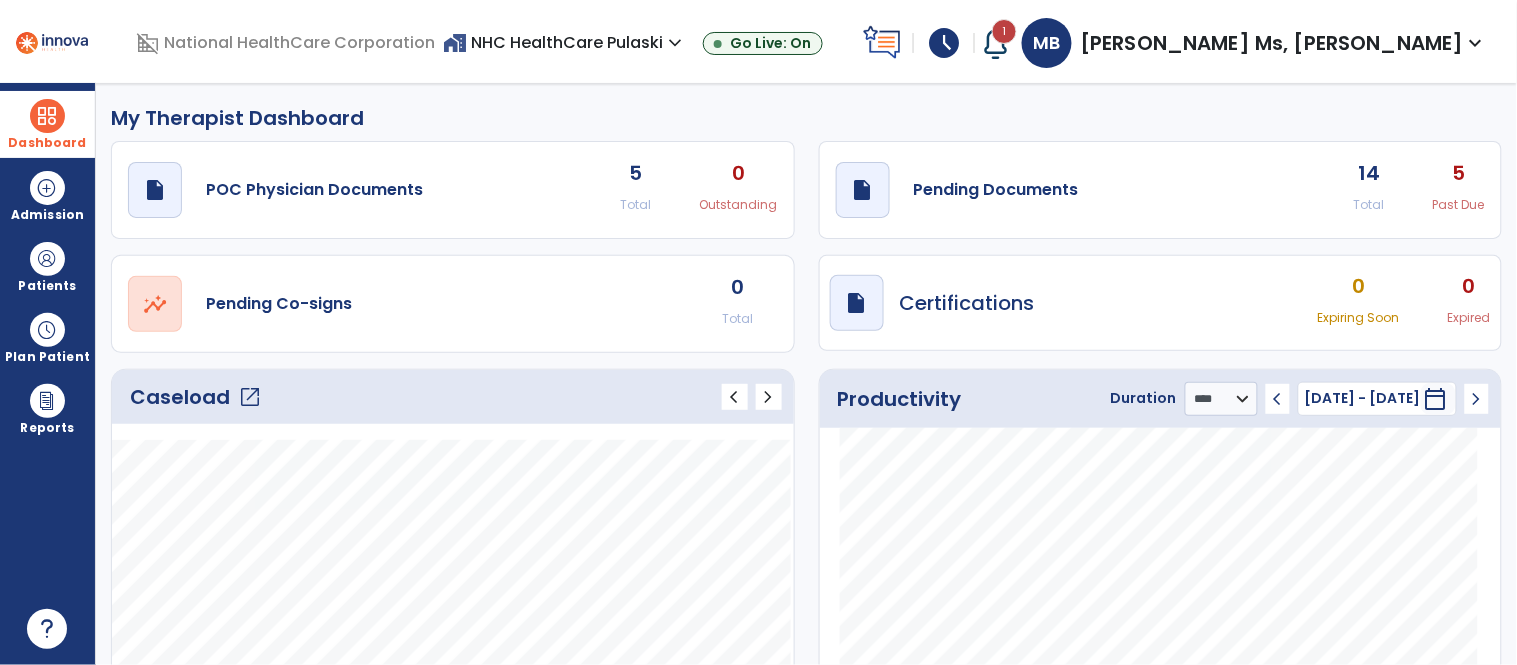 click on "open_in_new" 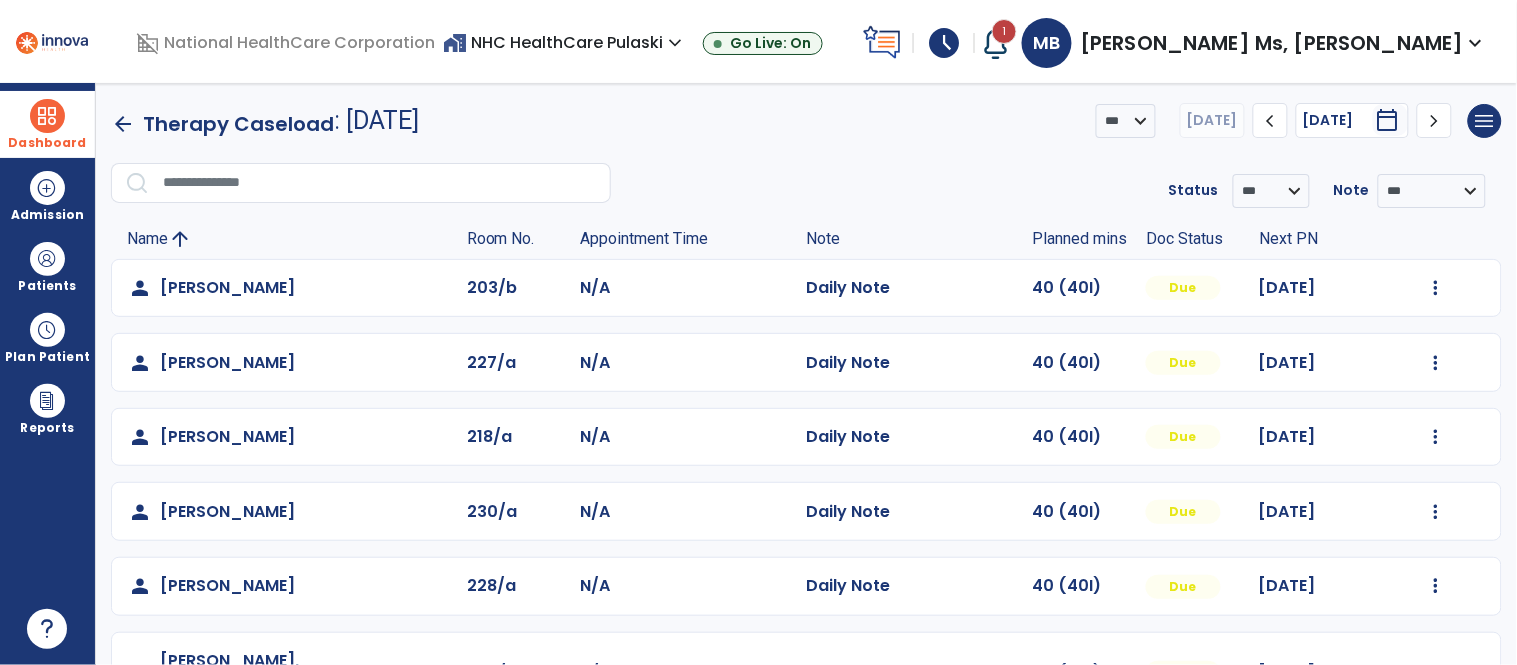 click on "chevron_left" 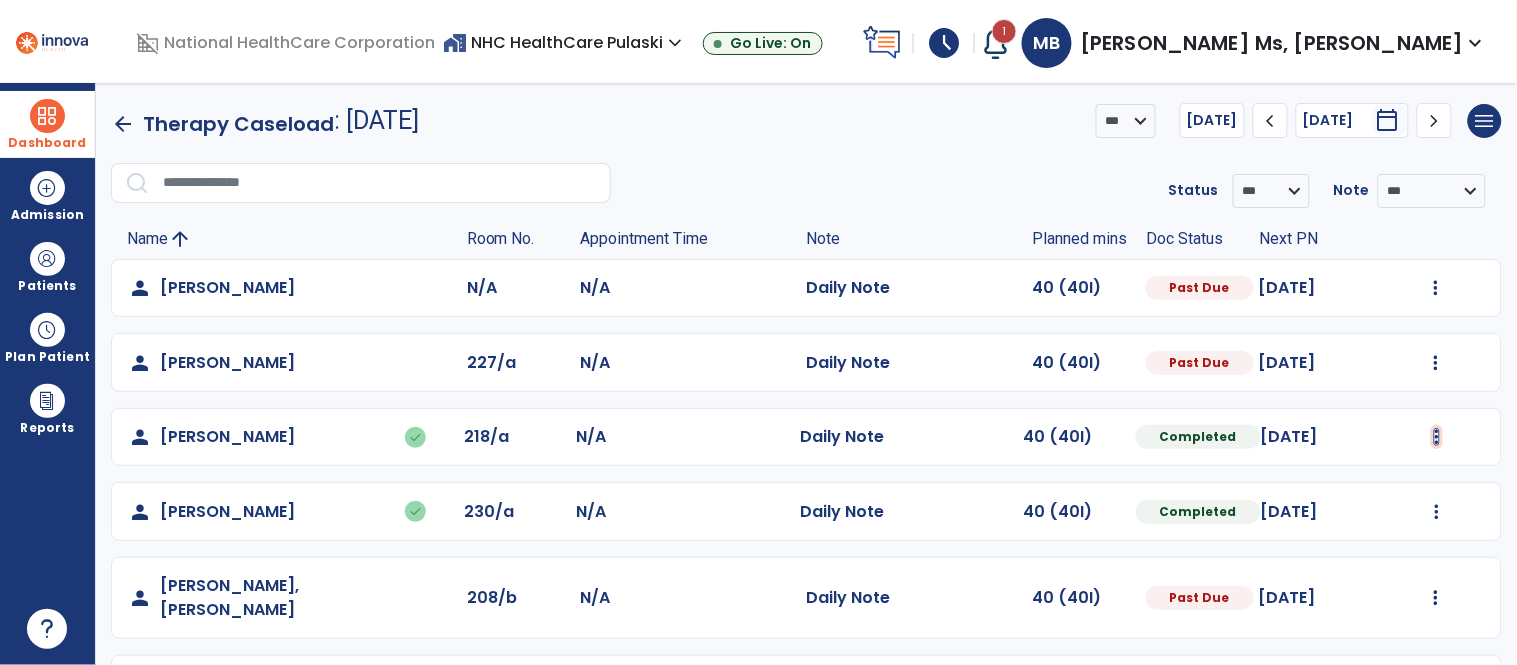 click at bounding box center (1436, 288) 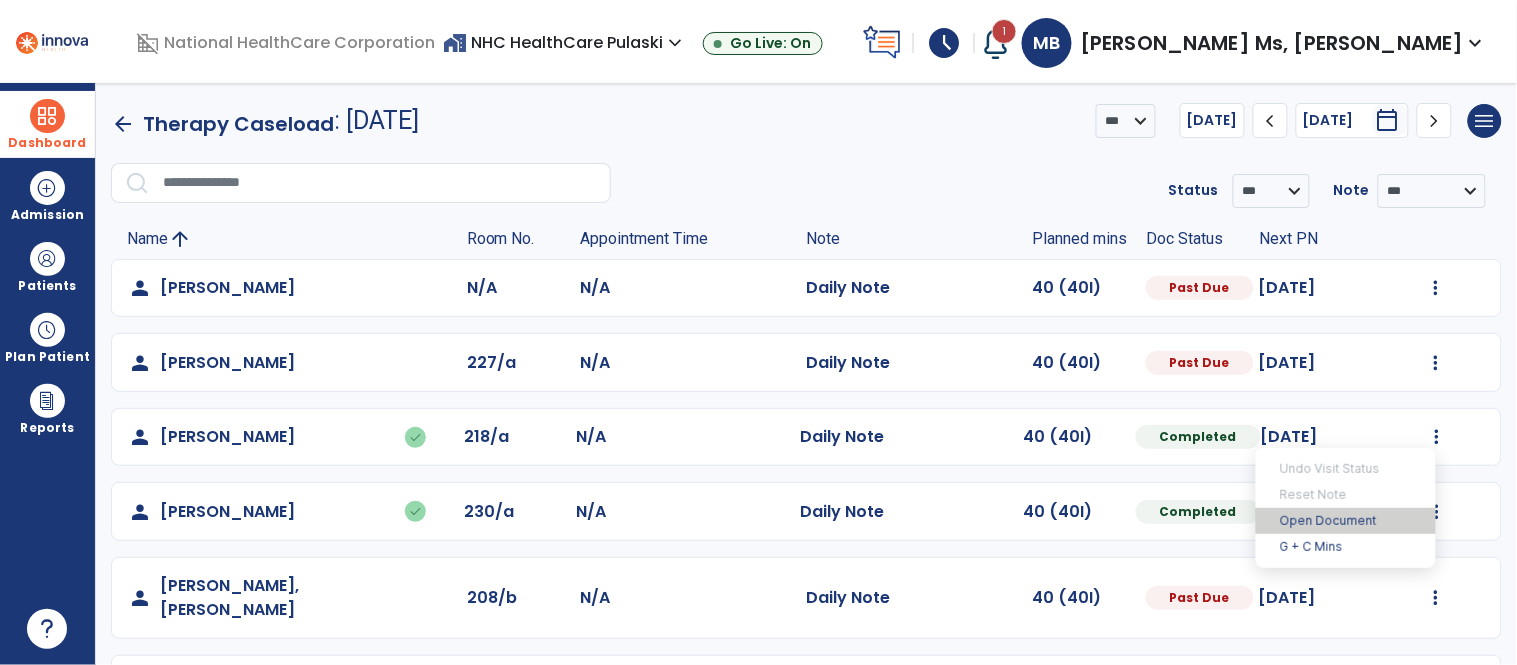 click on "Open Document" at bounding box center [1346, 521] 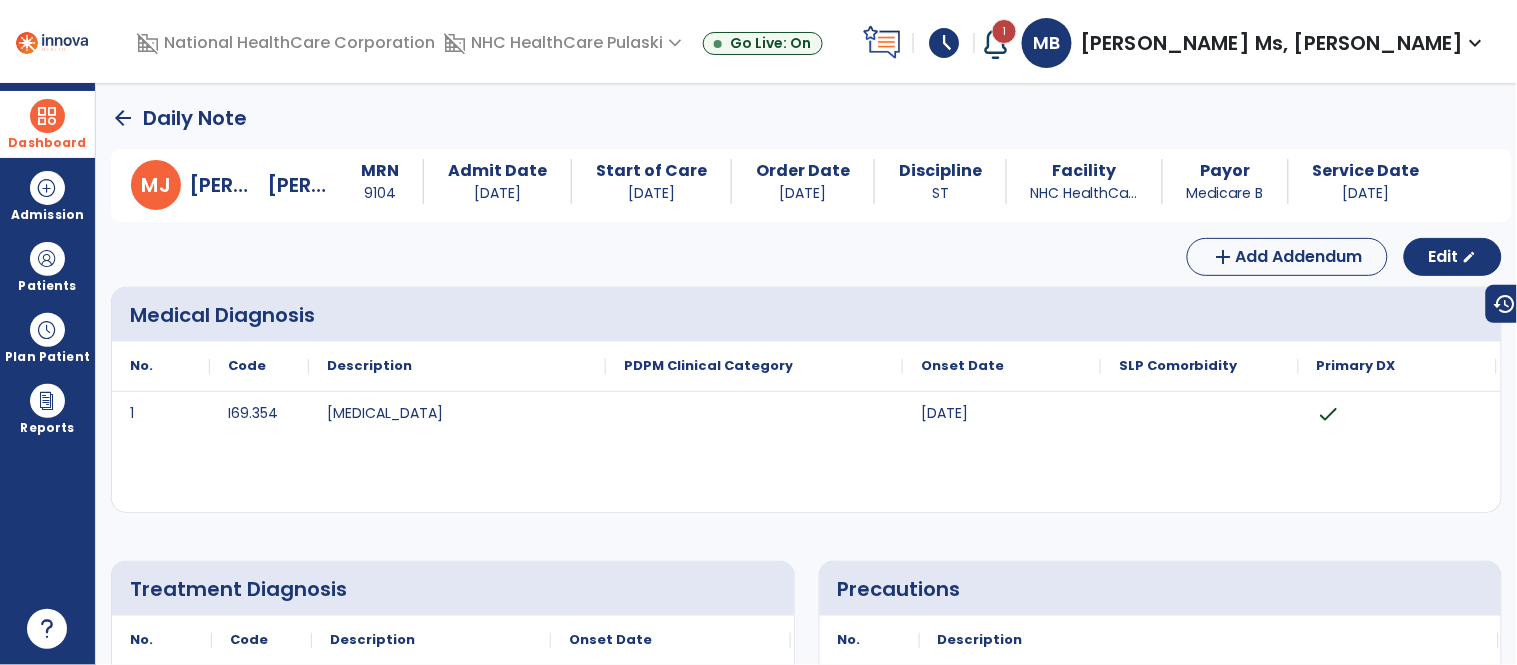 click on "add  Add Addendum Edit  edit" 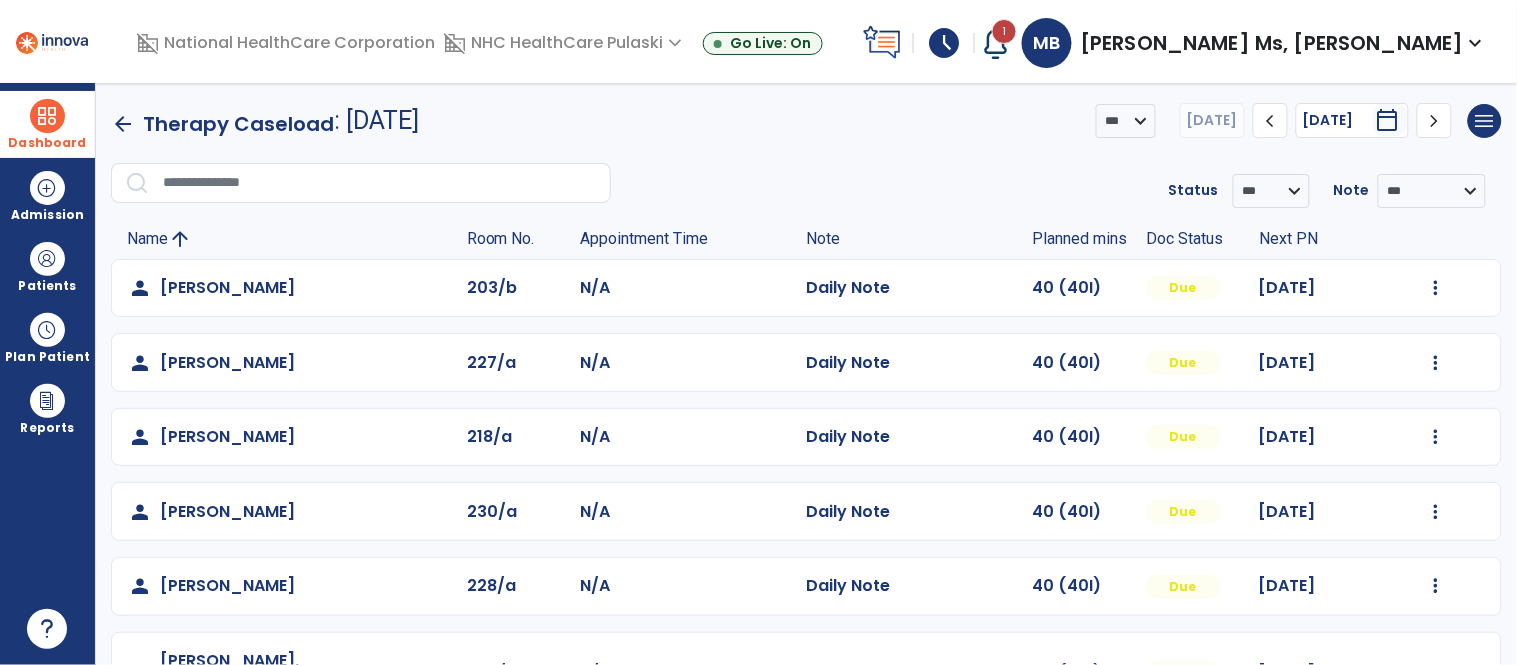 click on "*** ****  [DATE]  chevron_left [DATE]  ********  calendar_today  chevron_right" 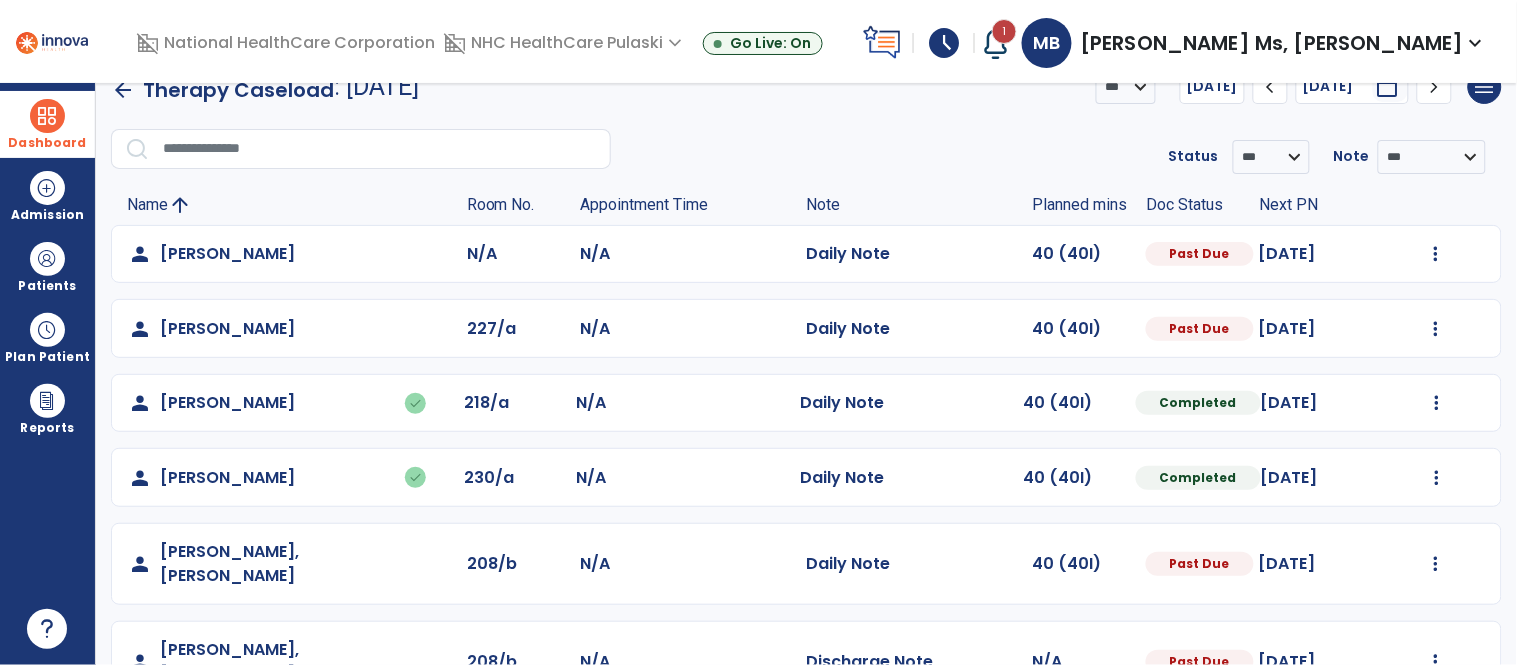 scroll, scrollTop: 47, scrollLeft: 0, axis: vertical 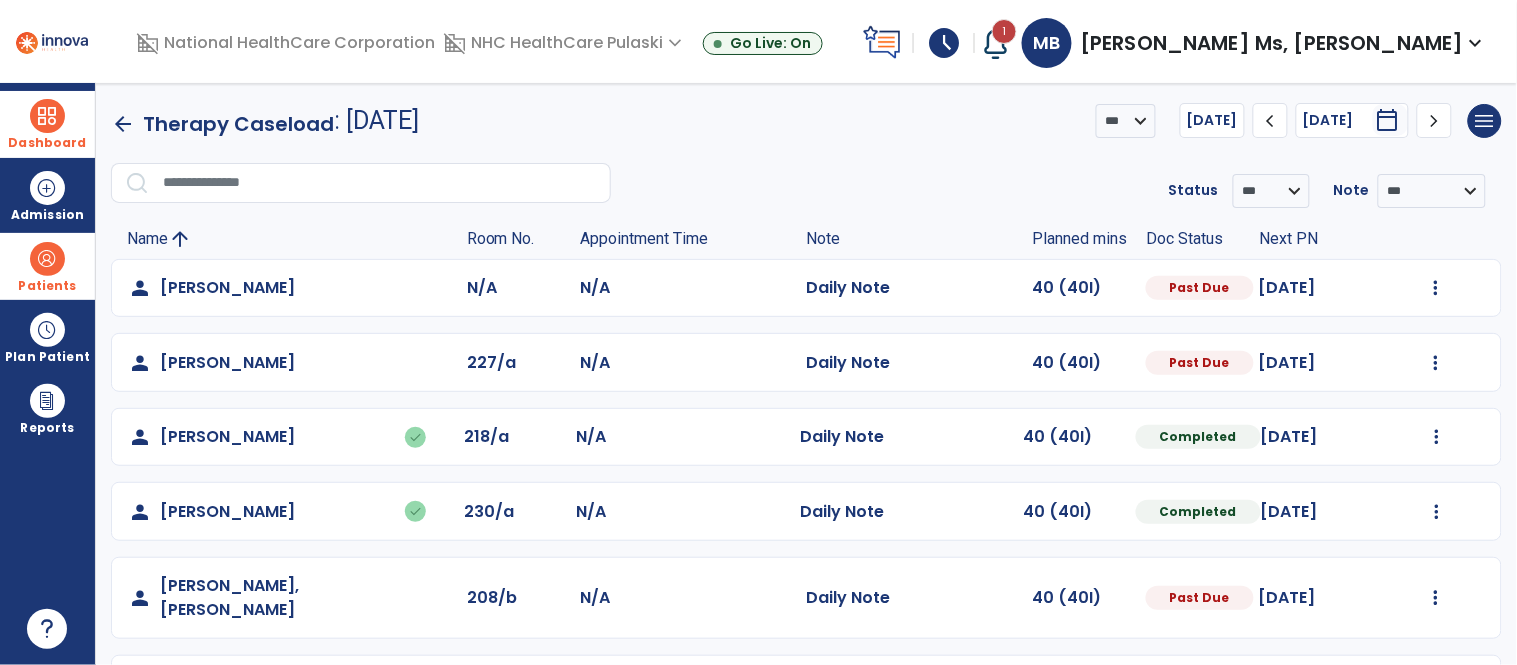 click on "Patients" at bounding box center [47, 266] 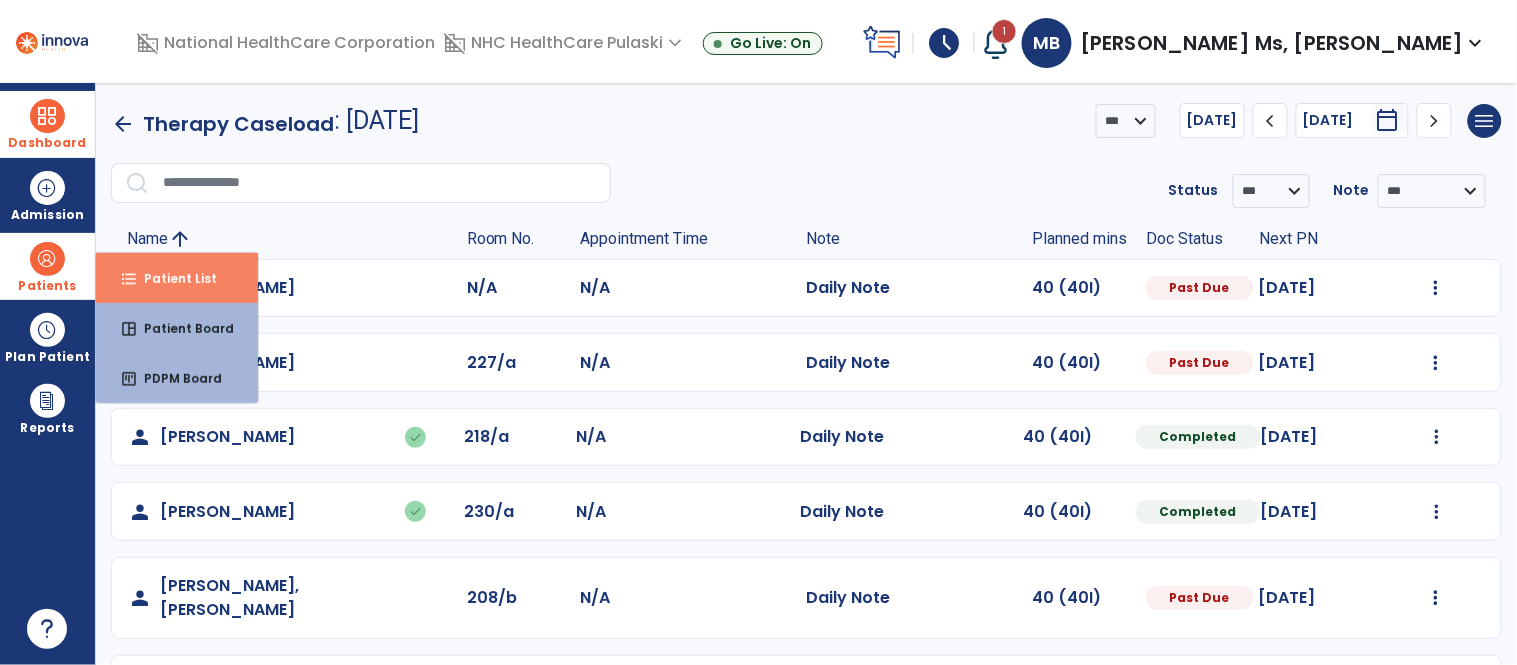 click on "Patient List" at bounding box center [172, 278] 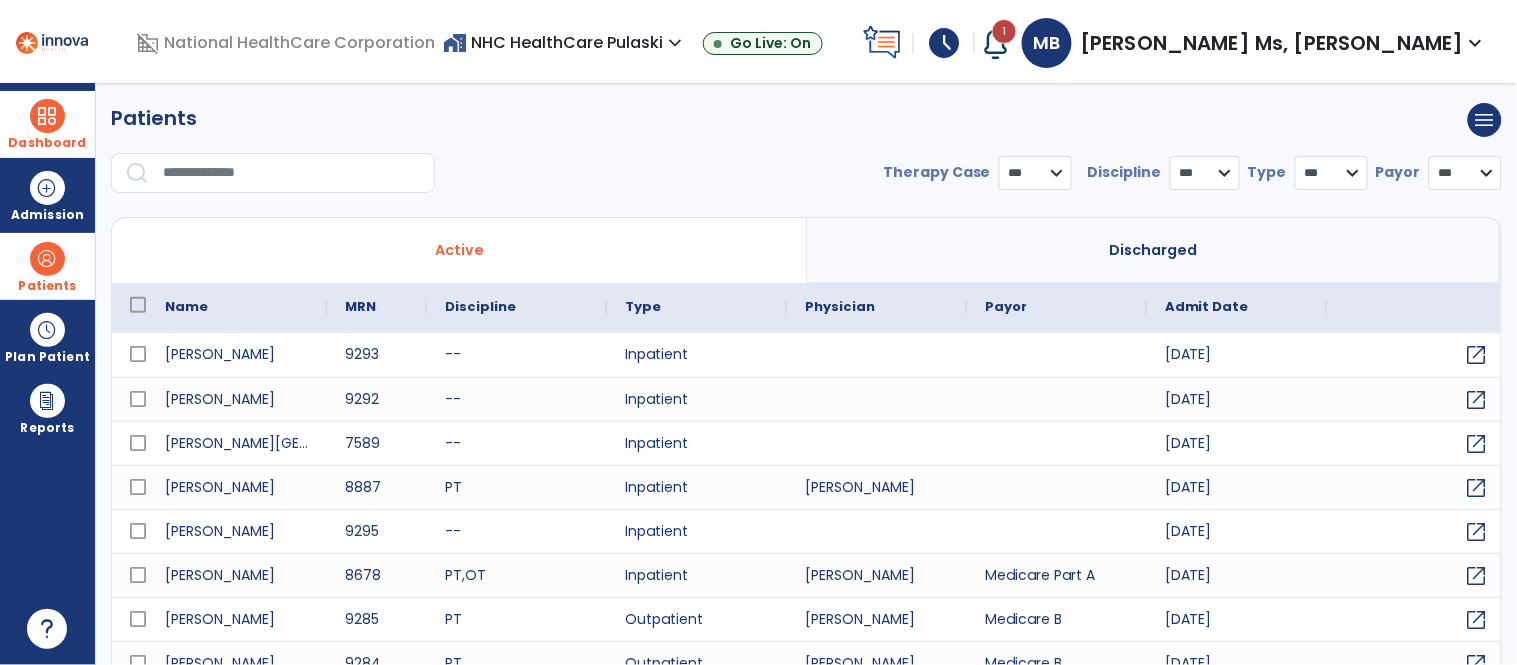 select on "***" 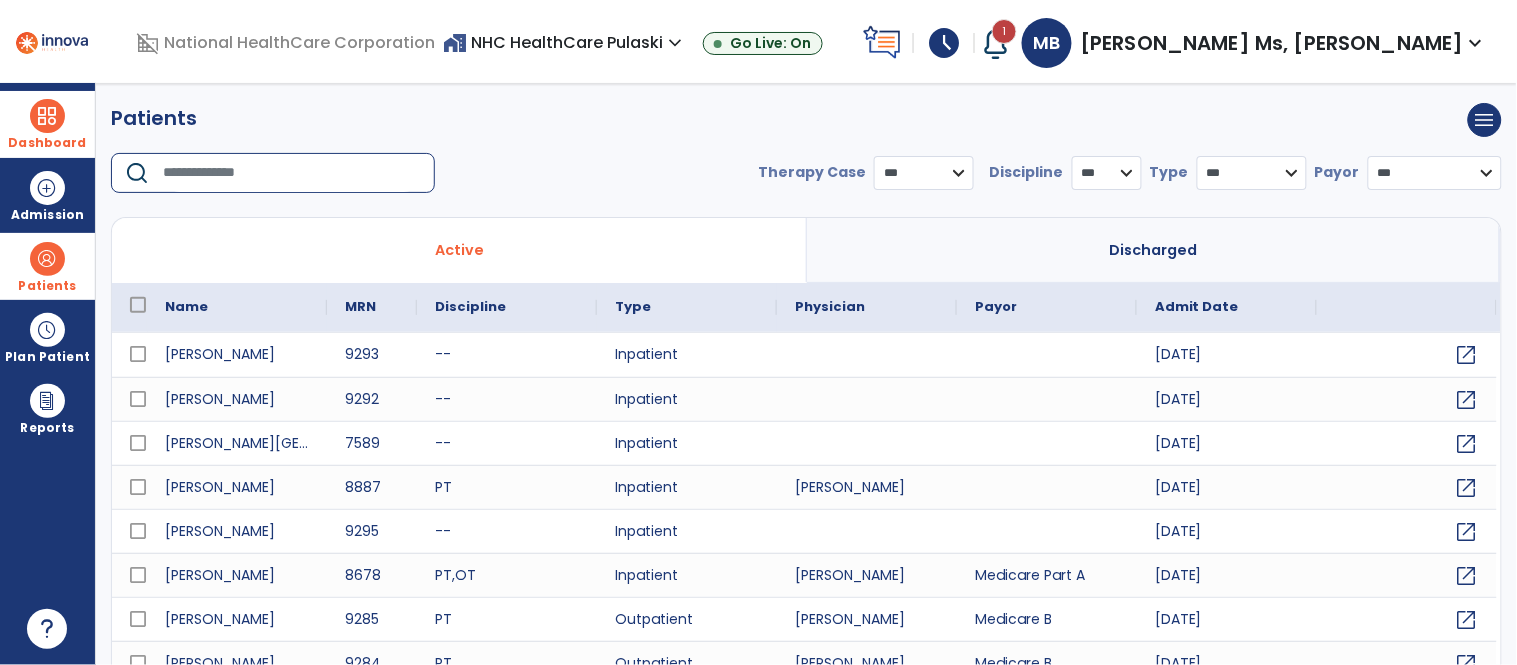 click at bounding box center [292, 173] 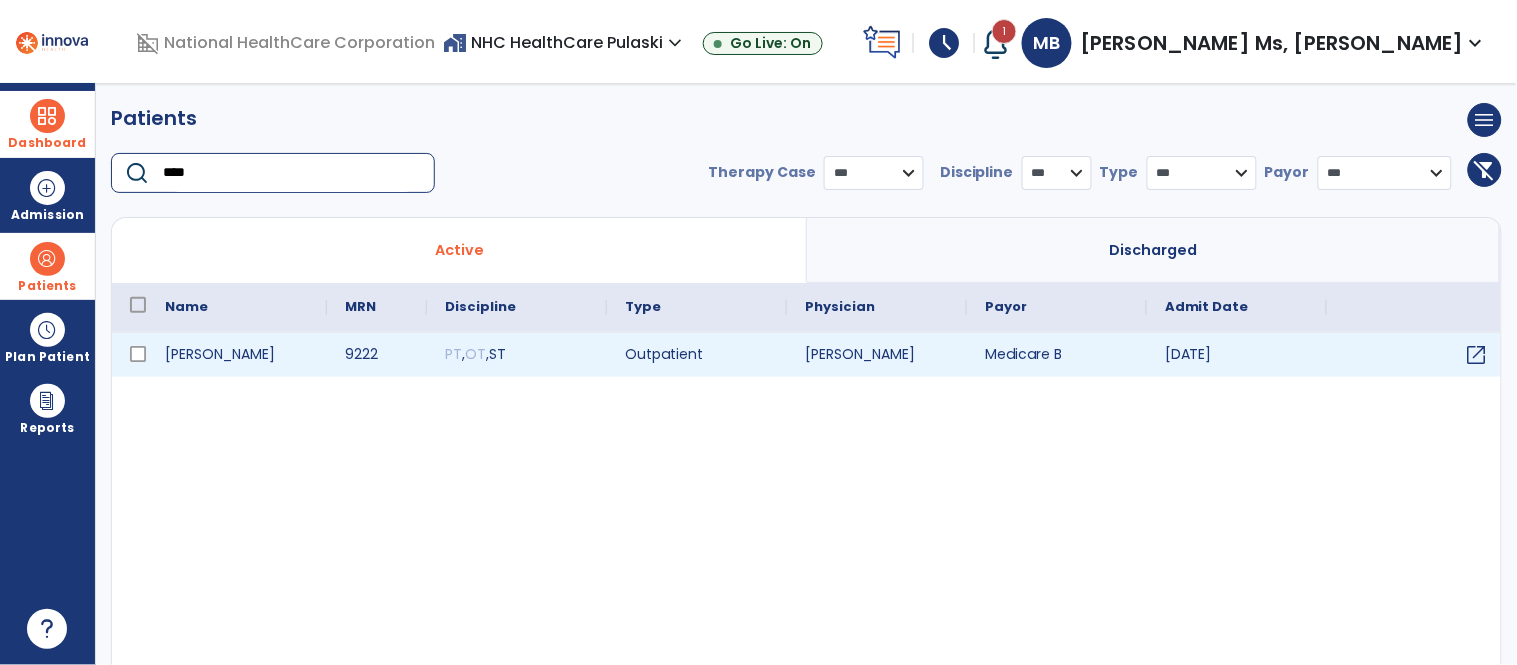 type on "****" 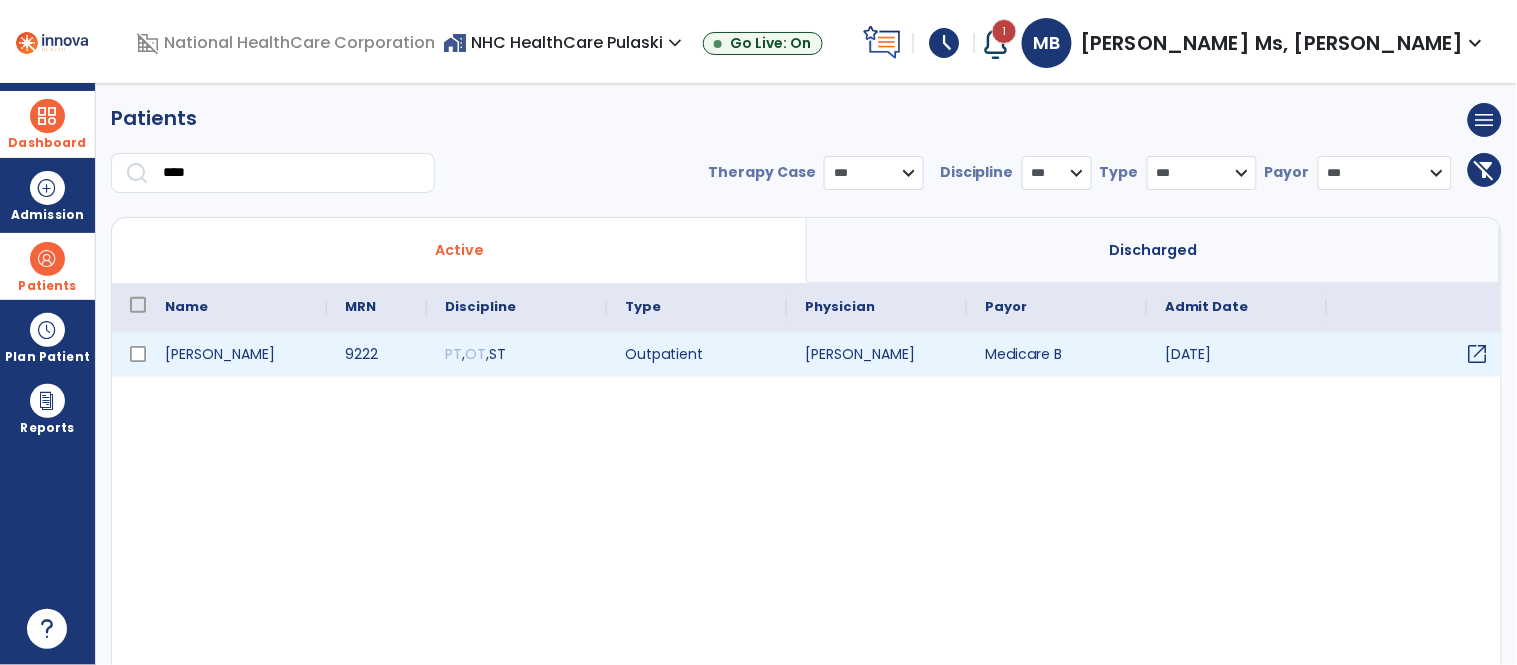 click on "open_in_new" at bounding box center (1478, 354) 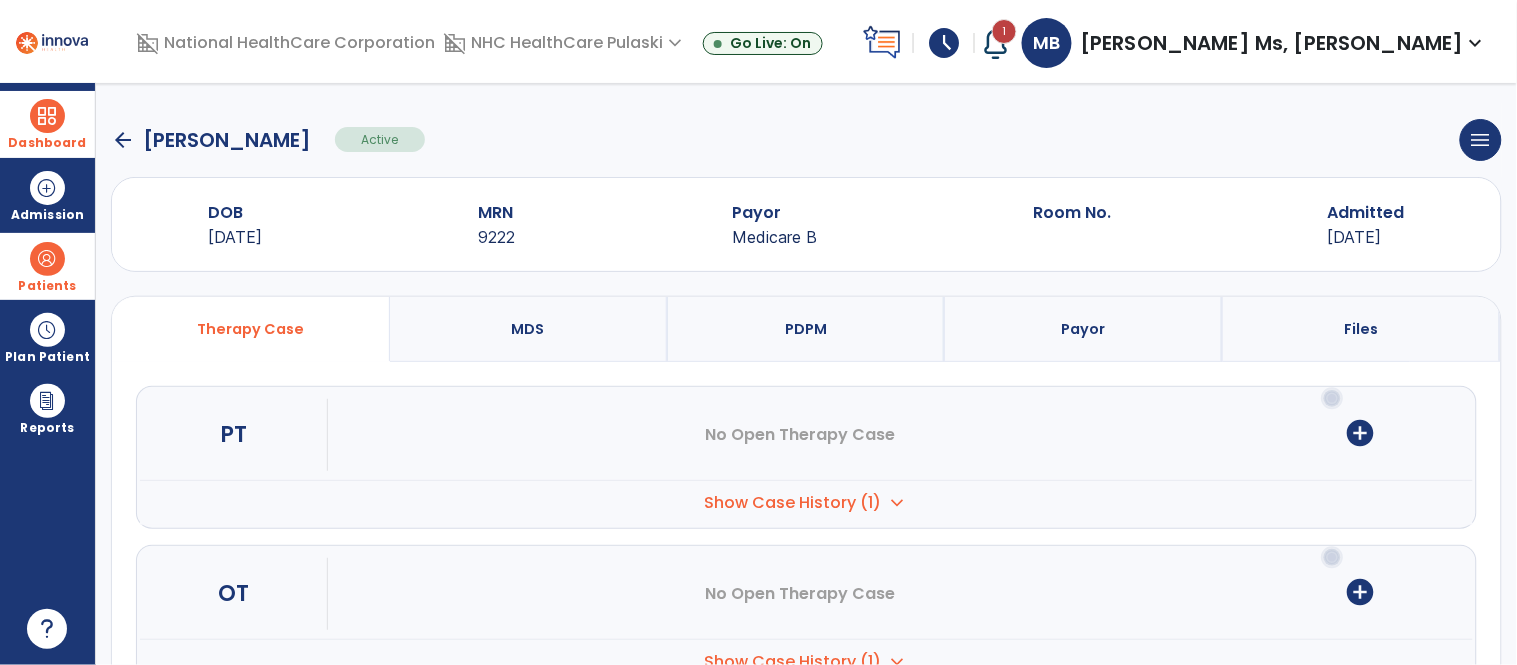 scroll, scrollTop: 186, scrollLeft: 0, axis: vertical 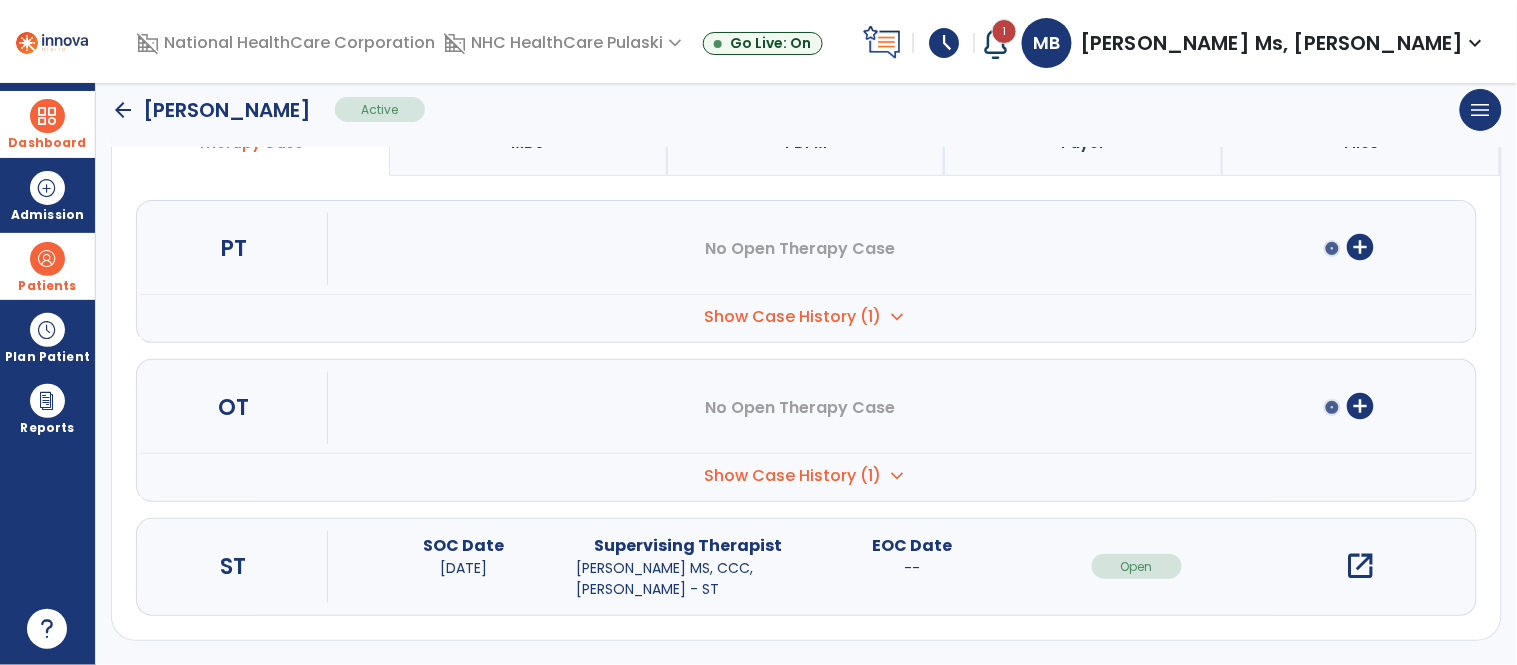 click on "open_in_new" at bounding box center [1361, 566] 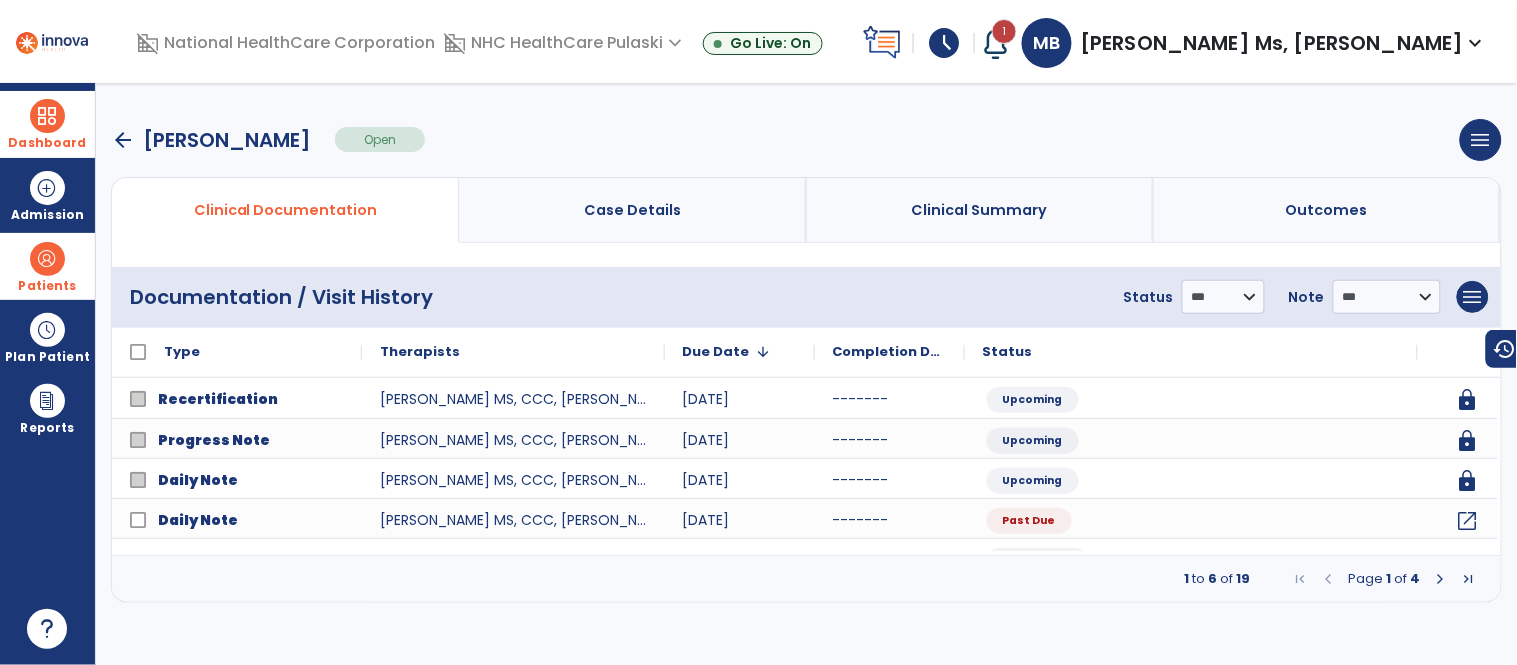 scroll, scrollTop: 0, scrollLeft: 0, axis: both 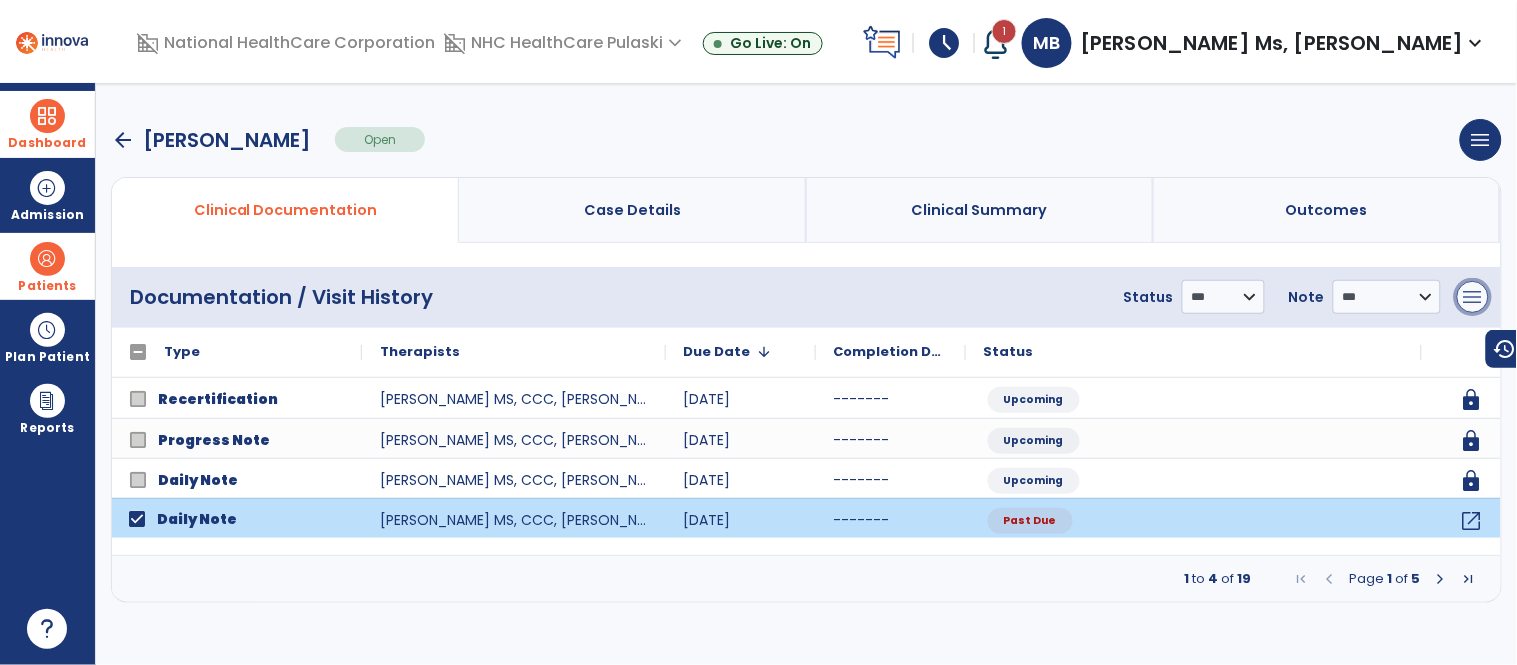 click on "menu" at bounding box center (1473, 297) 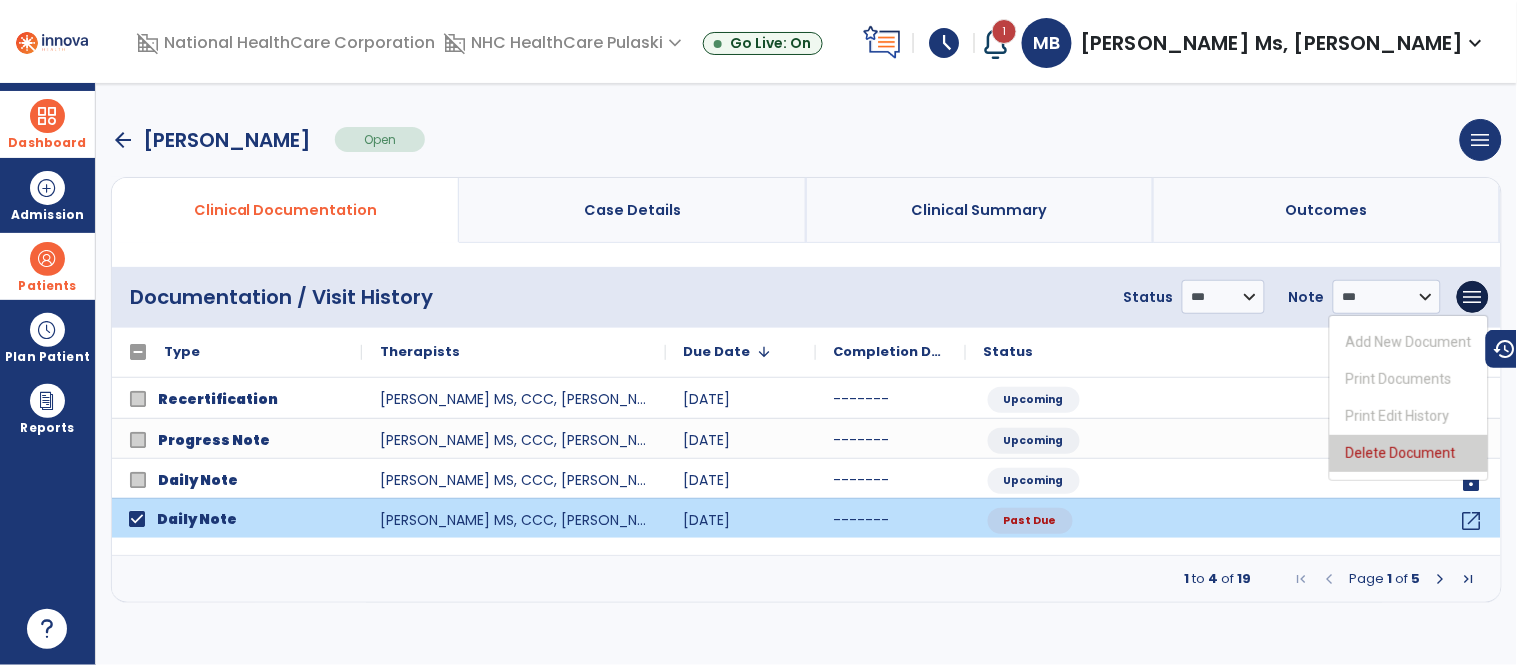 click on "Delete Document" at bounding box center (1409, 453) 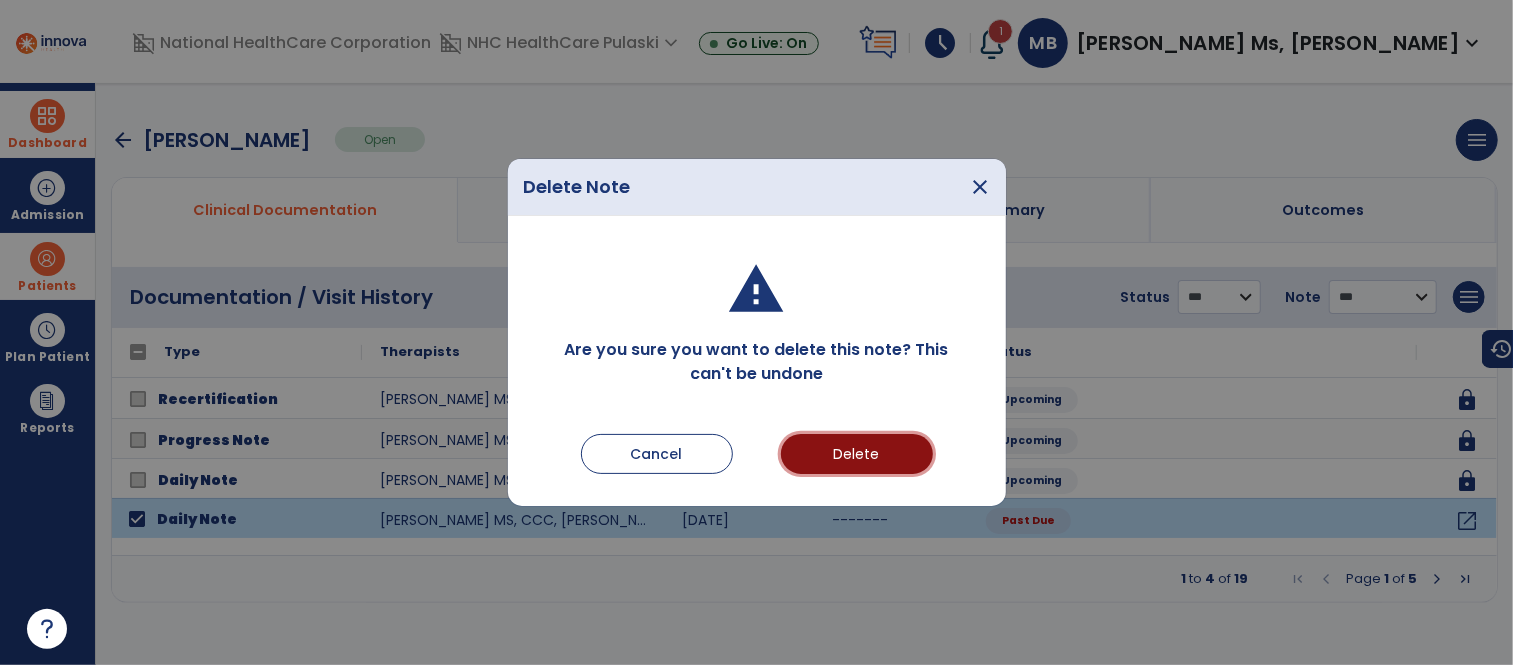 click on "Delete" at bounding box center [857, 454] 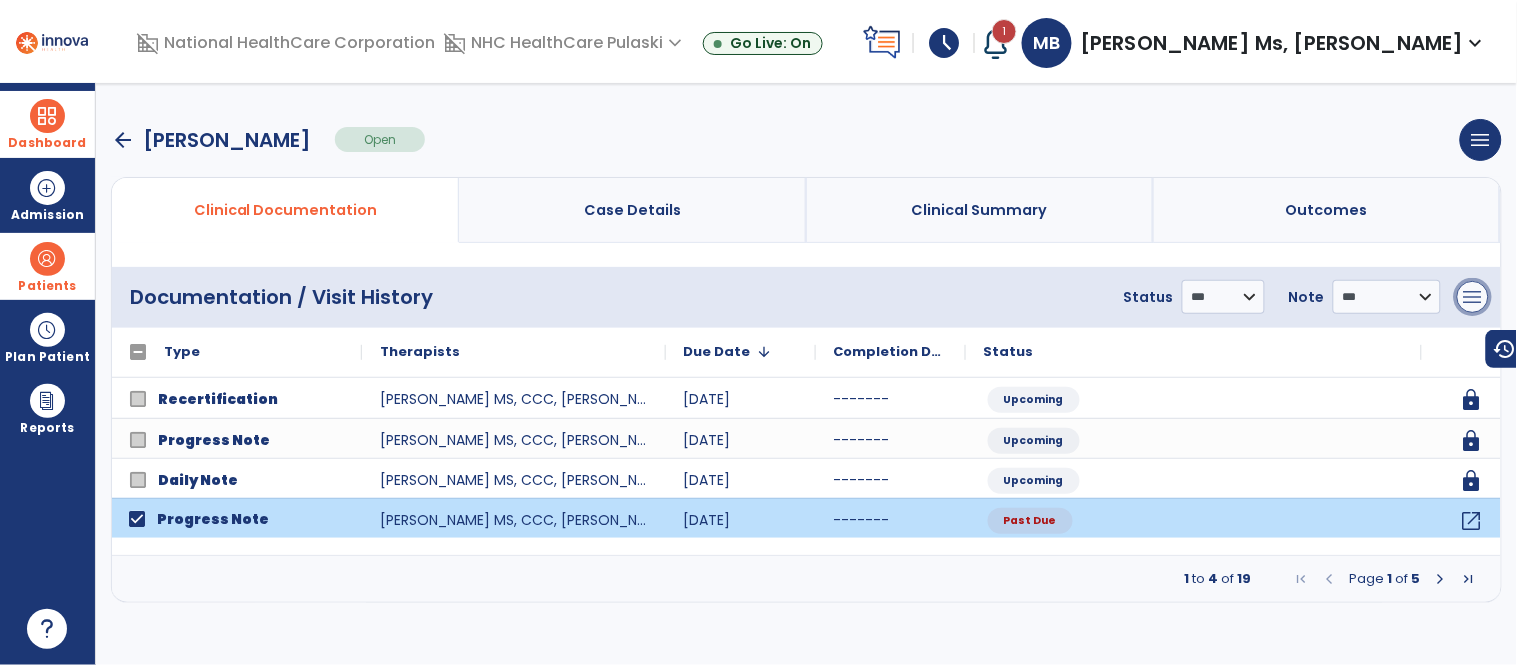 click on "menu" at bounding box center (1473, 297) 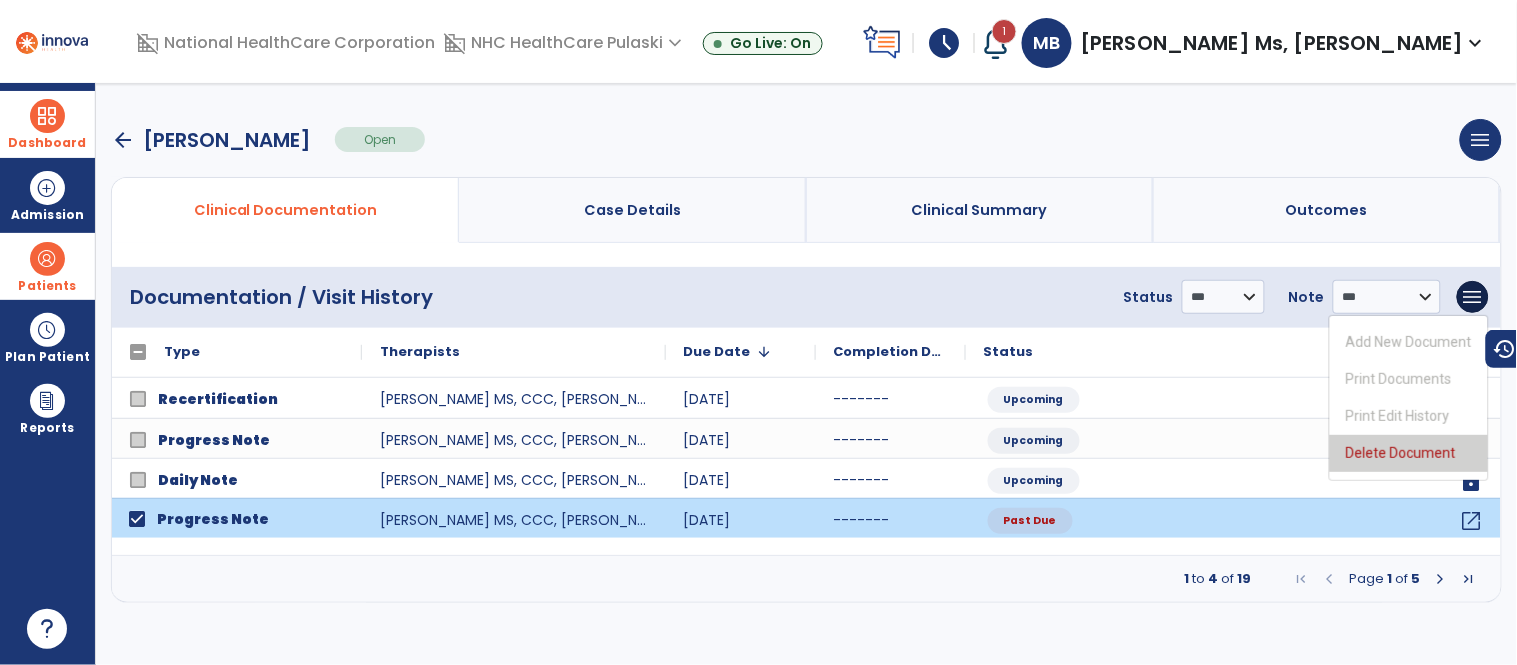 click on "Delete Document" at bounding box center (1409, 453) 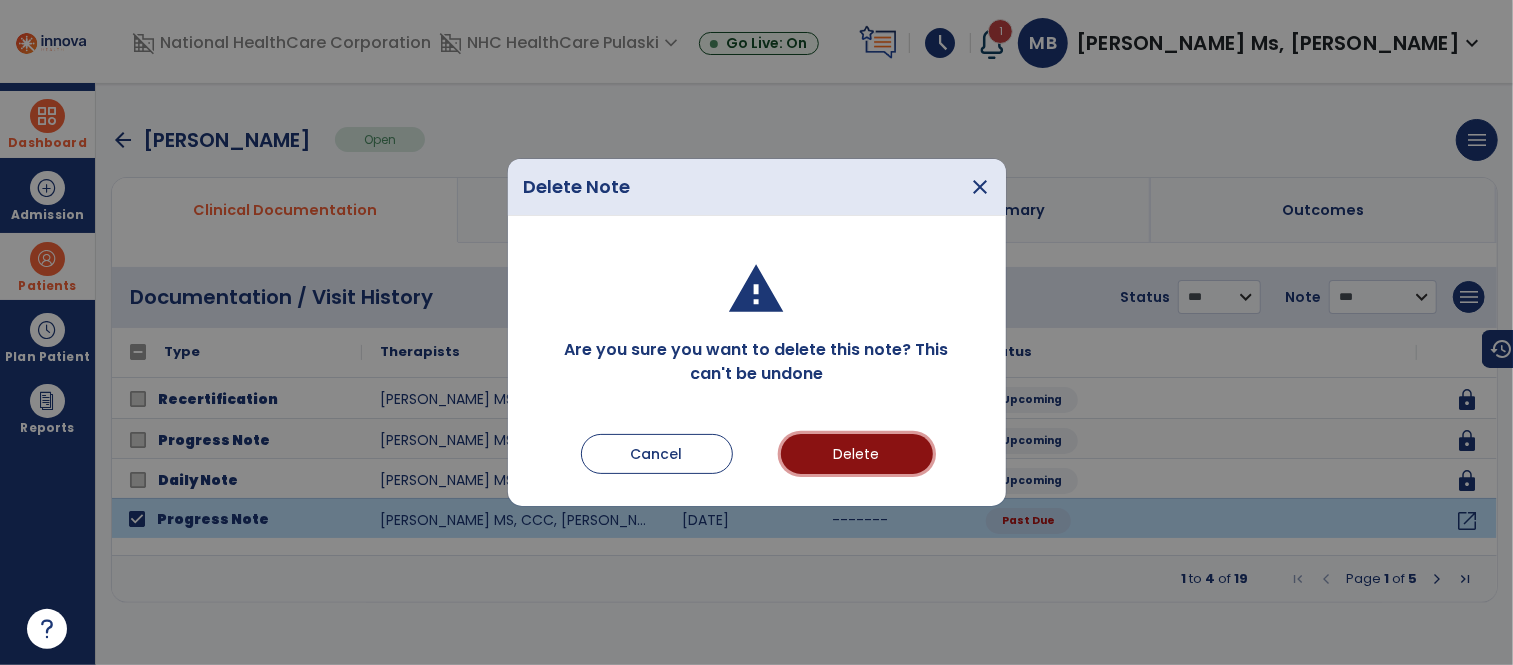 click on "Delete" at bounding box center [857, 454] 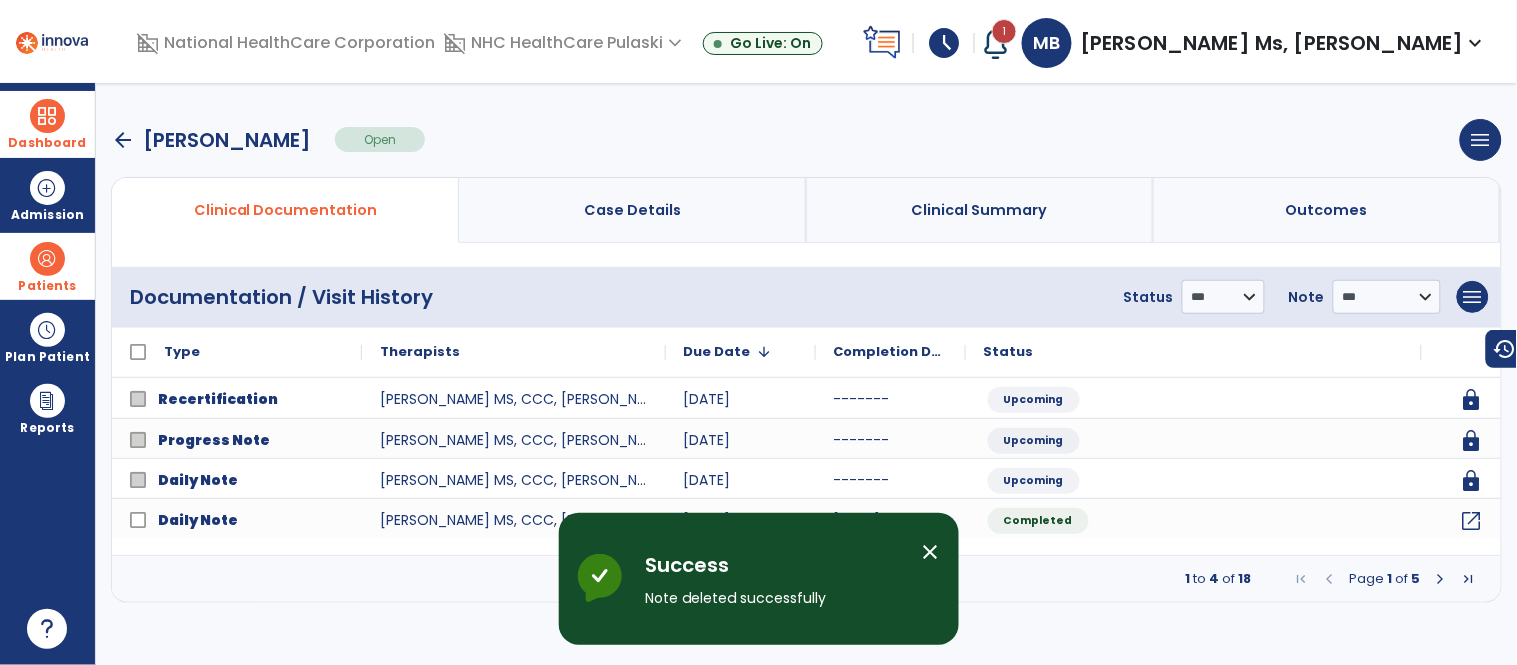 click on "arrow_back   [PERSON_NAME]" at bounding box center (211, 140) 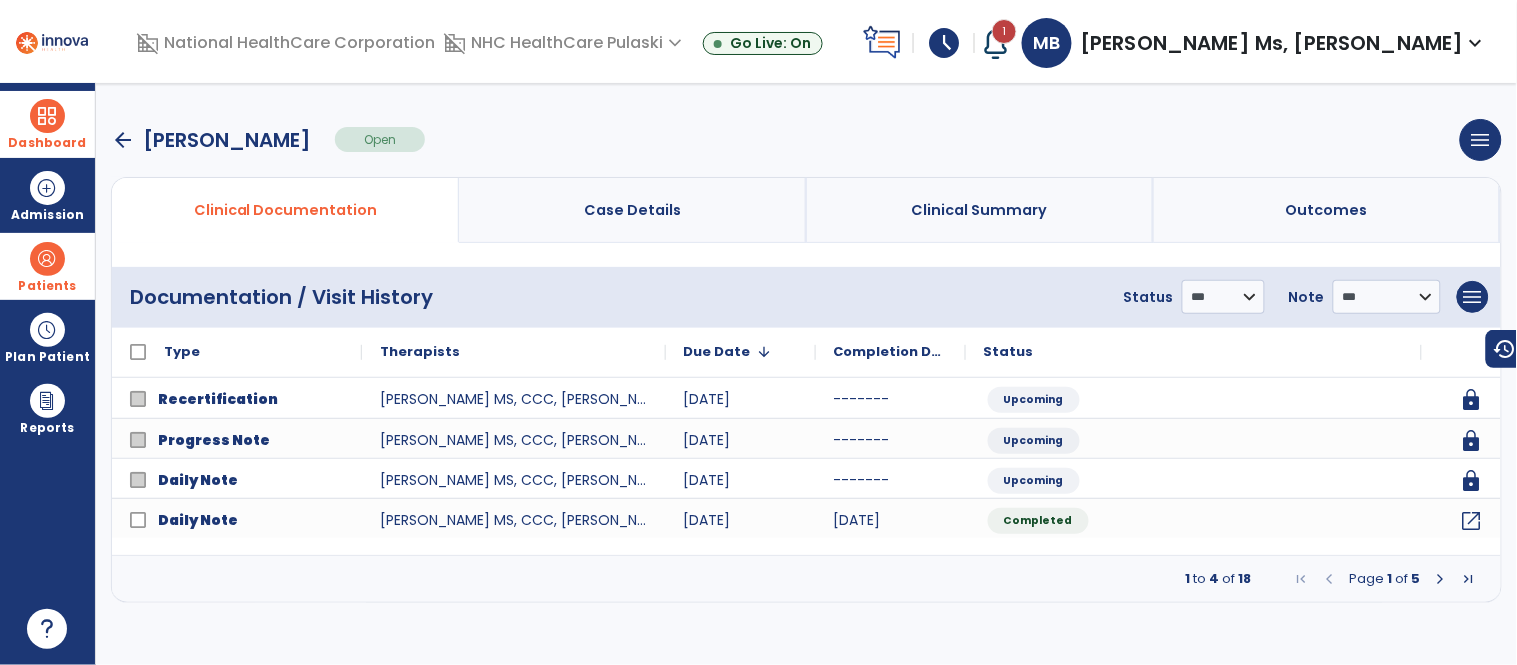 click on "arrow_back" at bounding box center (123, 140) 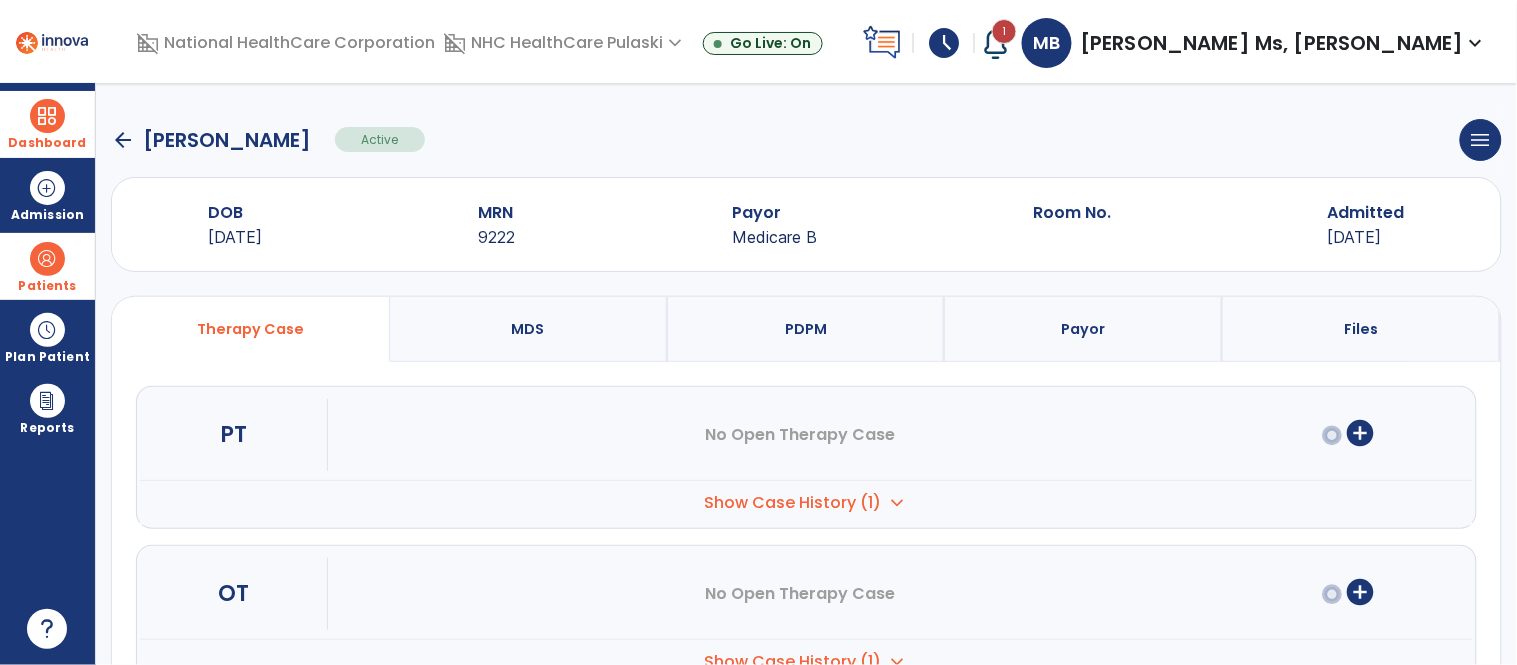 click at bounding box center (47, 259) 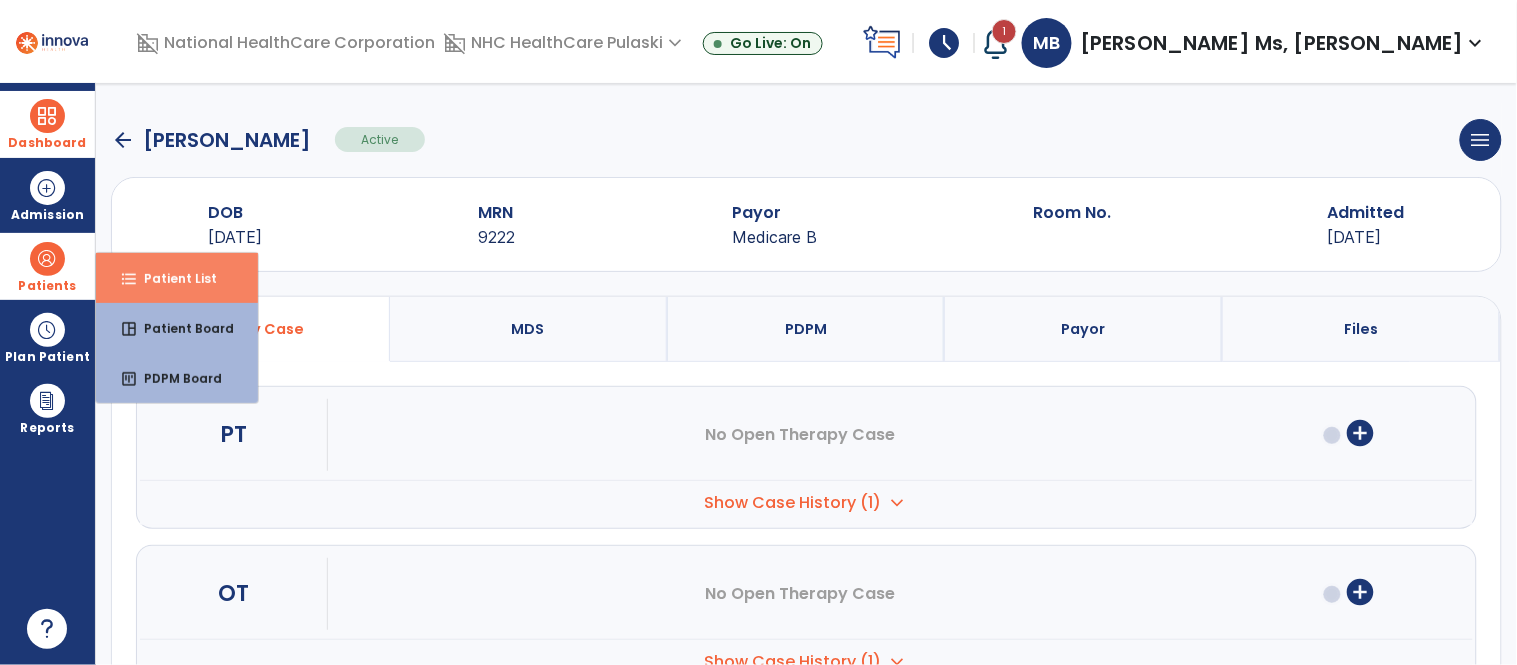 click on "Patient List" at bounding box center [172, 278] 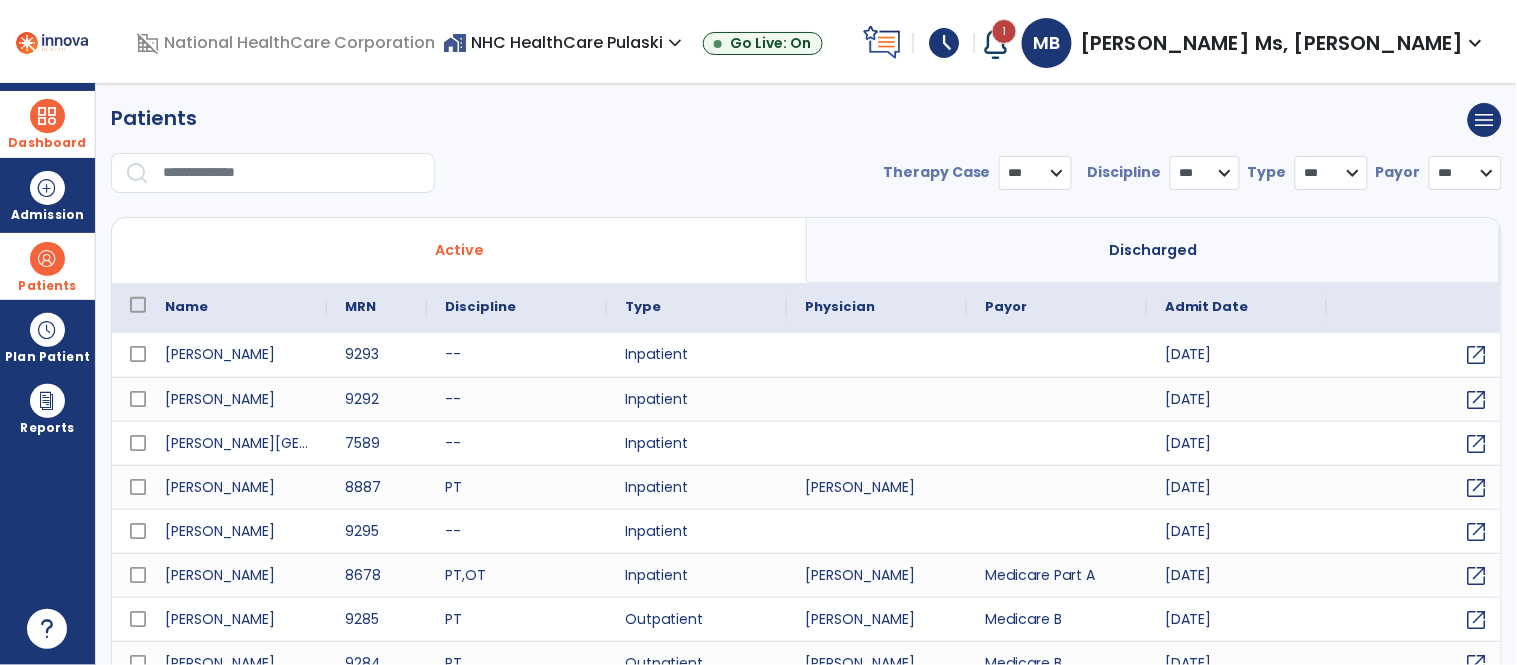 select on "***" 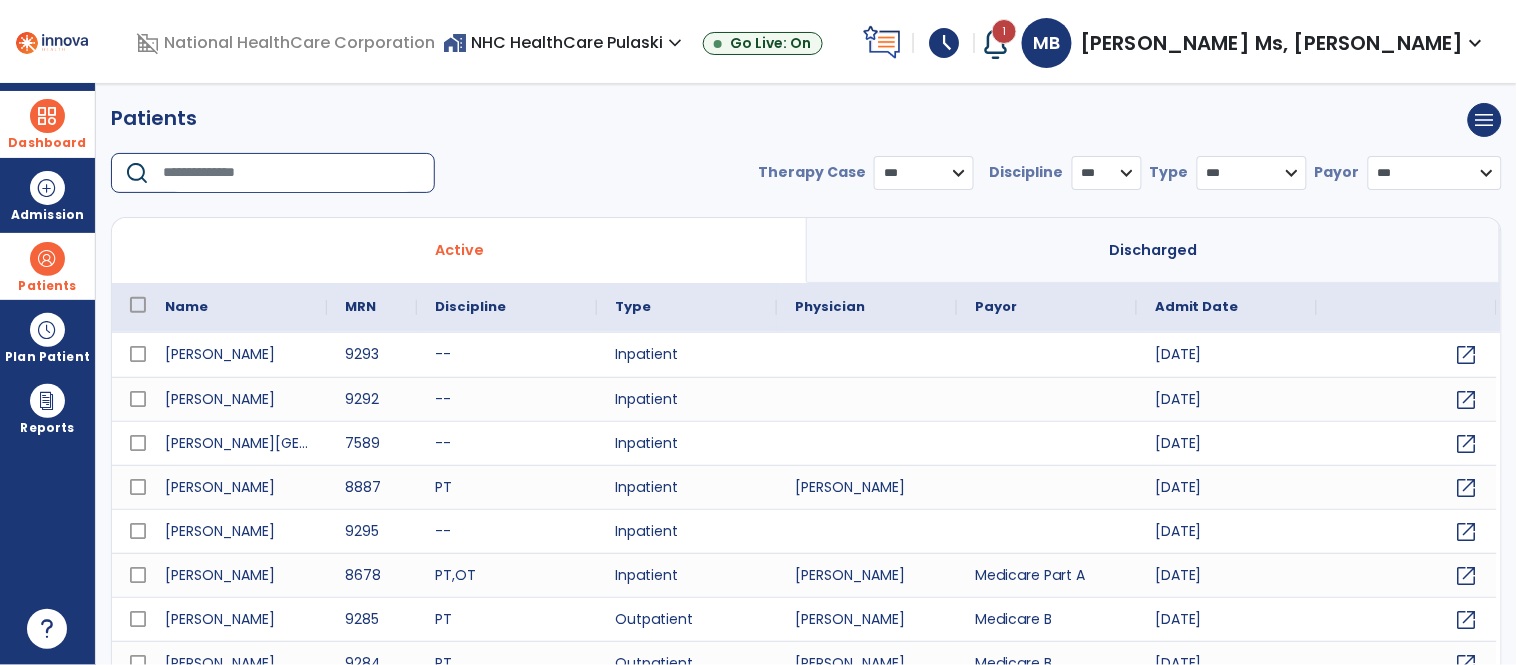 click at bounding box center [292, 173] 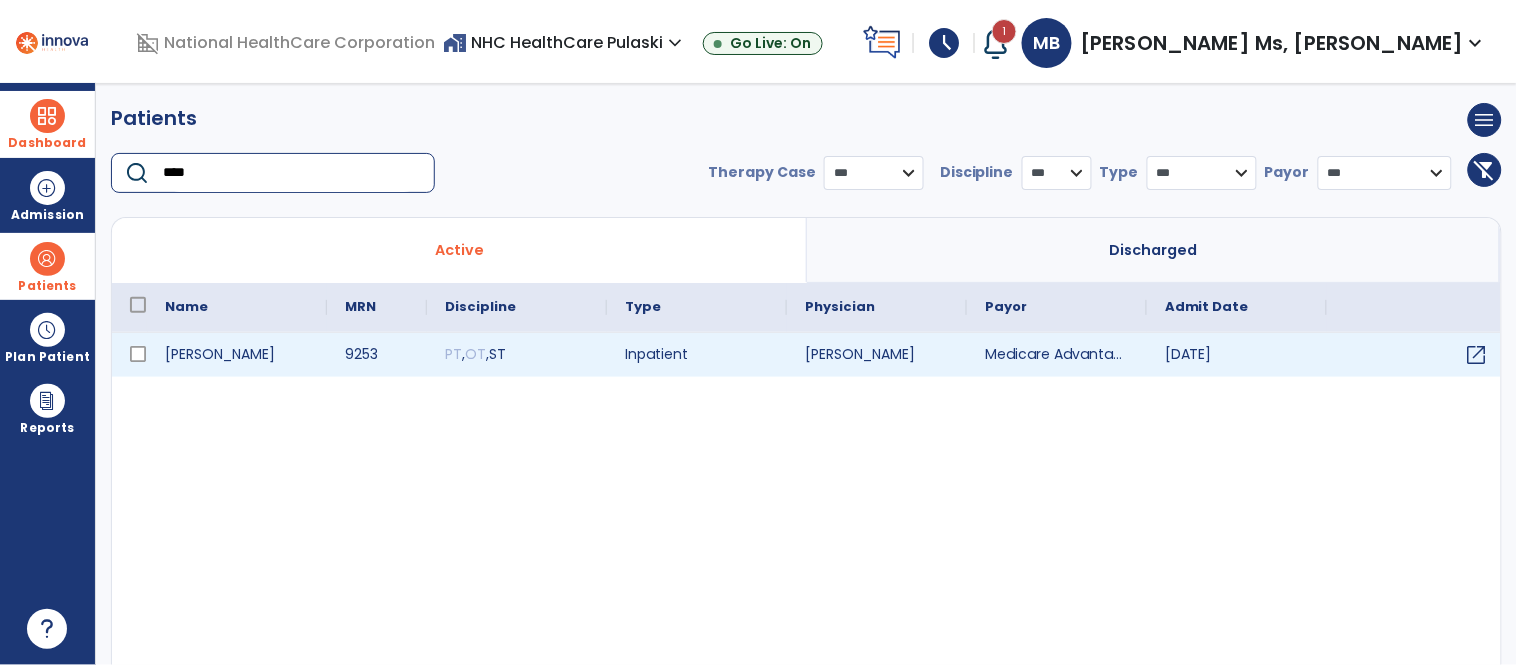 type on "****" 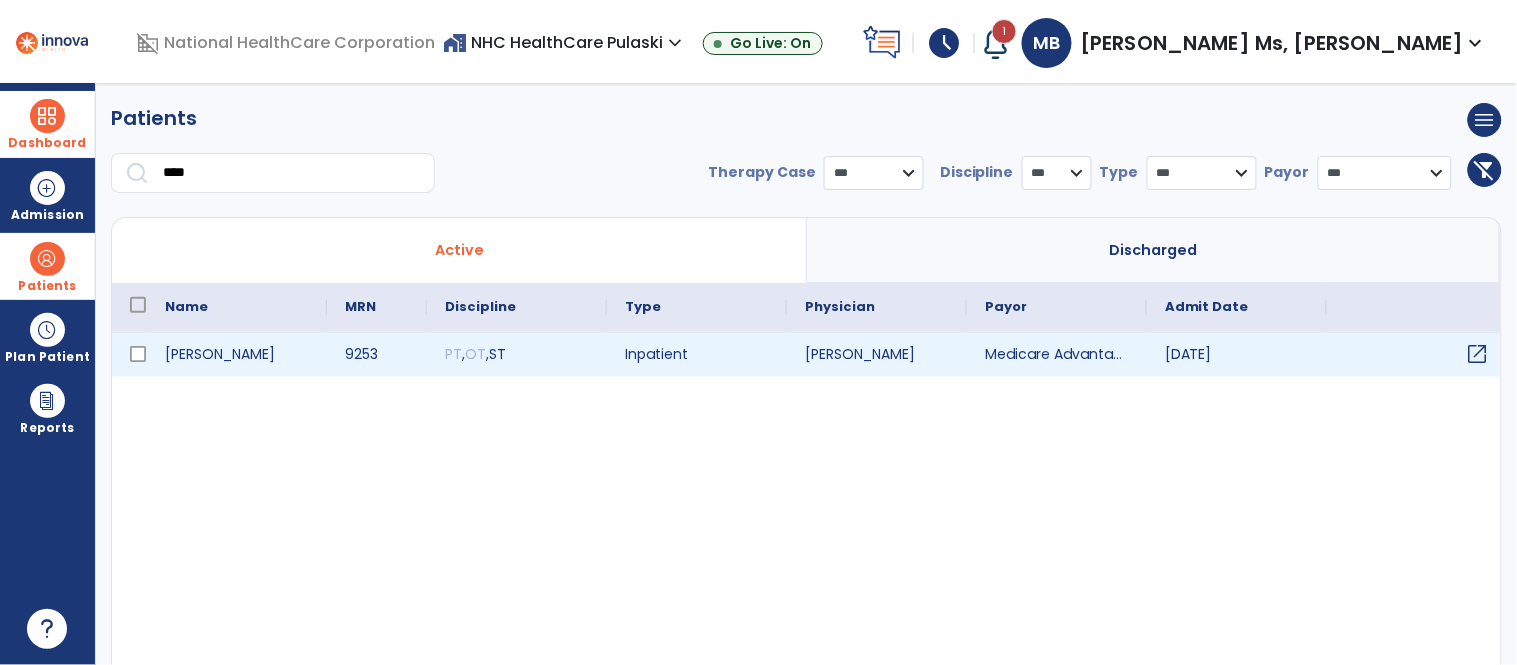 click on "open_in_new" at bounding box center (1478, 354) 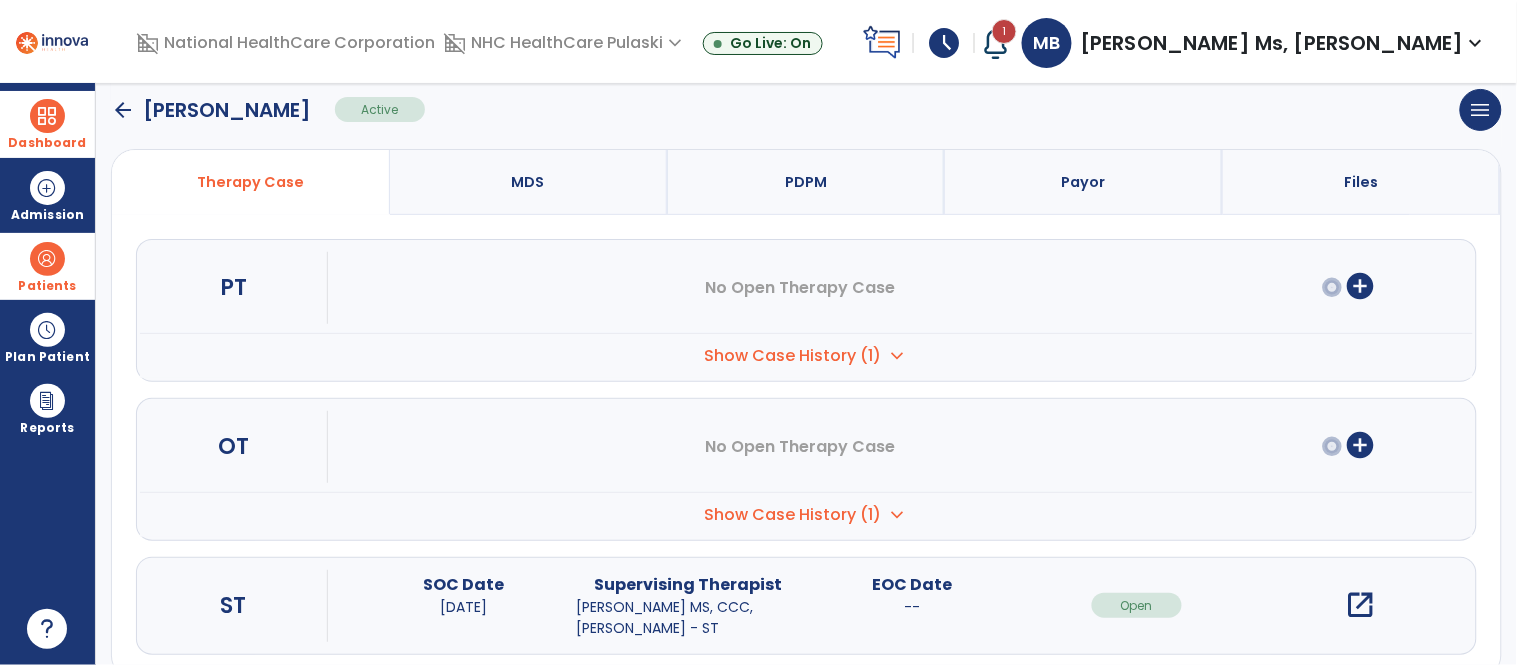 scroll, scrollTop: 186, scrollLeft: 0, axis: vertical 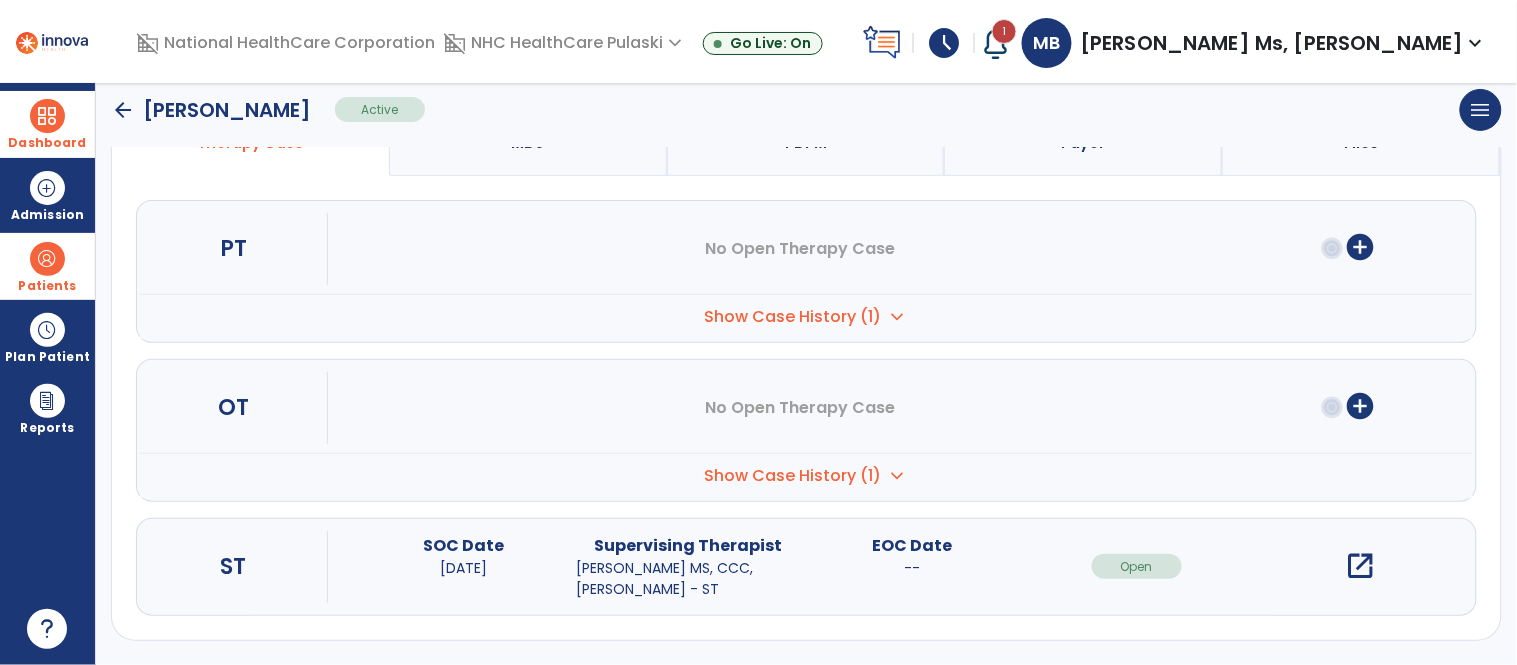 click on "open_in_new" at bounding box center [1361, 566] 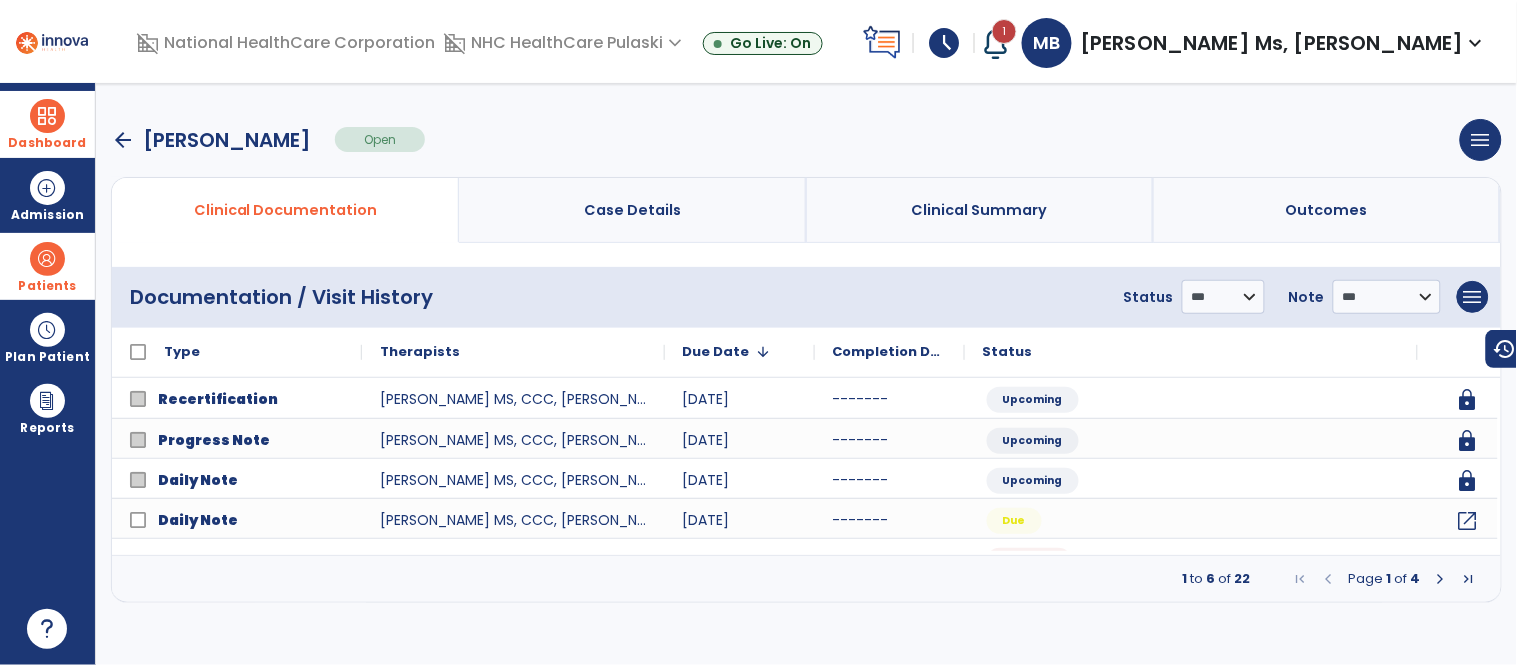 scroll, scrollTop: 0, scrollLeft: 0, axis: both 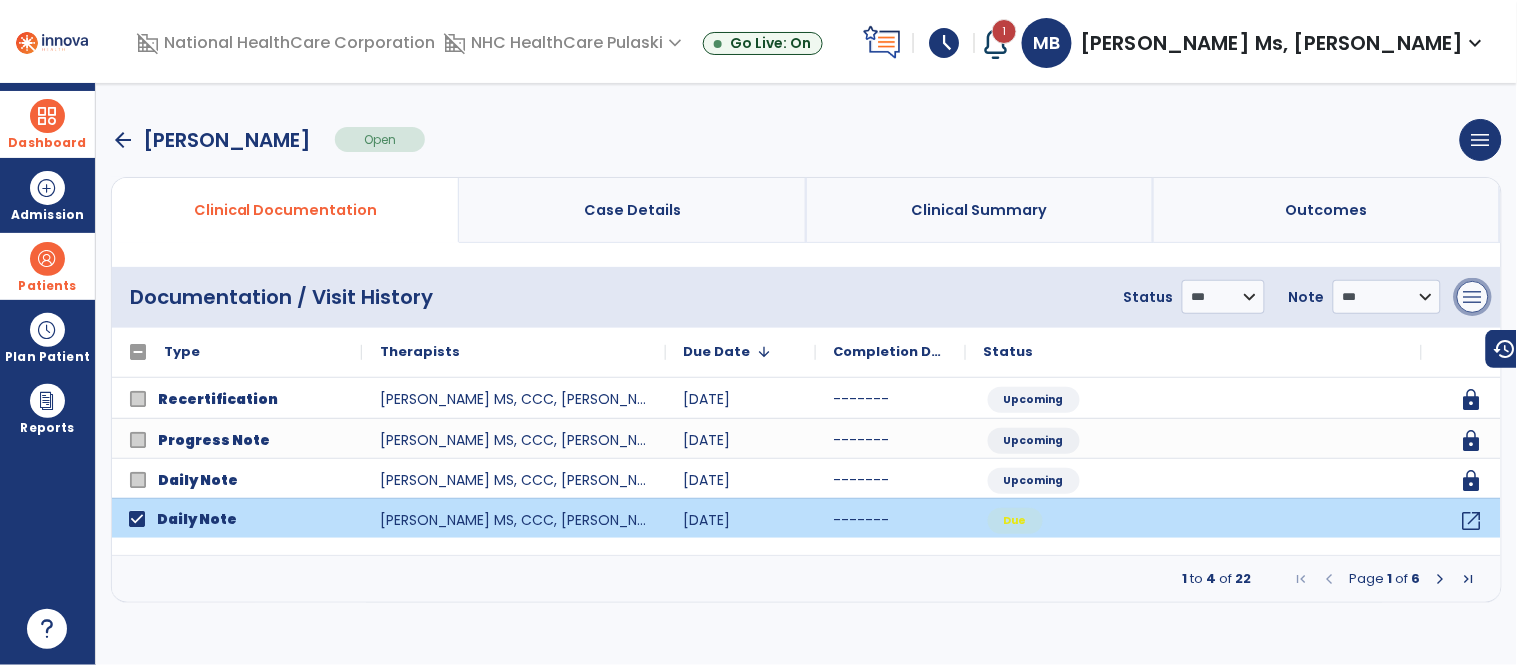 click on "menu" at bounding box center [1473, 297] 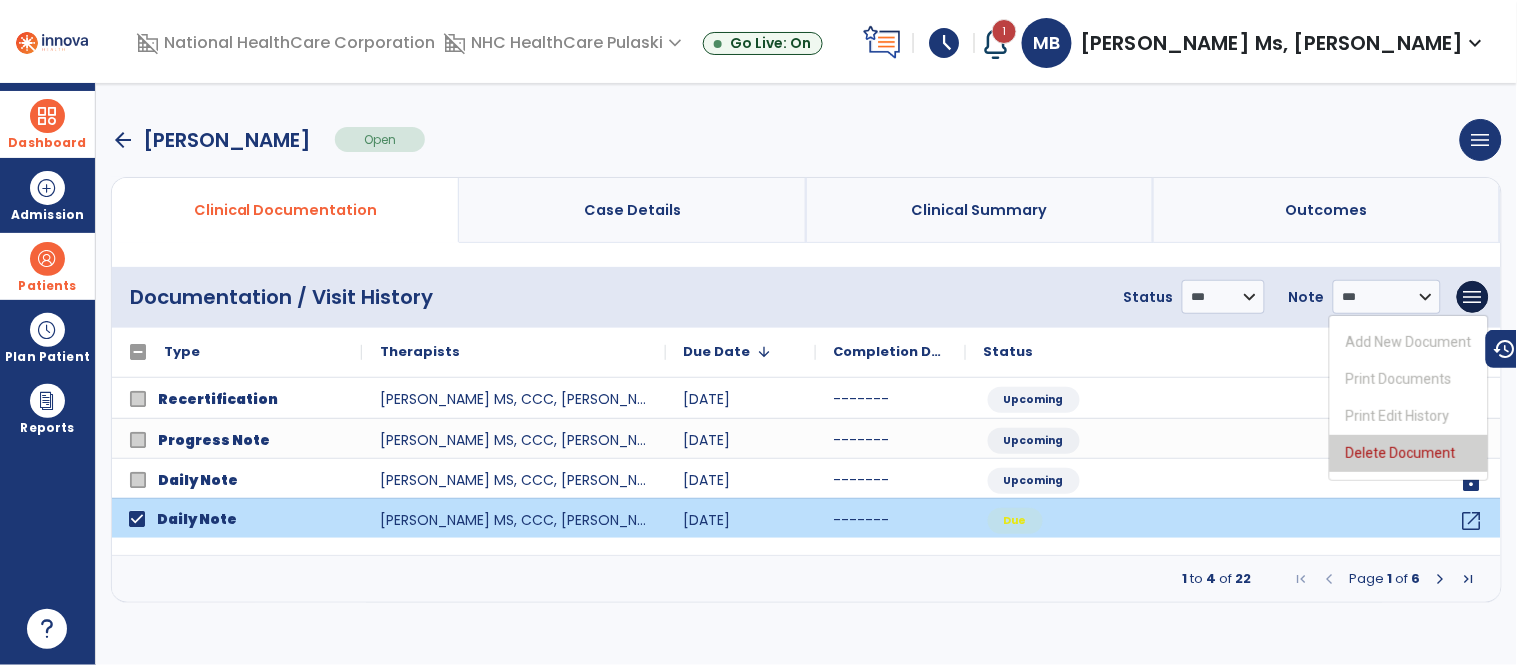 click on "Delete Document" at bounding box center (1409, 453) 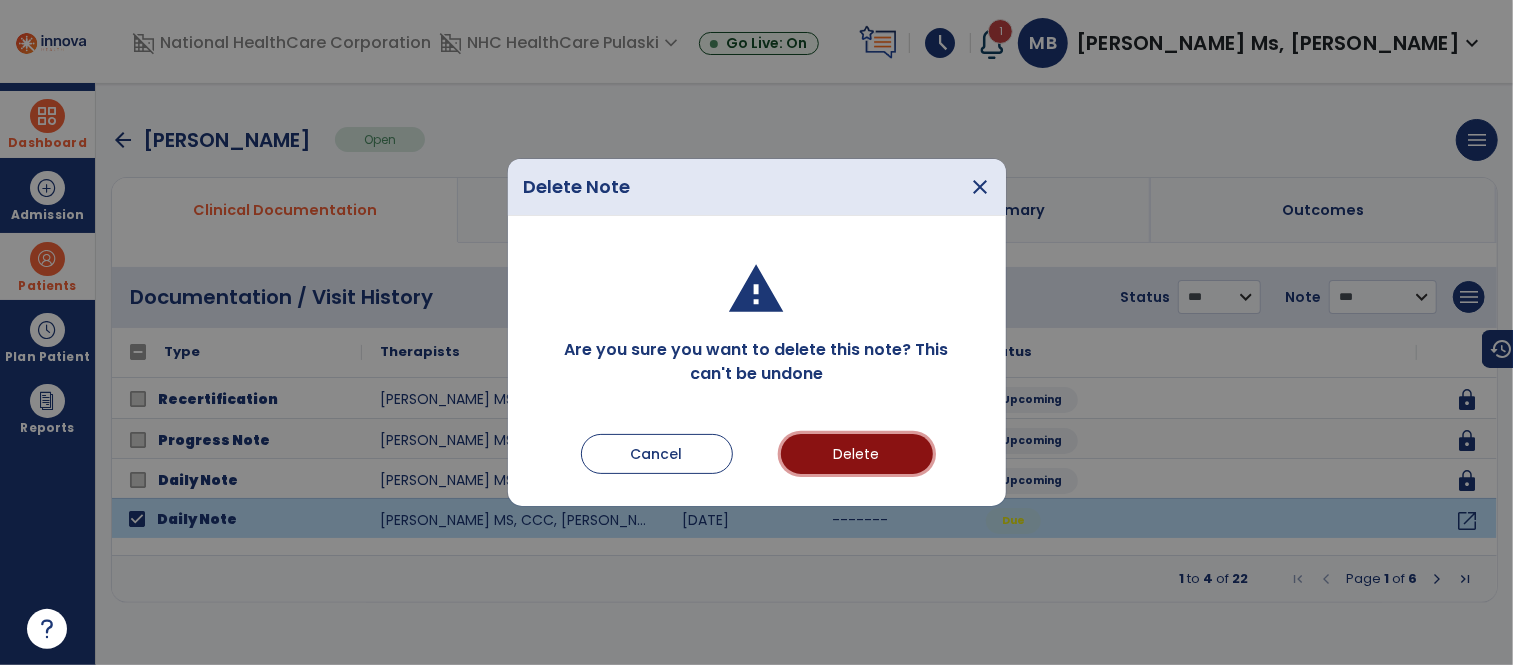 click on "Delete" at bounding box center [857, 454] 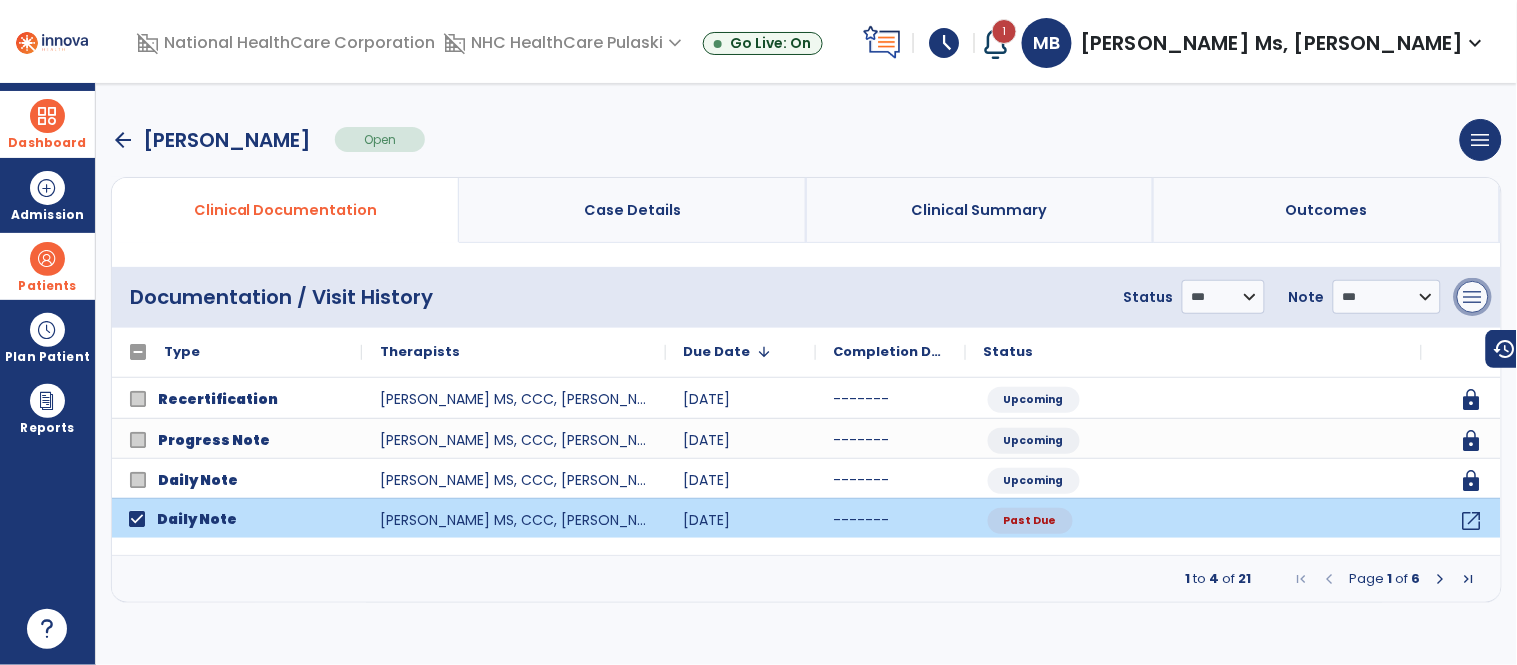 click on "menu" at bounding box center (1473, 297) 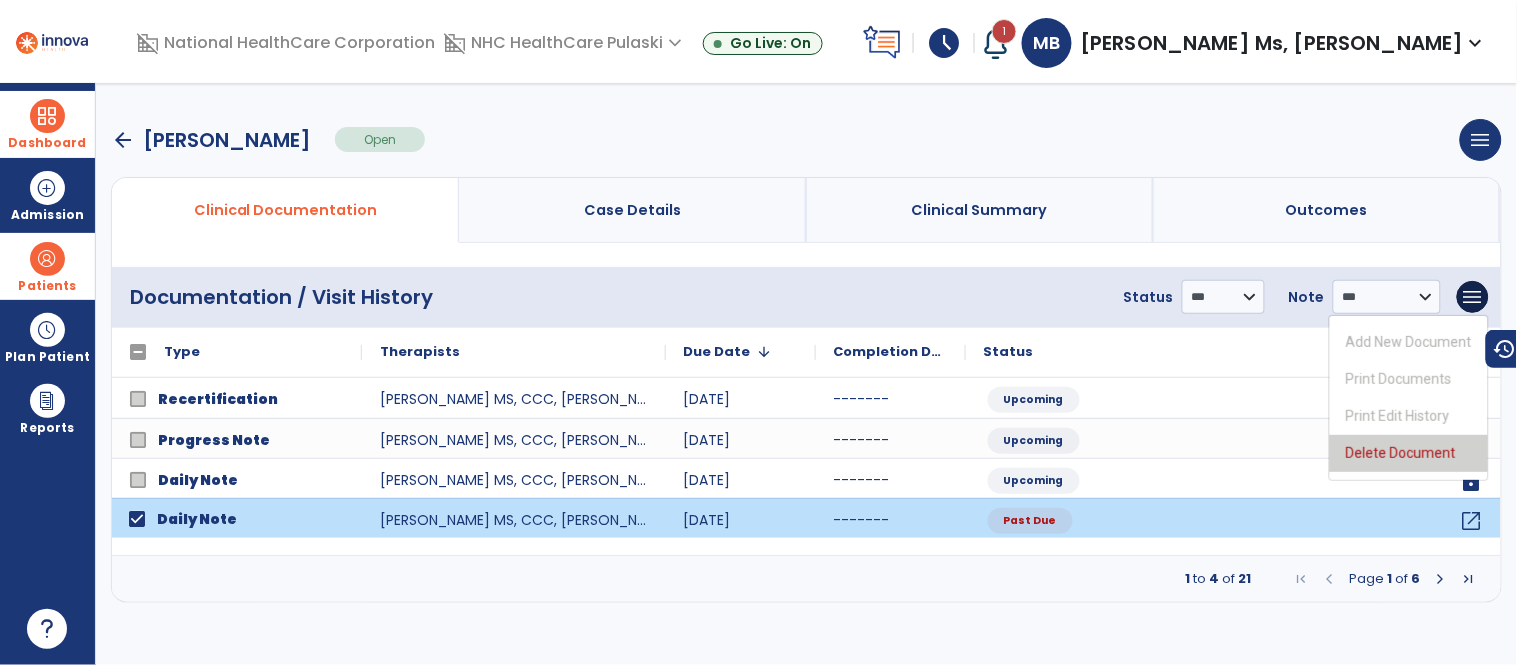 click on "Delete Document" at bounding box center [1409, 453] 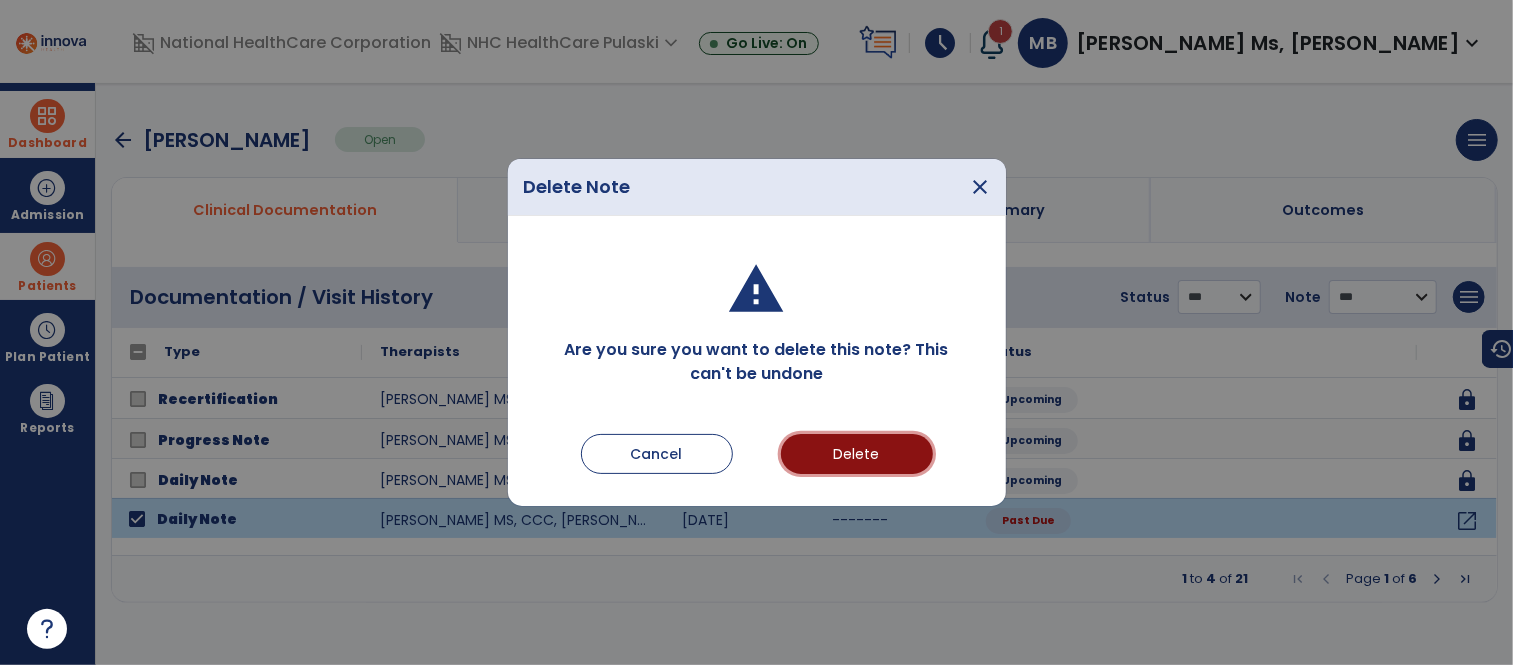 click on "Delete" at bounding box center (857, 454) 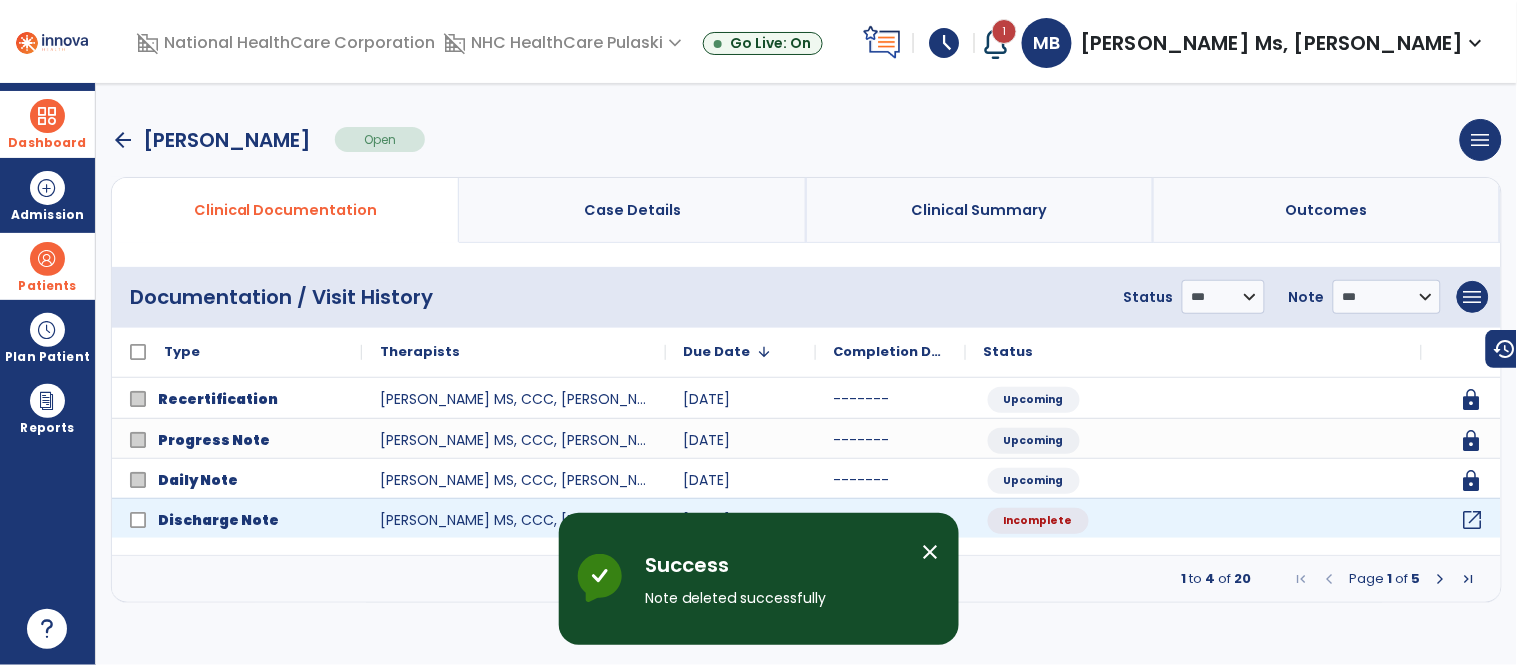 click on "open_in_new" 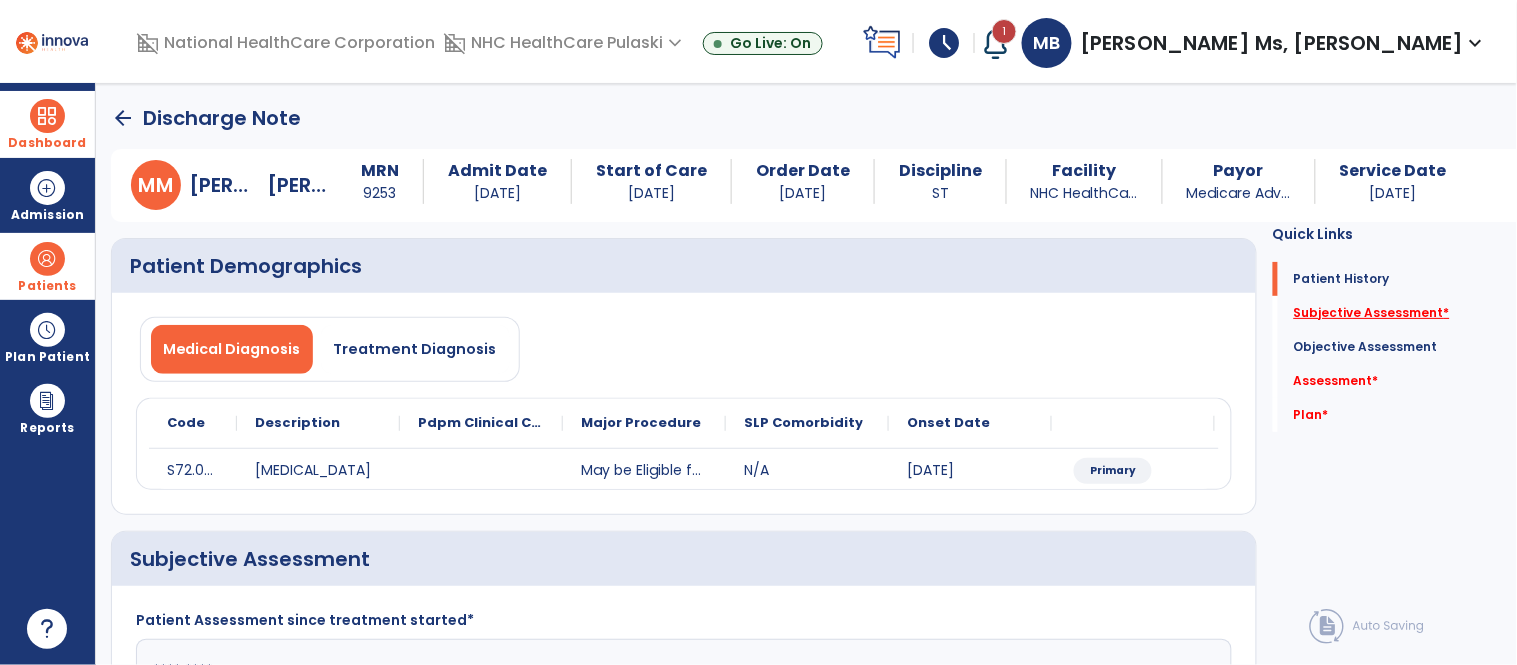 click on "Subjective Assessment   *" 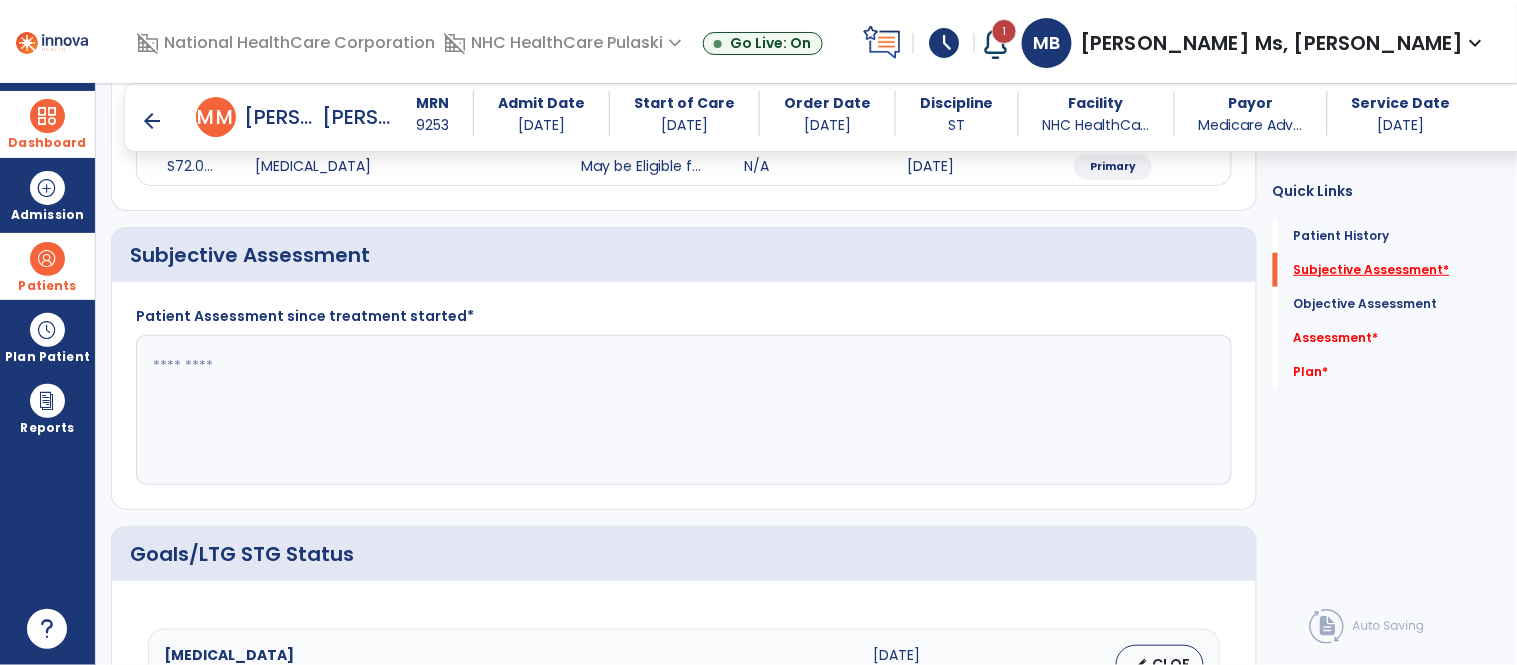 scroll, scrollTop: 298, scrollLeft: 0, axis: vertical 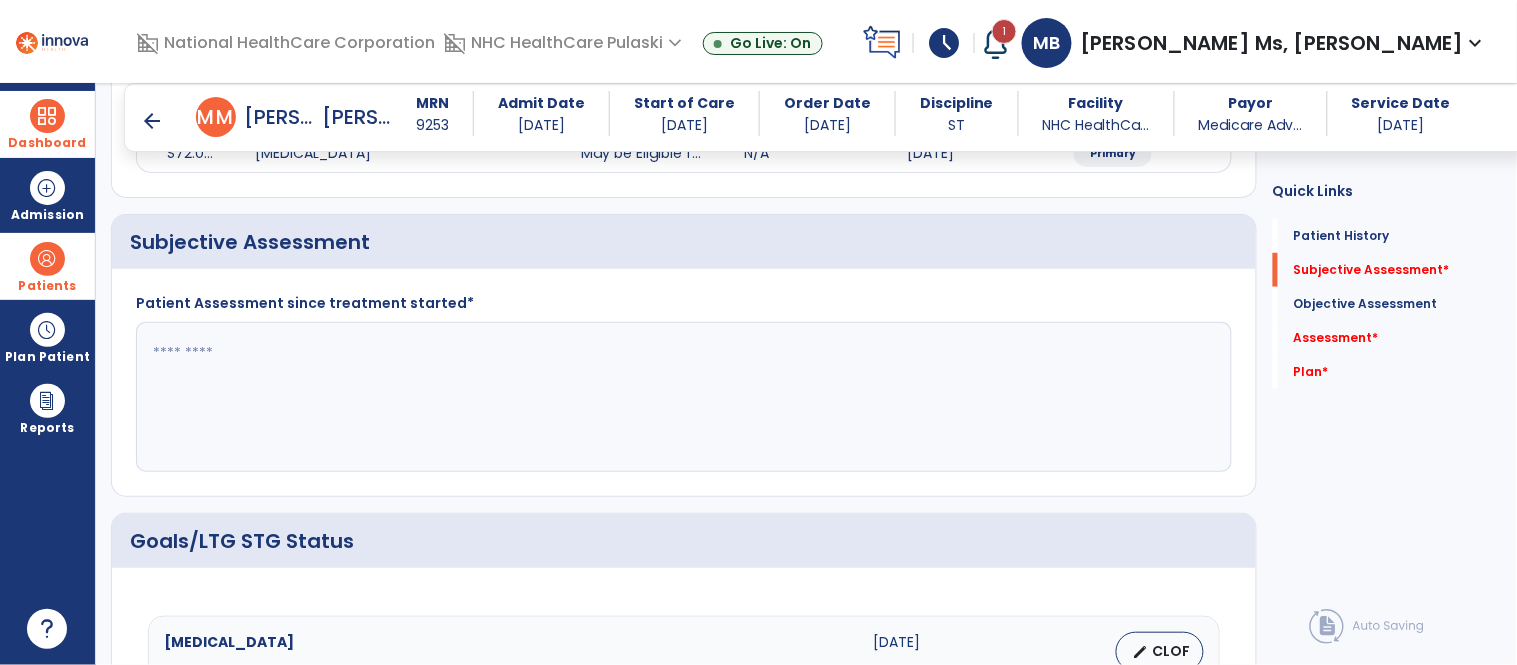 click 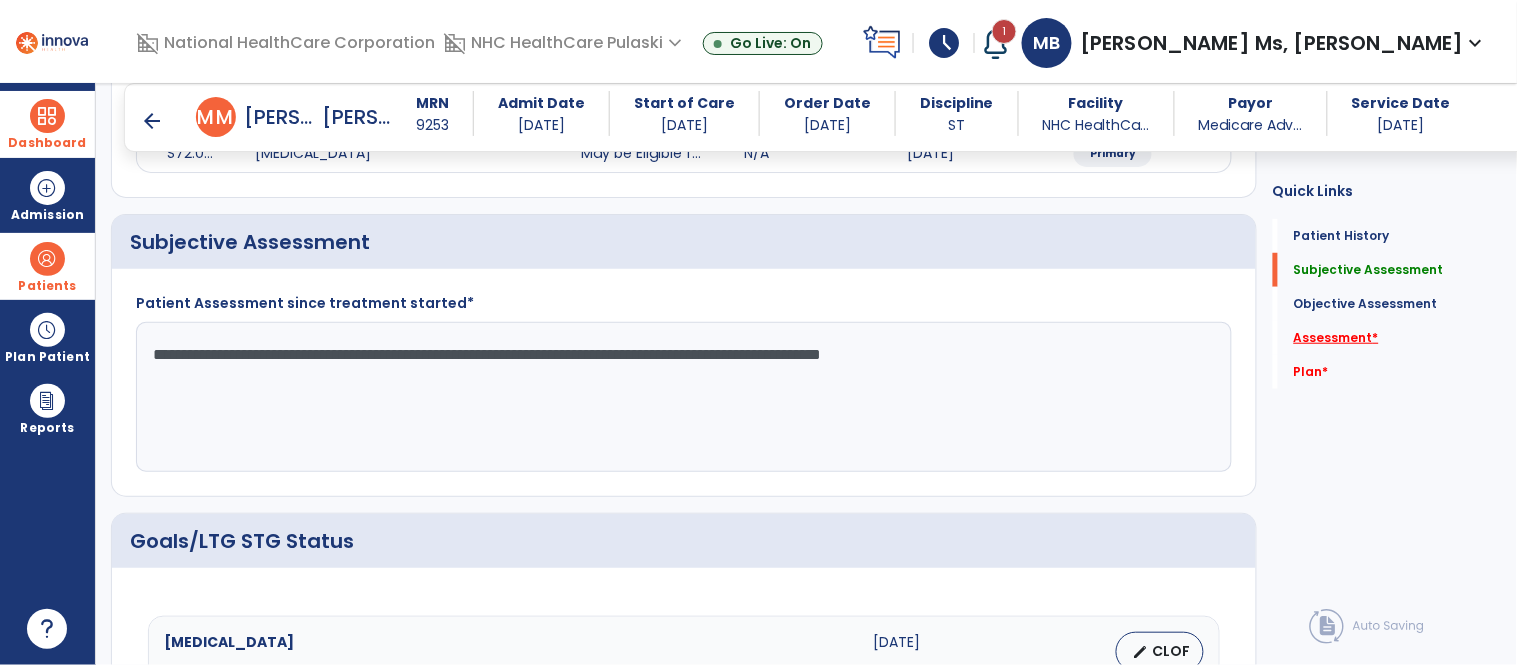type on "**********" 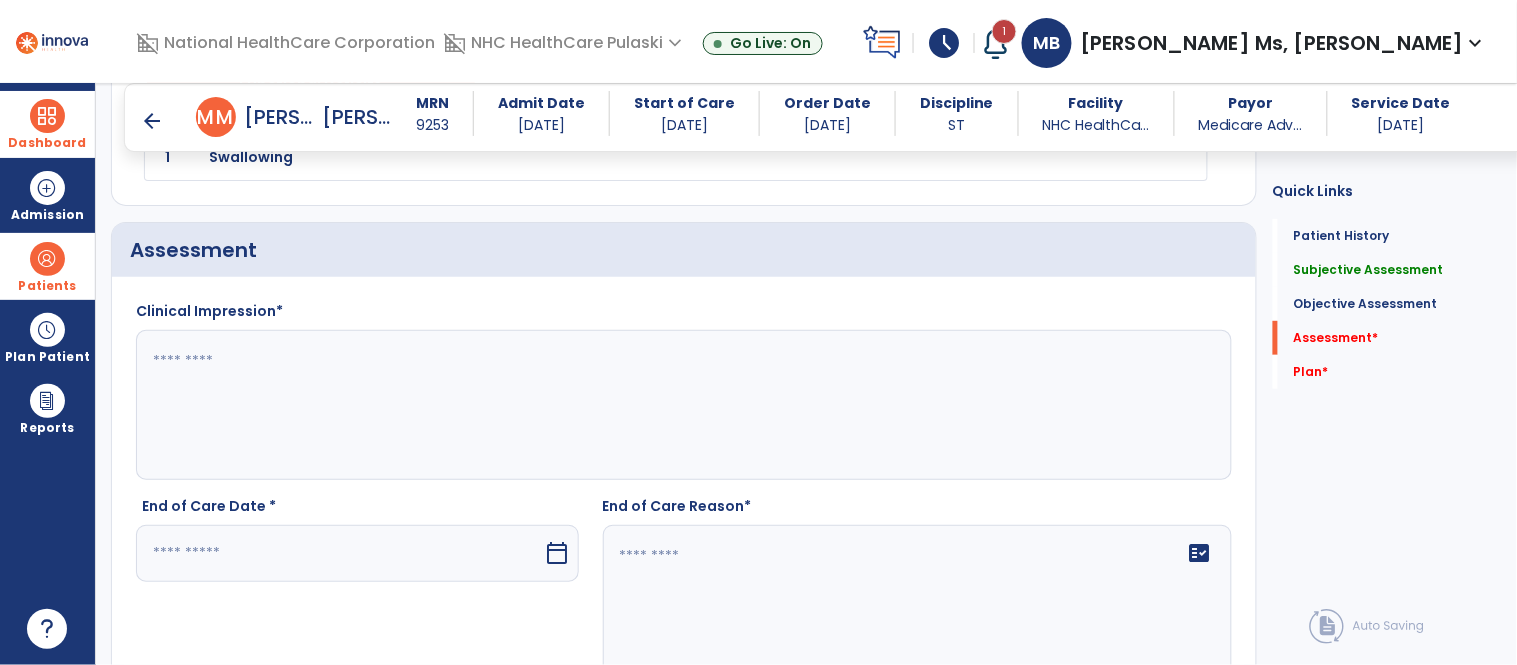 scroll, scrollTop: 2186, scrollLeft: 0, axis: vertical 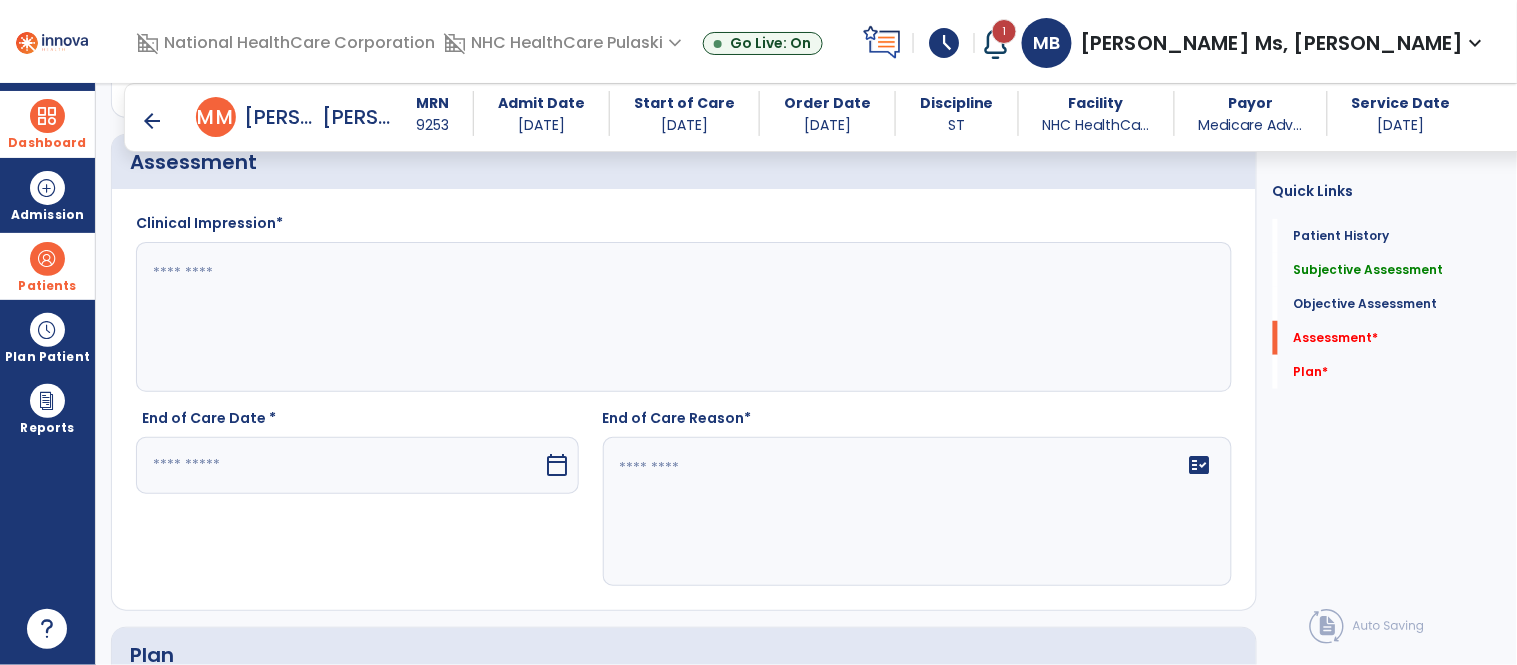 click 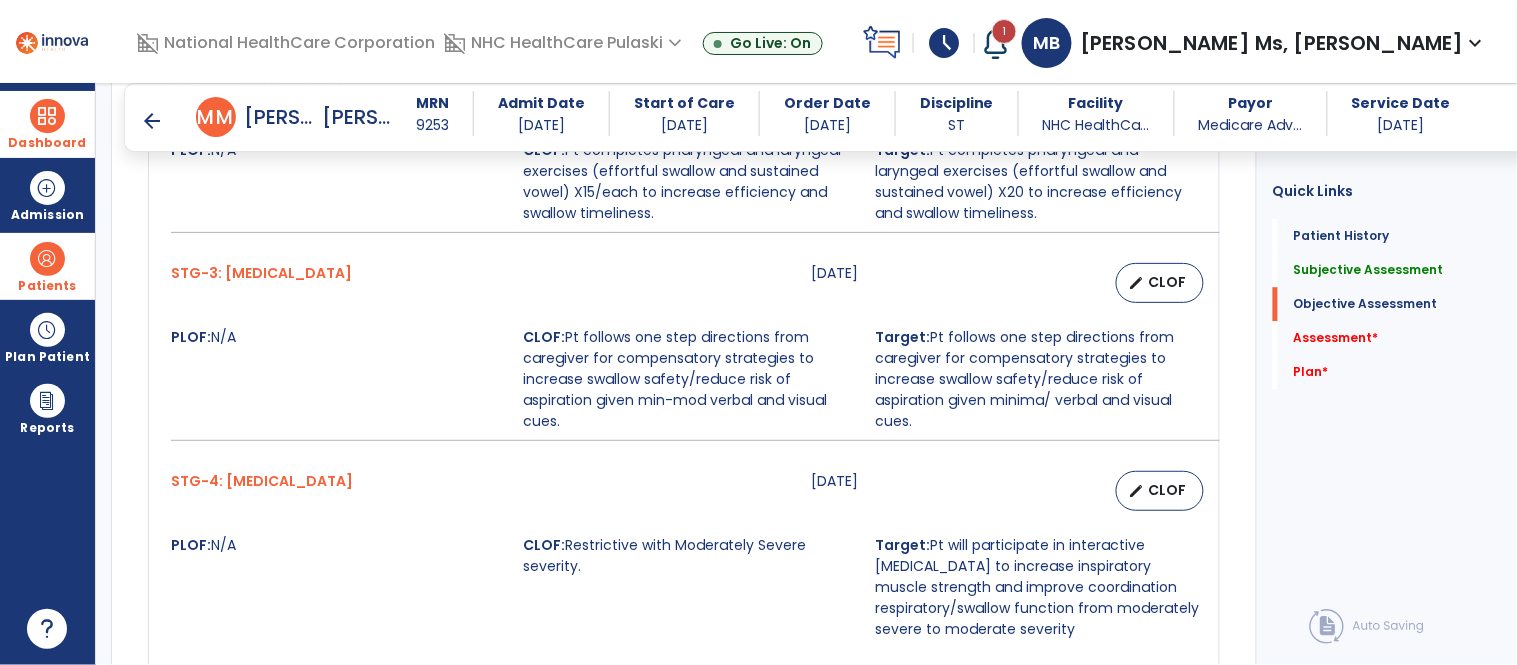 scroll, scrollTop: 1284, scrollLeft: 0, axis: vertical 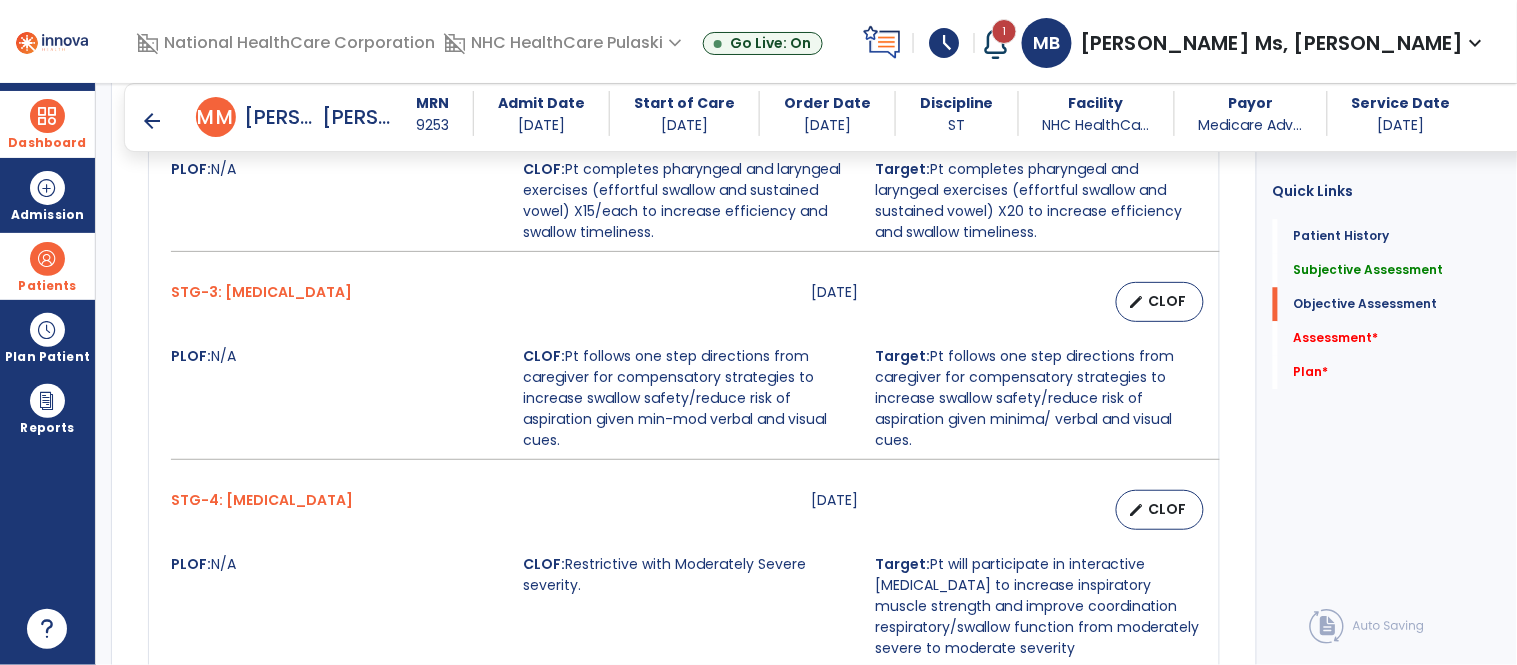 click on "CLOF:  Pt follows one step directions from caregiver for compensatory strategies to increase swallow safety/reduce risk of aspiration given min-mod verbal and visual cues." at bounding box center [687, 398] 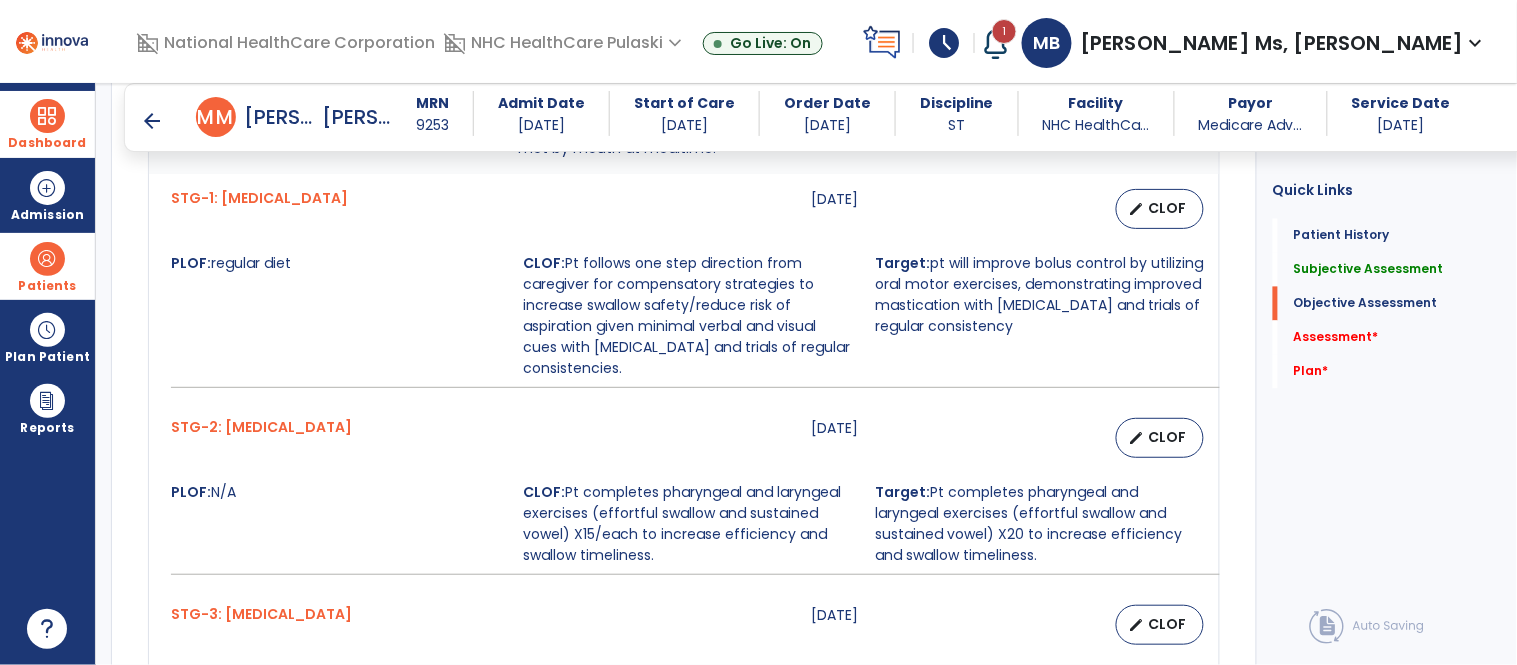 scroll, scrollTop: 935, scrollLeft: 0, axis: vertical 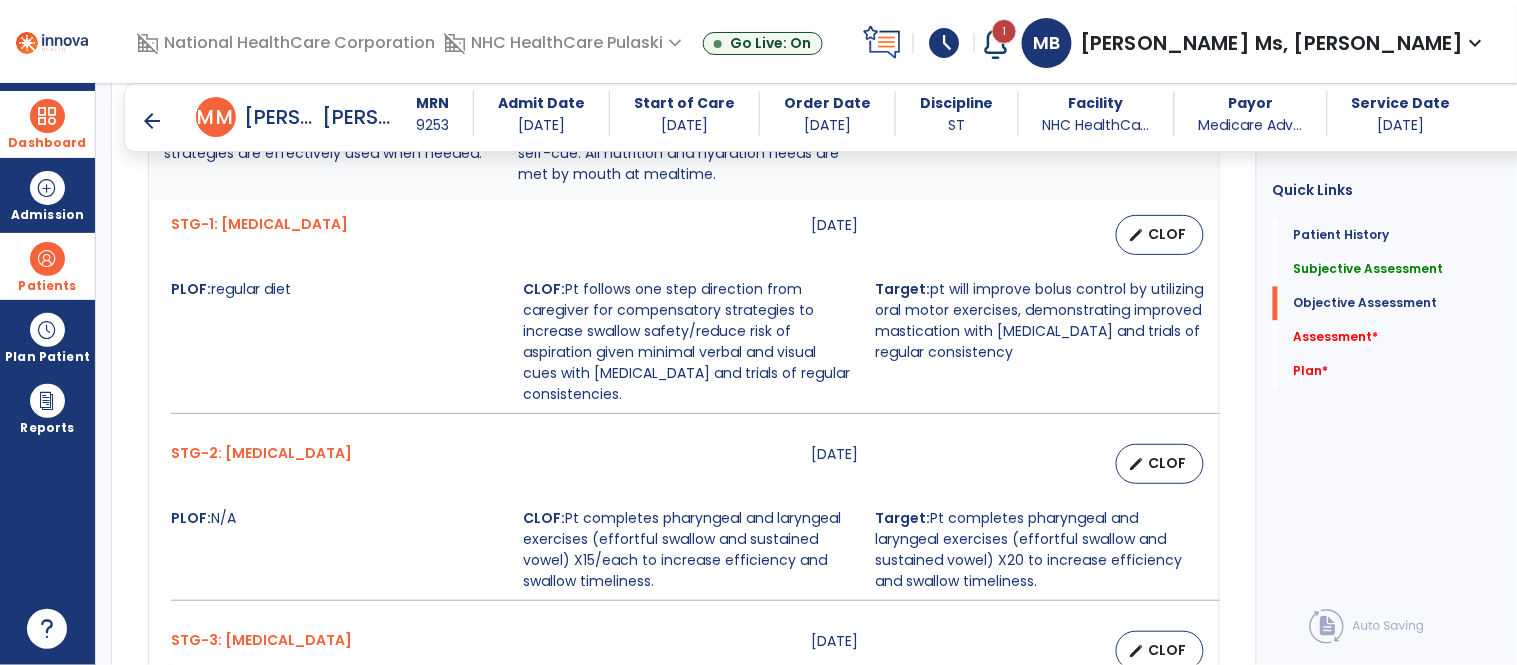 drag, startPoint x: 568, startPoint y: 287, endPoint x: 691, endPoint y: 397, distance: 165.01212 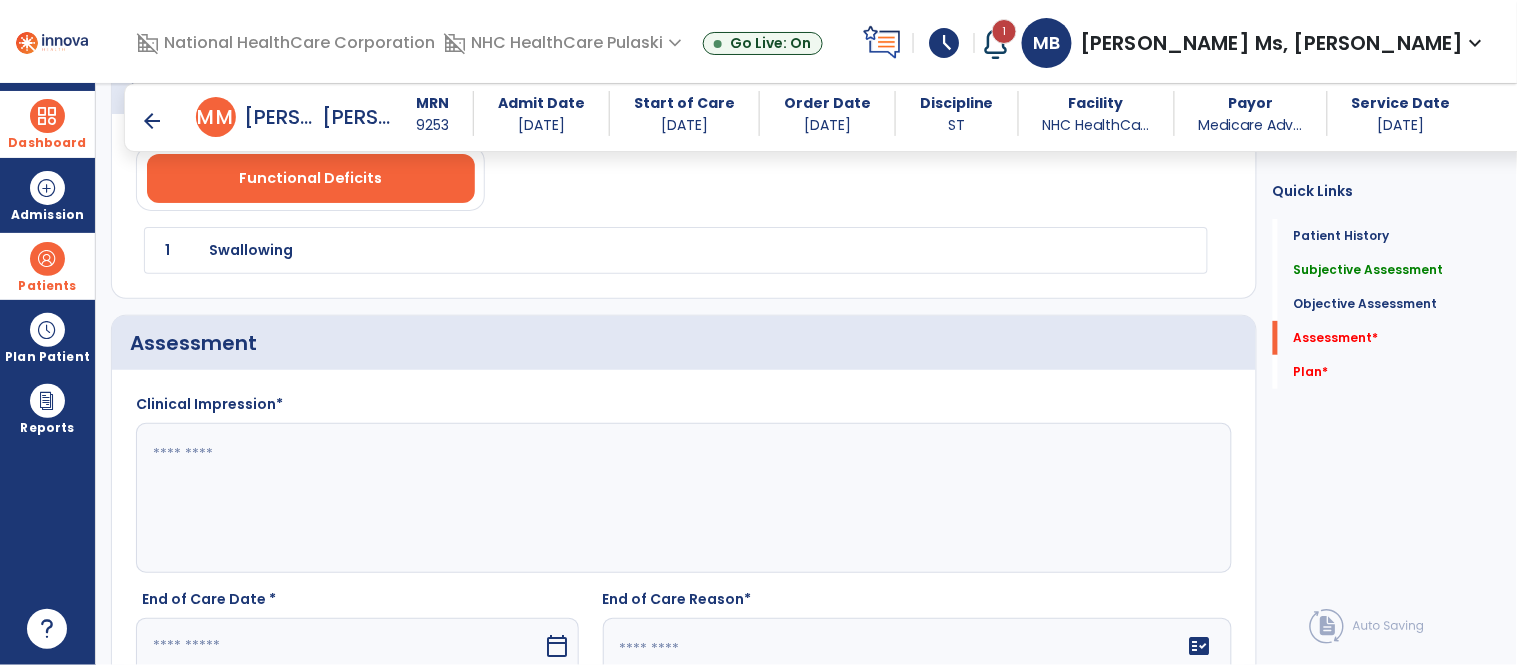 scroll, scrollTop: 2031, scrollLeft: 0, axis: vertical 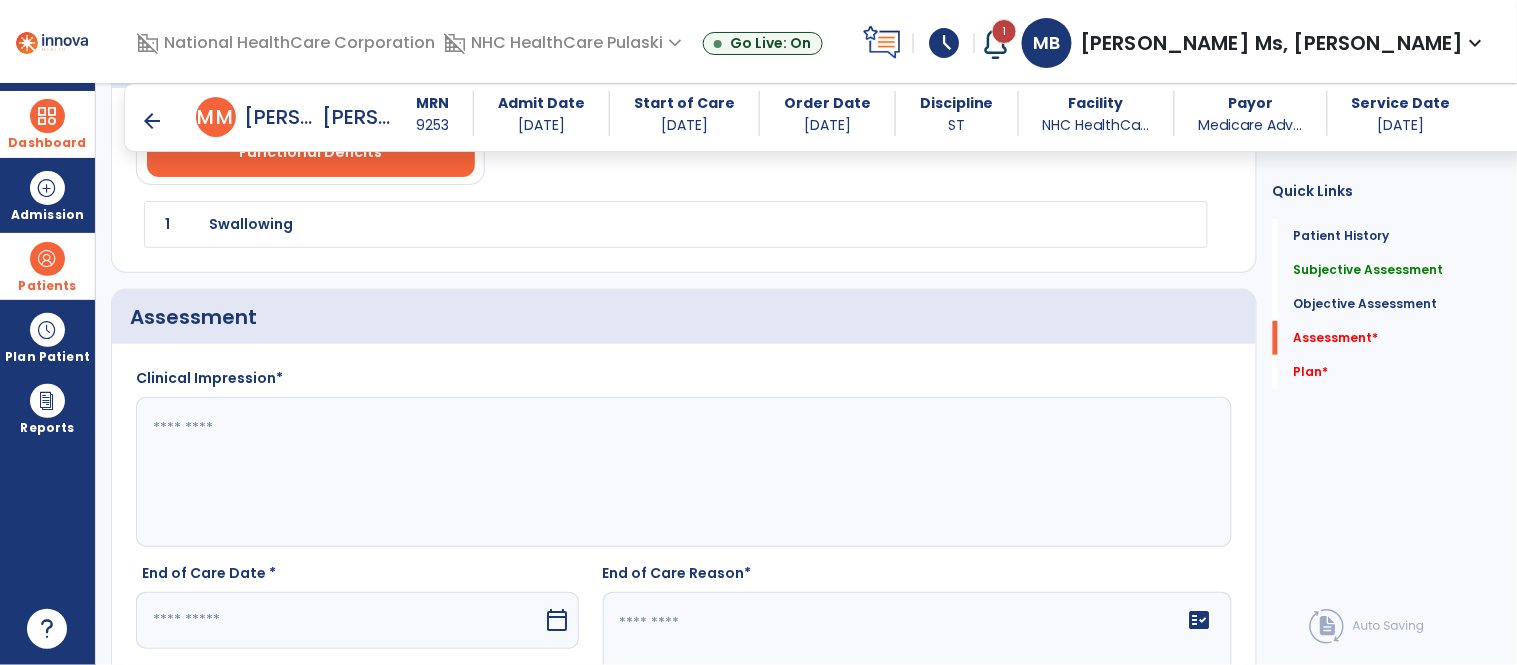 click 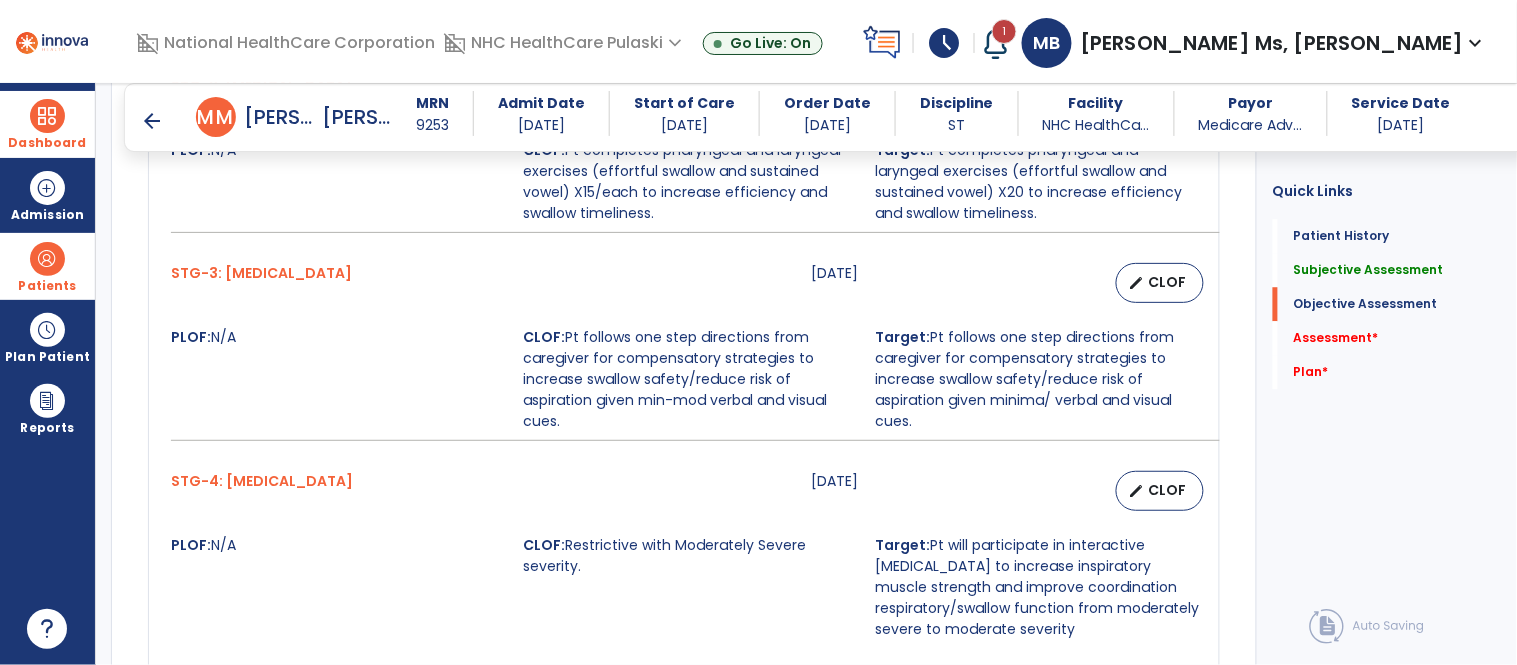 scroll, scrollTop: 1342, scrollLeft: 0, axis: vertical 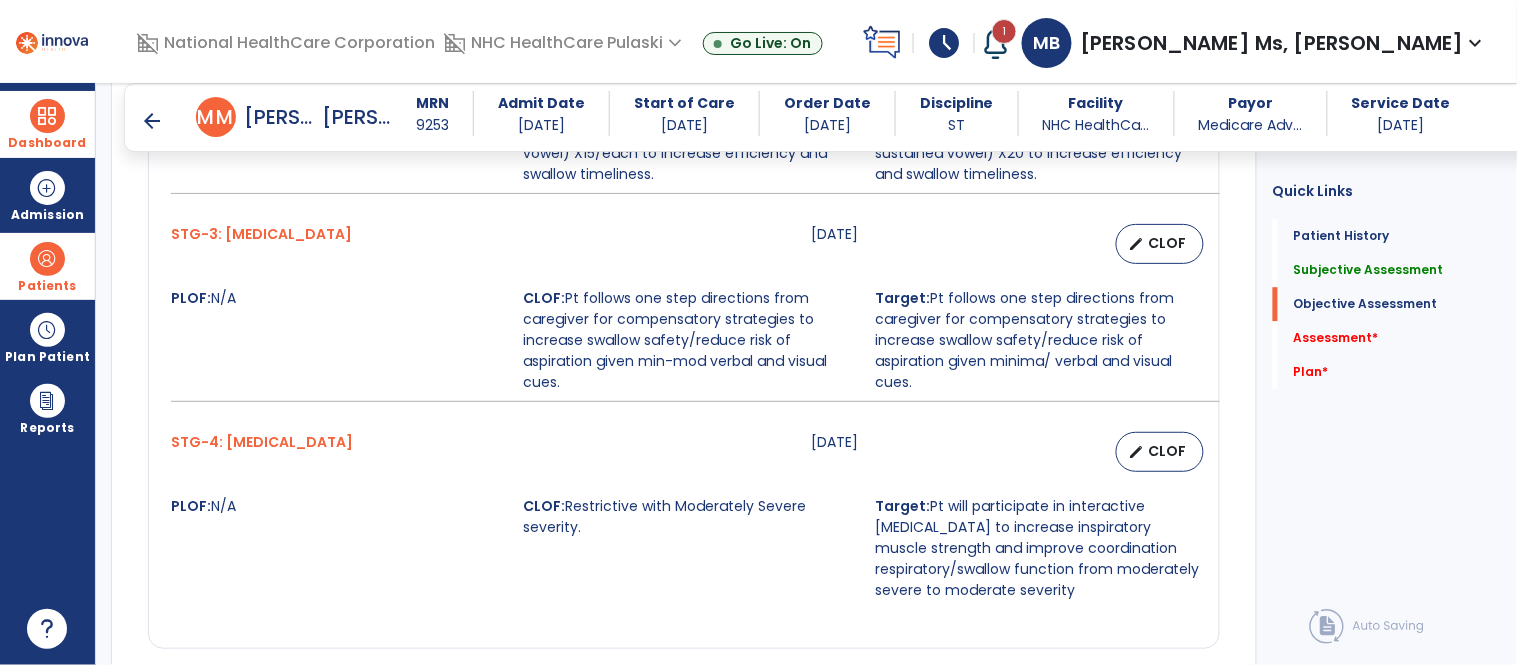 drag, startPoint x: 566, startPoint y: 296, endPoint x: 580, endPoint y: 386, distance: 91.08238 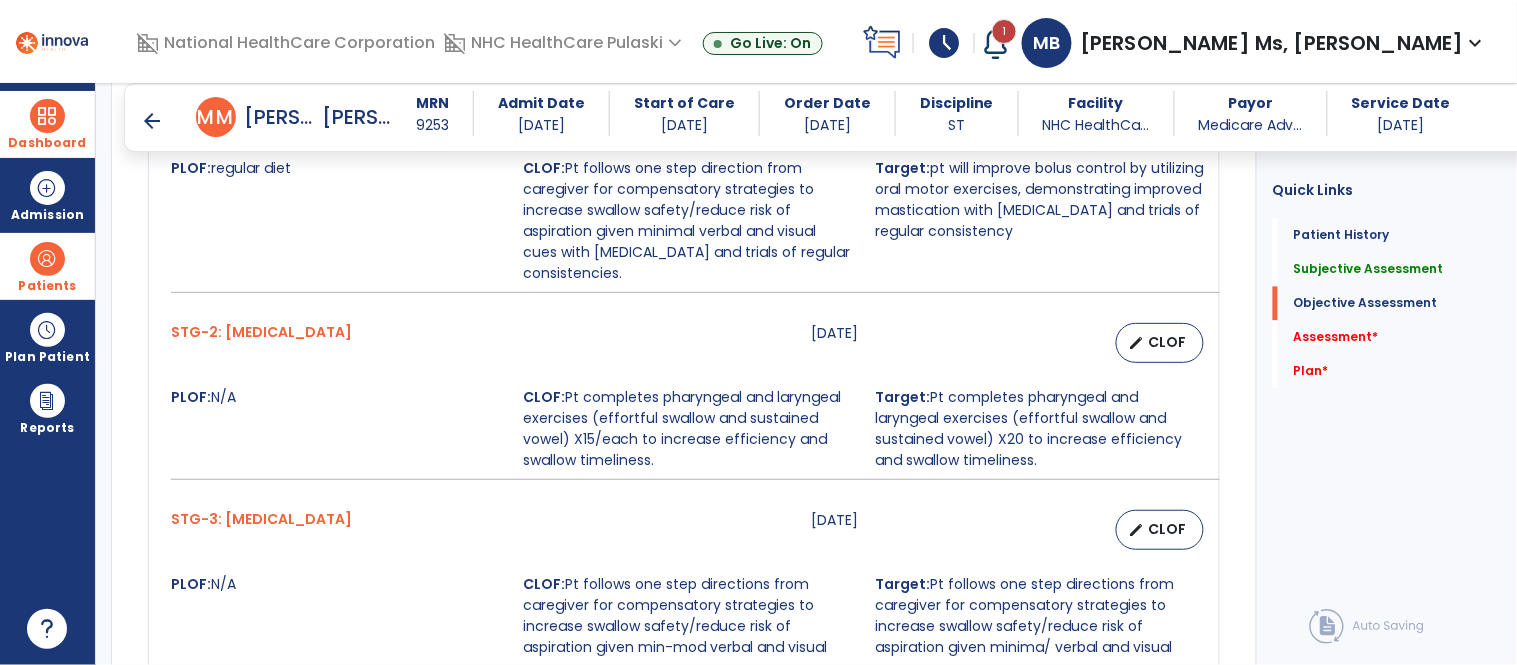 scroll, scrollTop: 1050, scrollLeft: 0, axis: vertical 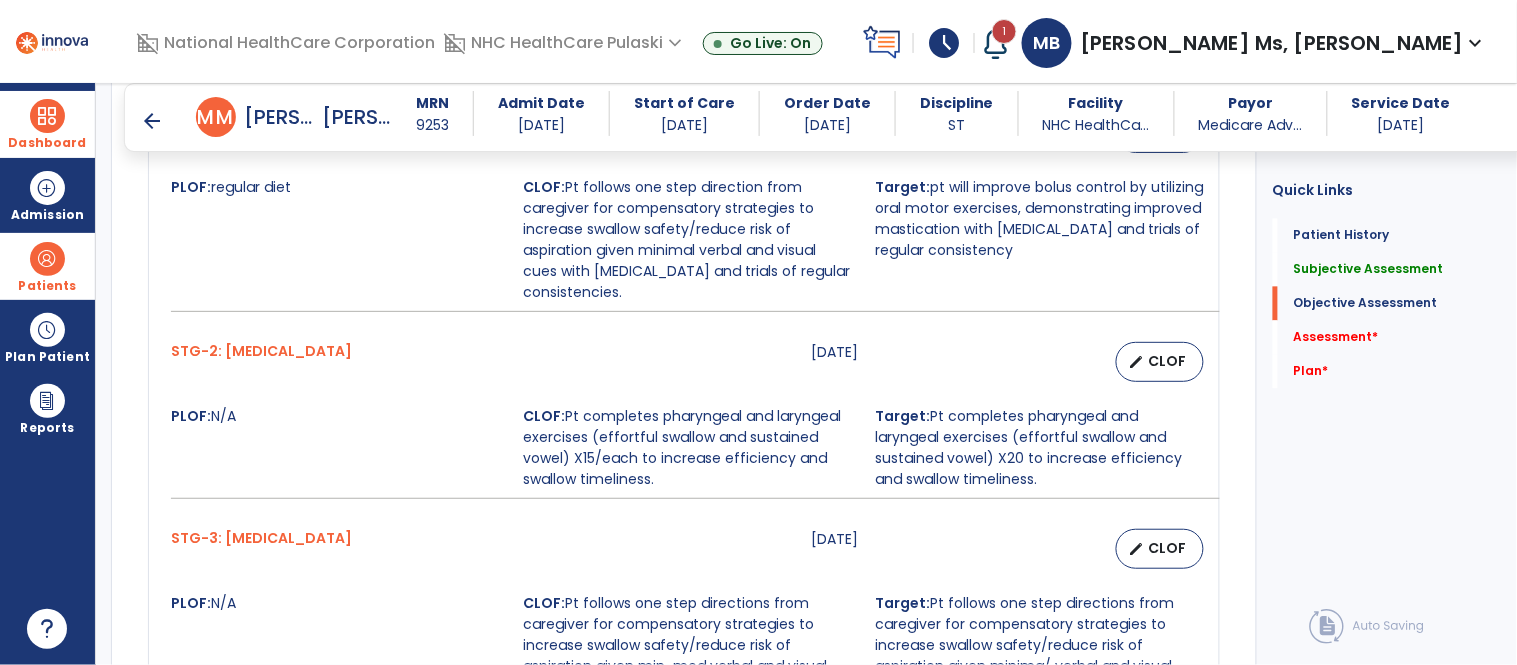 drag, startPoint x: 570, startPoint y: 416, endPoint x: 662, endPoint y: 484, distance: 114.402794 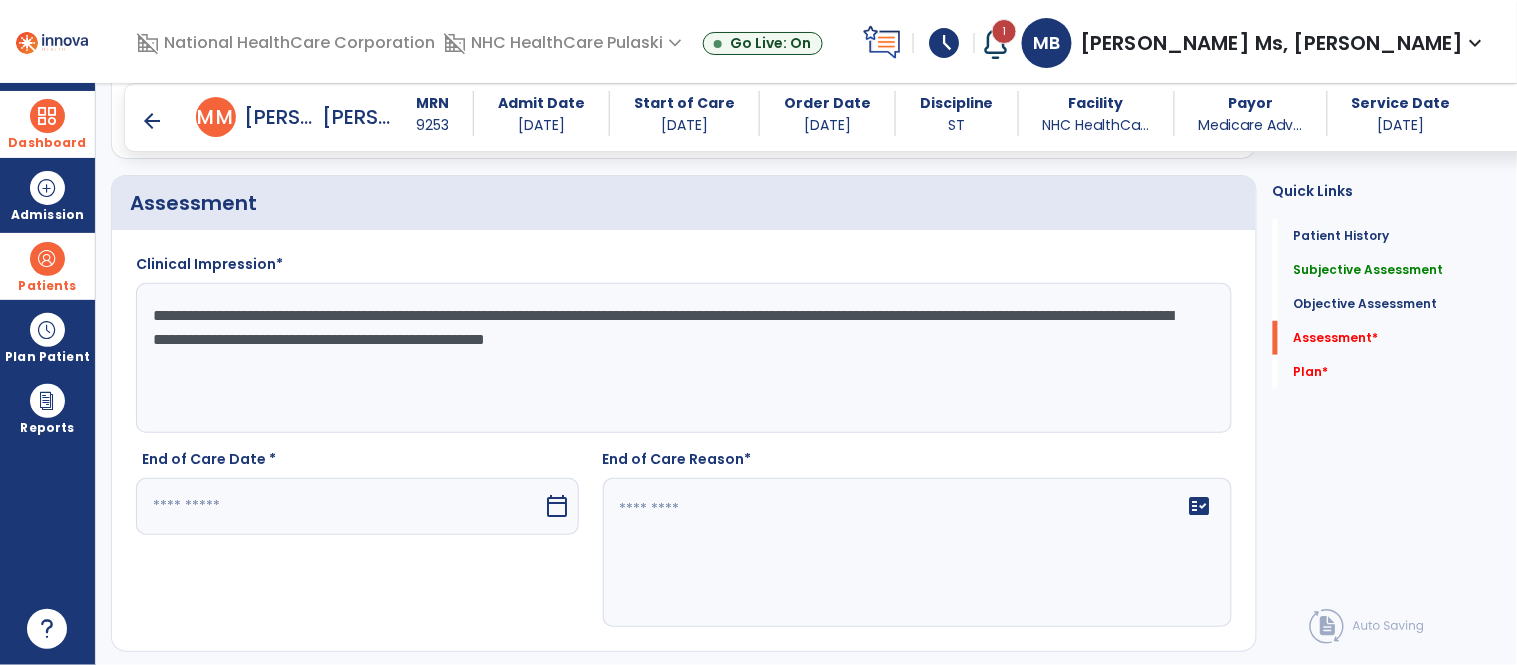 scroll, scrollTop: 2151, scrollLeft: 0, axis: vertical 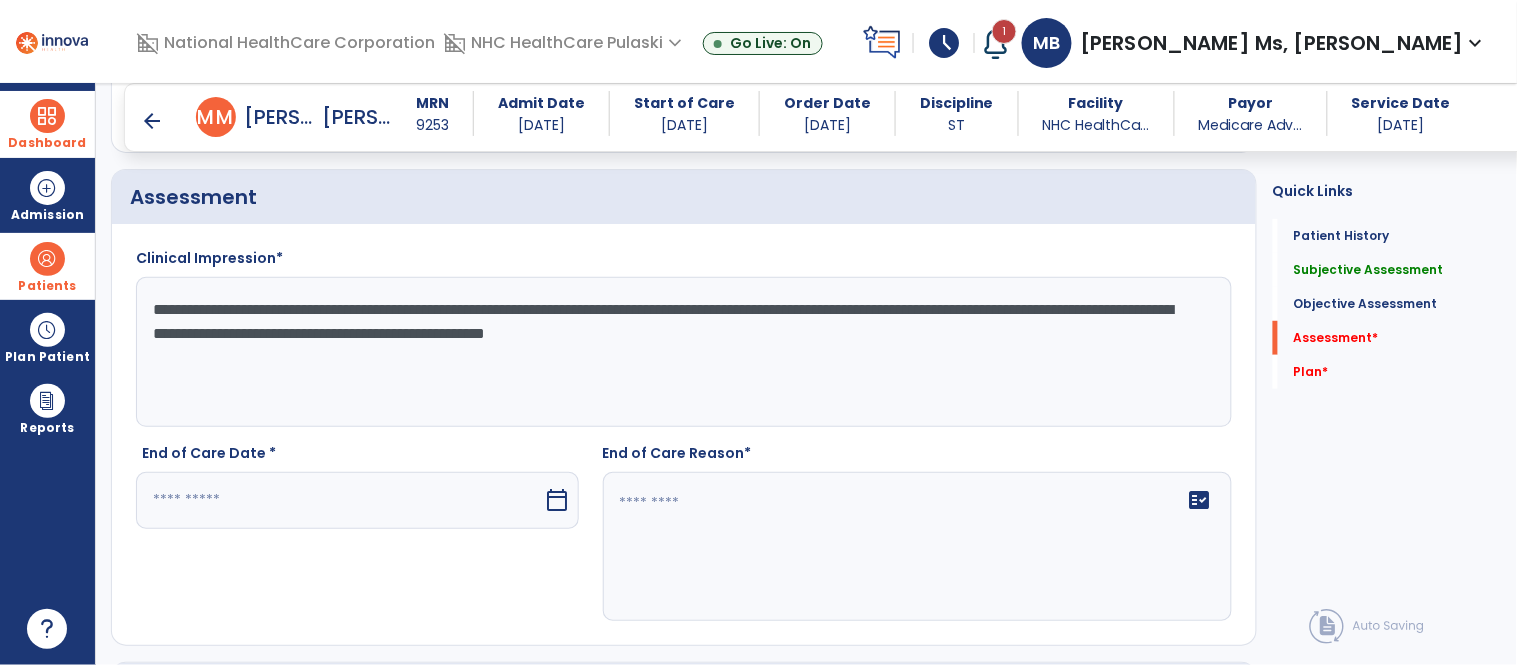 click on "**********" 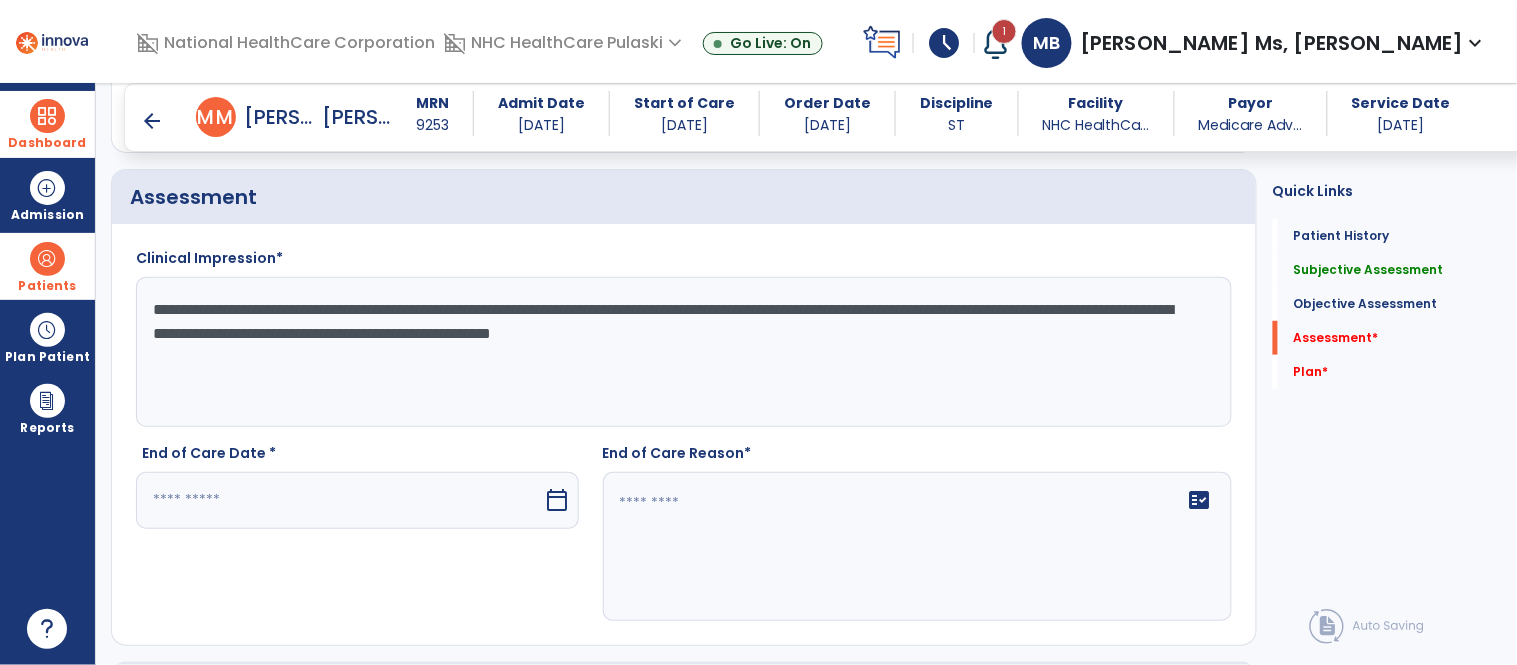 paste on "**********" 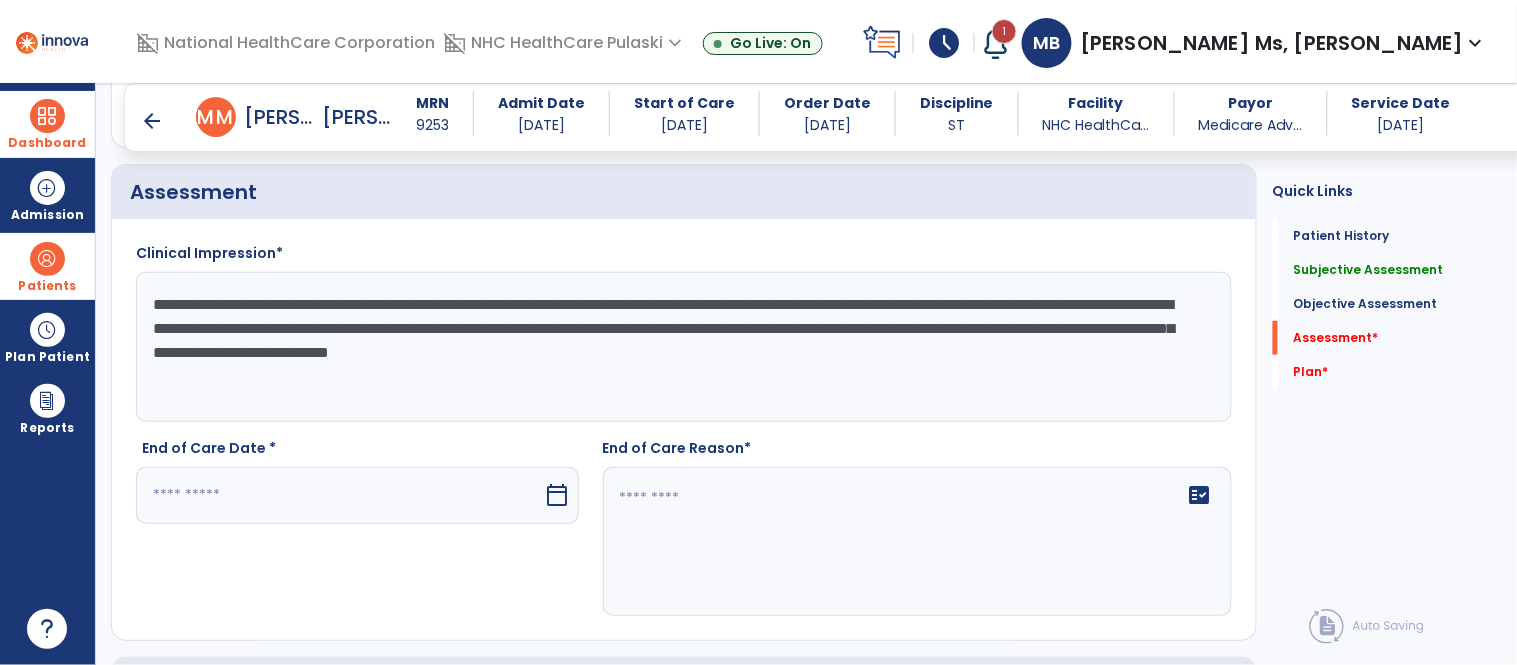 scroll, scrollTop: 2164, scrollLeft: 0, axis: vertical 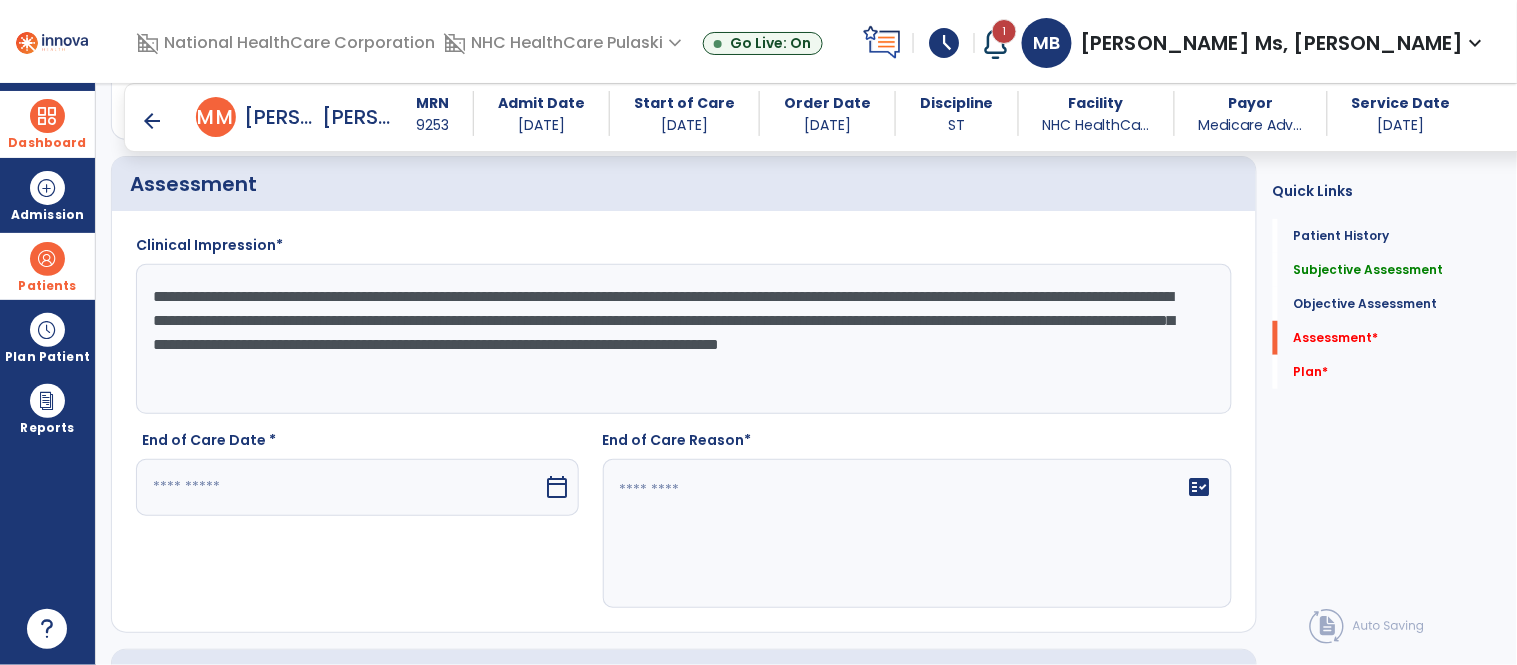 click on "**********" 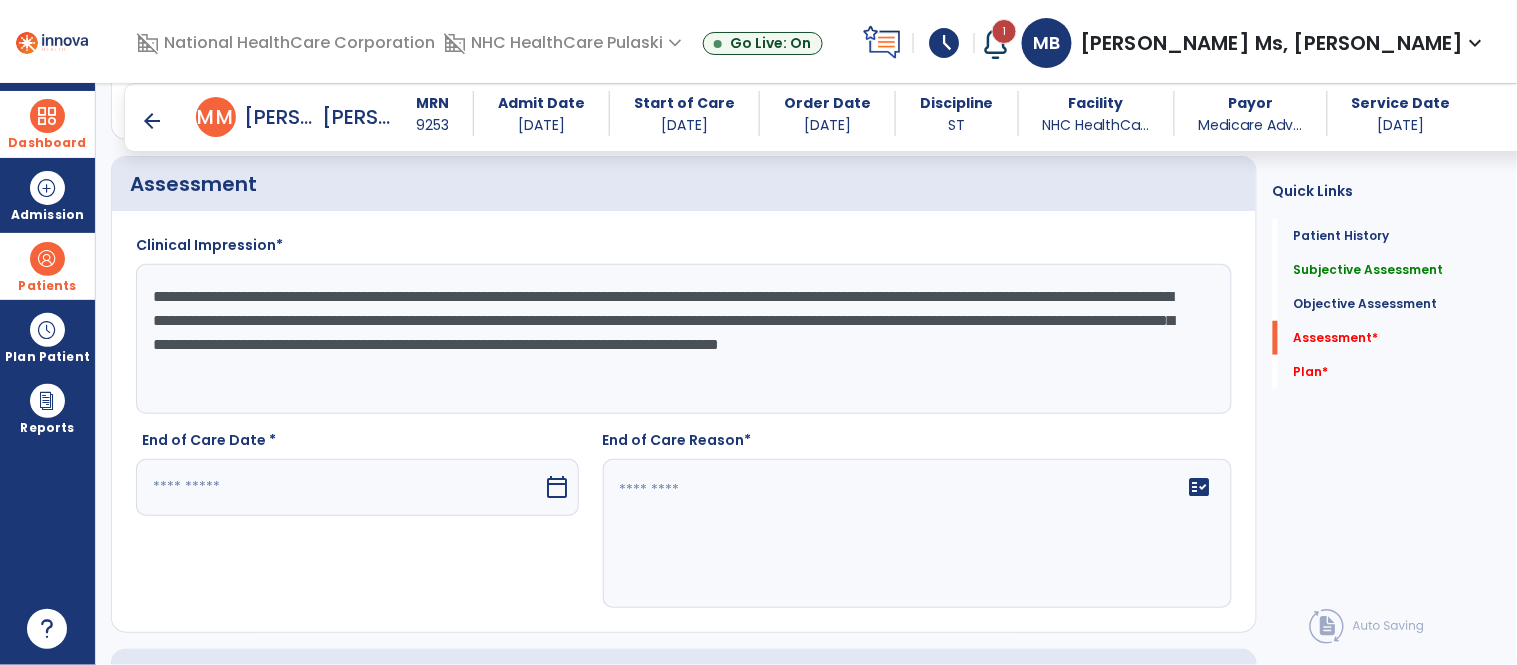 type on "**********" 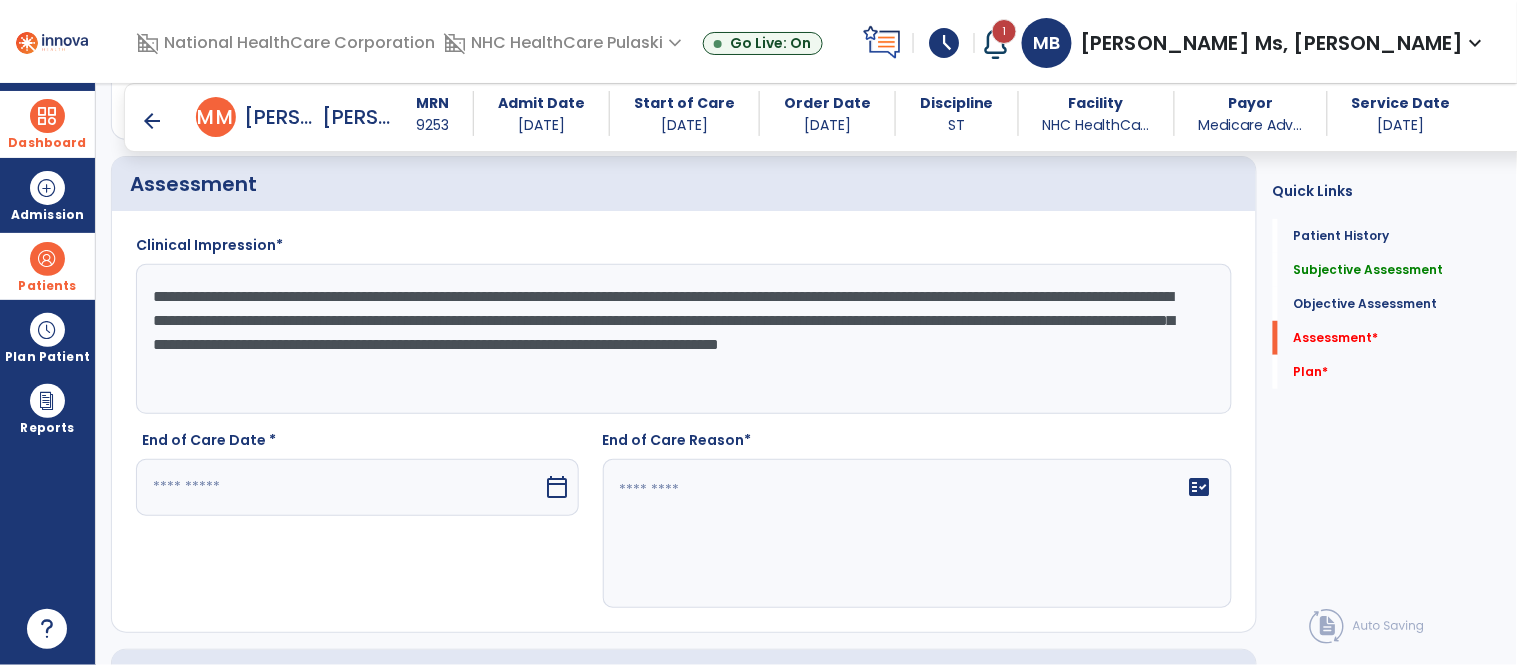 click at bounding box center [340, 487] 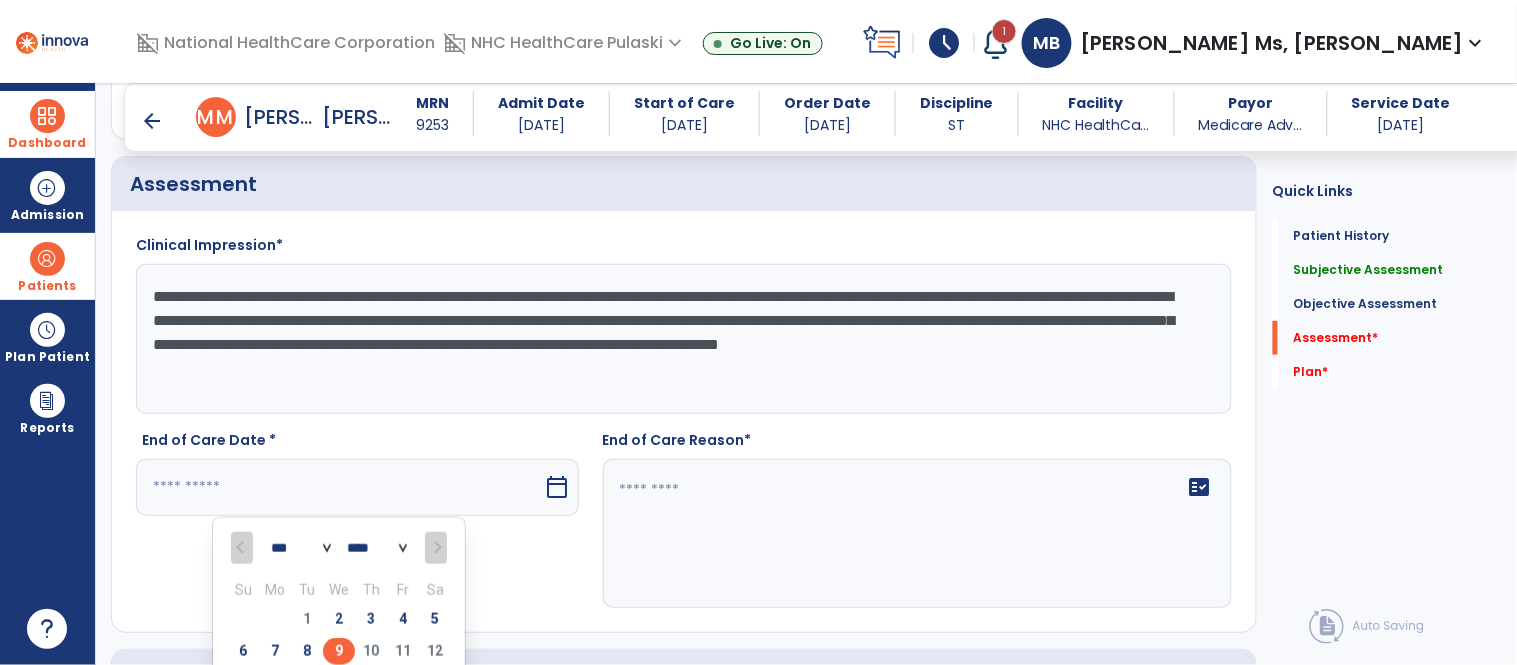 scroll, scrollTop: 2170, scrollLeft: 0, axis: vertical 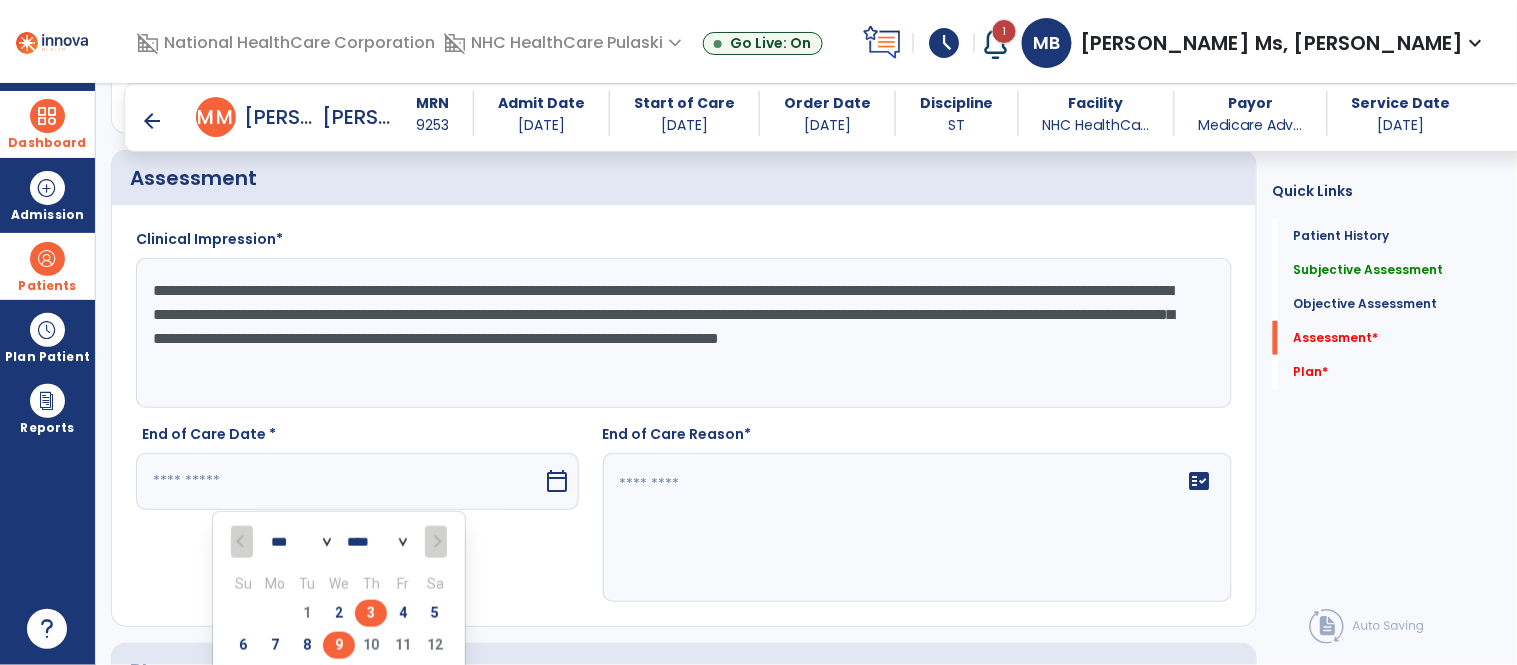 click on "3" at bounding box center (371, 613) 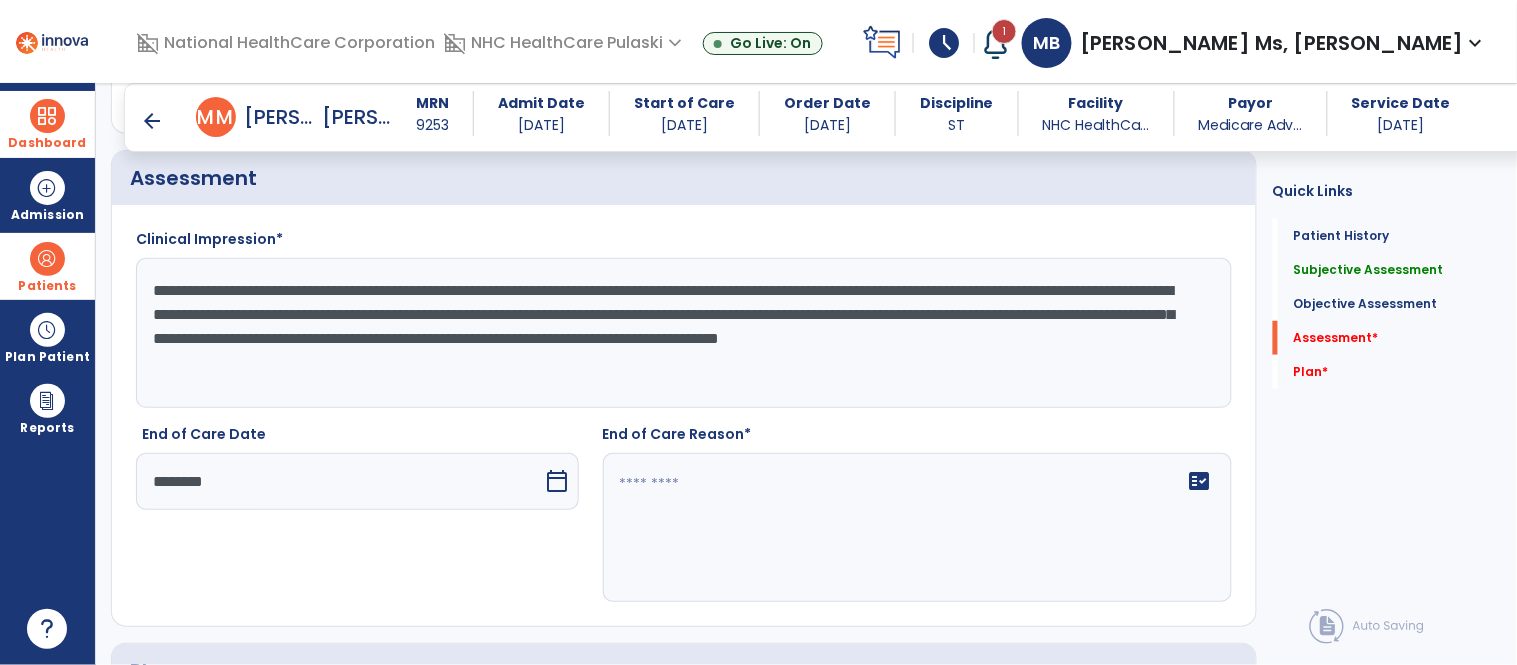 click on "********" at bounding box center (340, 481) 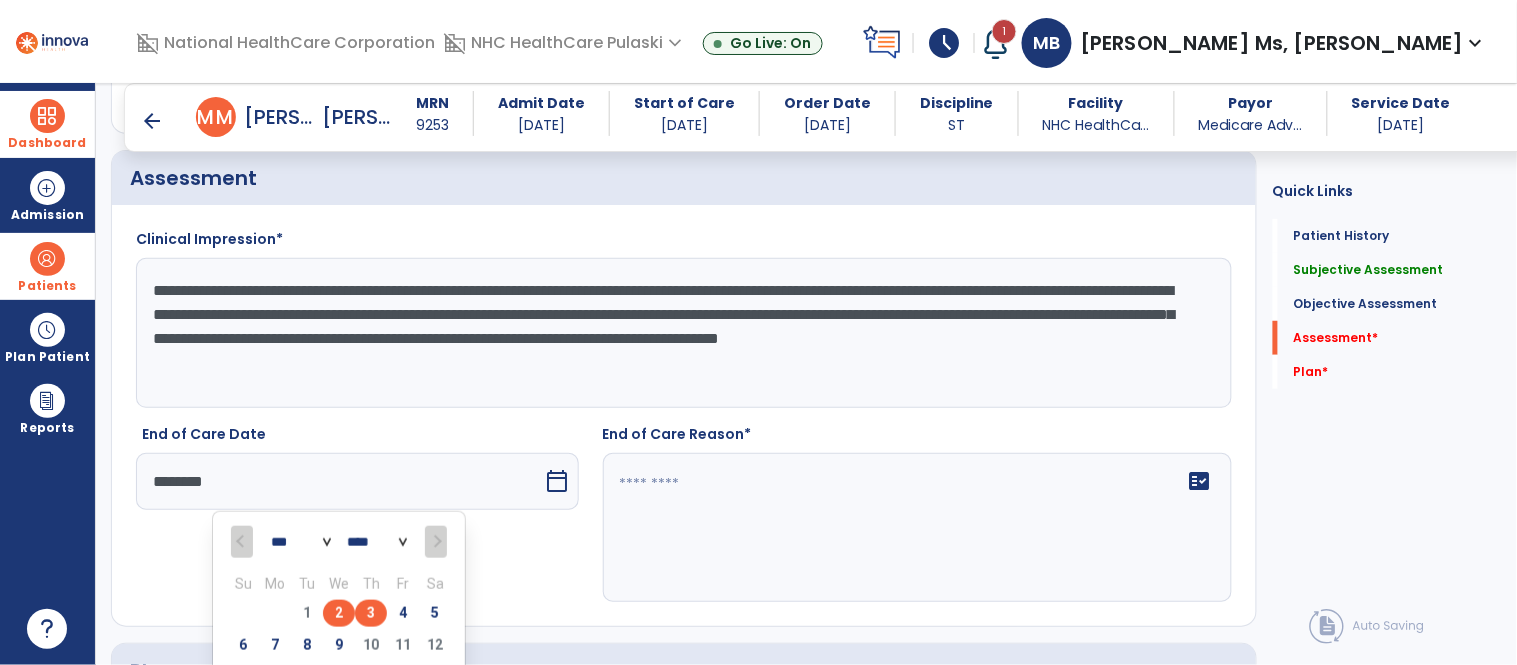 click on "2" at bounding box center [339, 613] 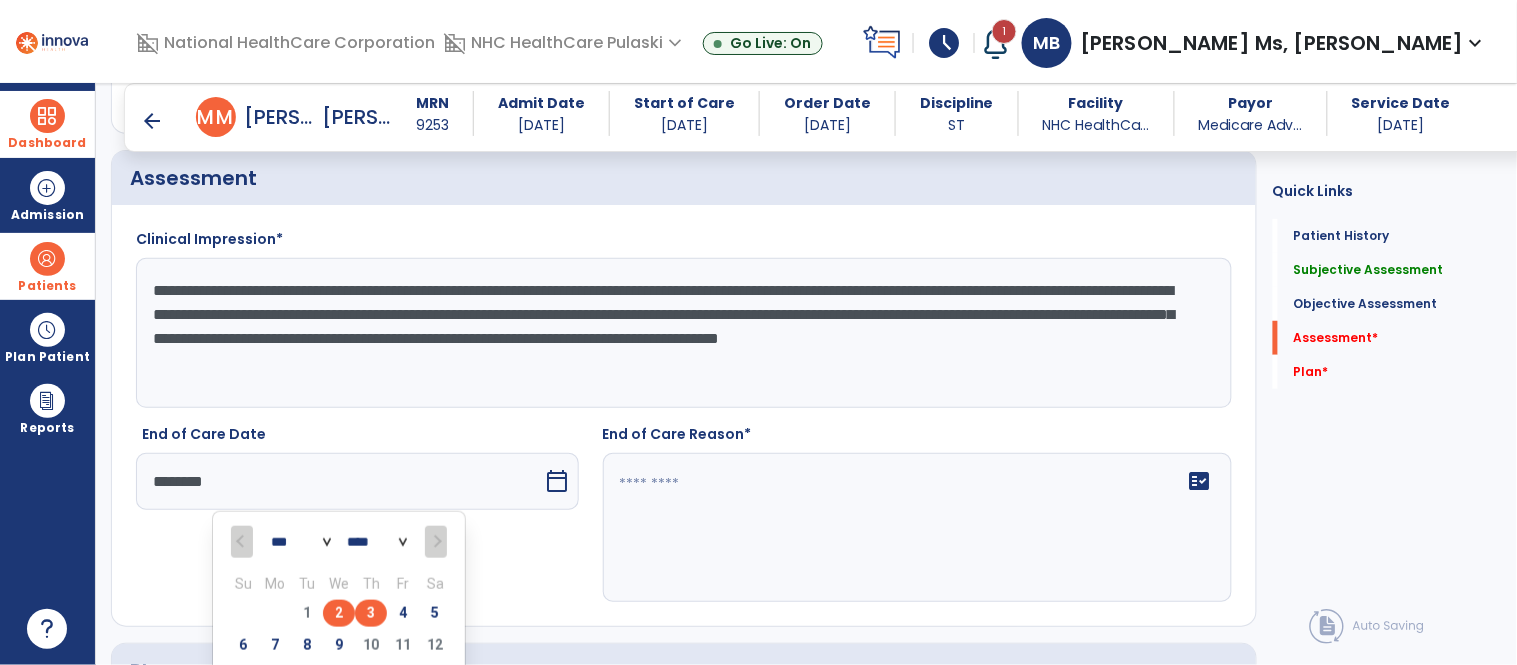 type on "********" 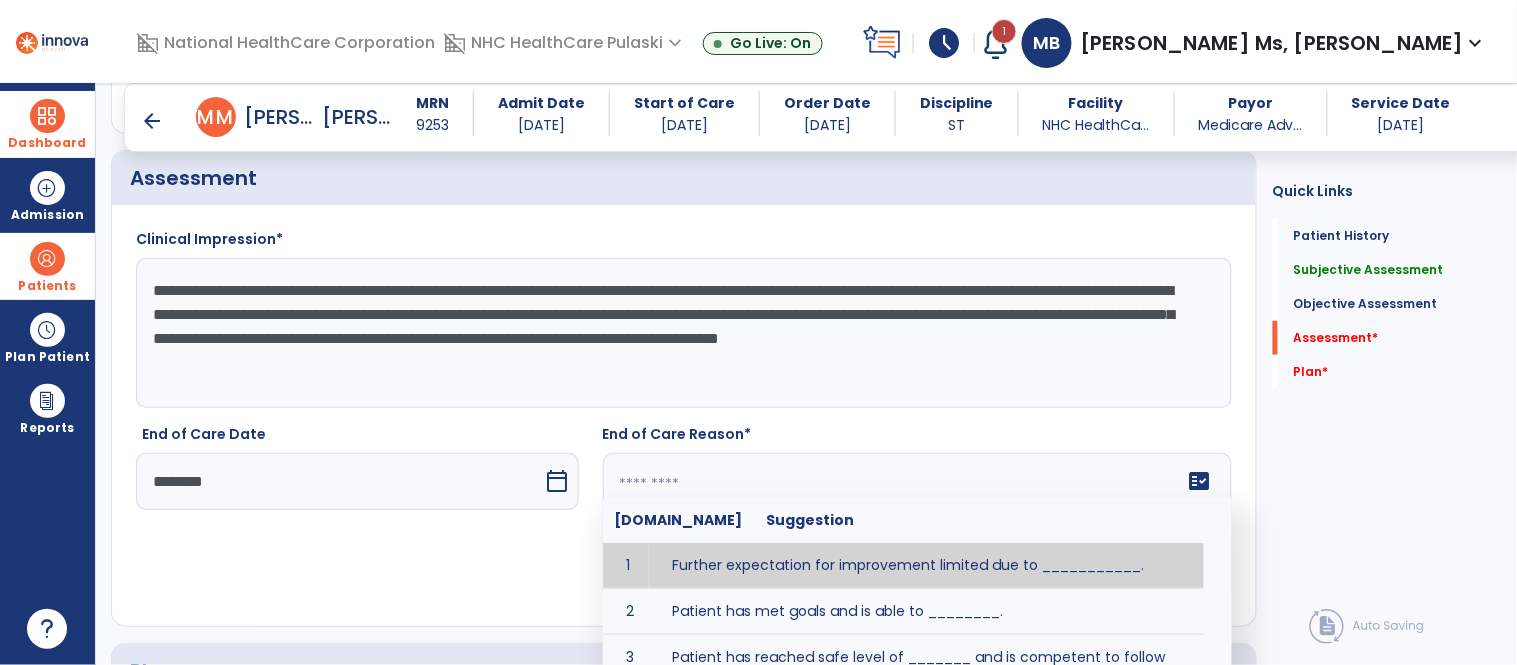 click on "fact_check  [DOMAIN_NAME] Suggestion 1 Further expectation for improvement limited due to ___________. 2 Patient has met goals and is able to ________. 3 Patient has reached safe level of _______ and is competent to follow prescribed home exercise program. 4 Patient responded to therapy ____________. 5 Unexpected facility discharge - patient continues to warrant further therapy and will be re-screened upon readmission. 6 Unstable medical condition makes continued services inappropriate at this time." 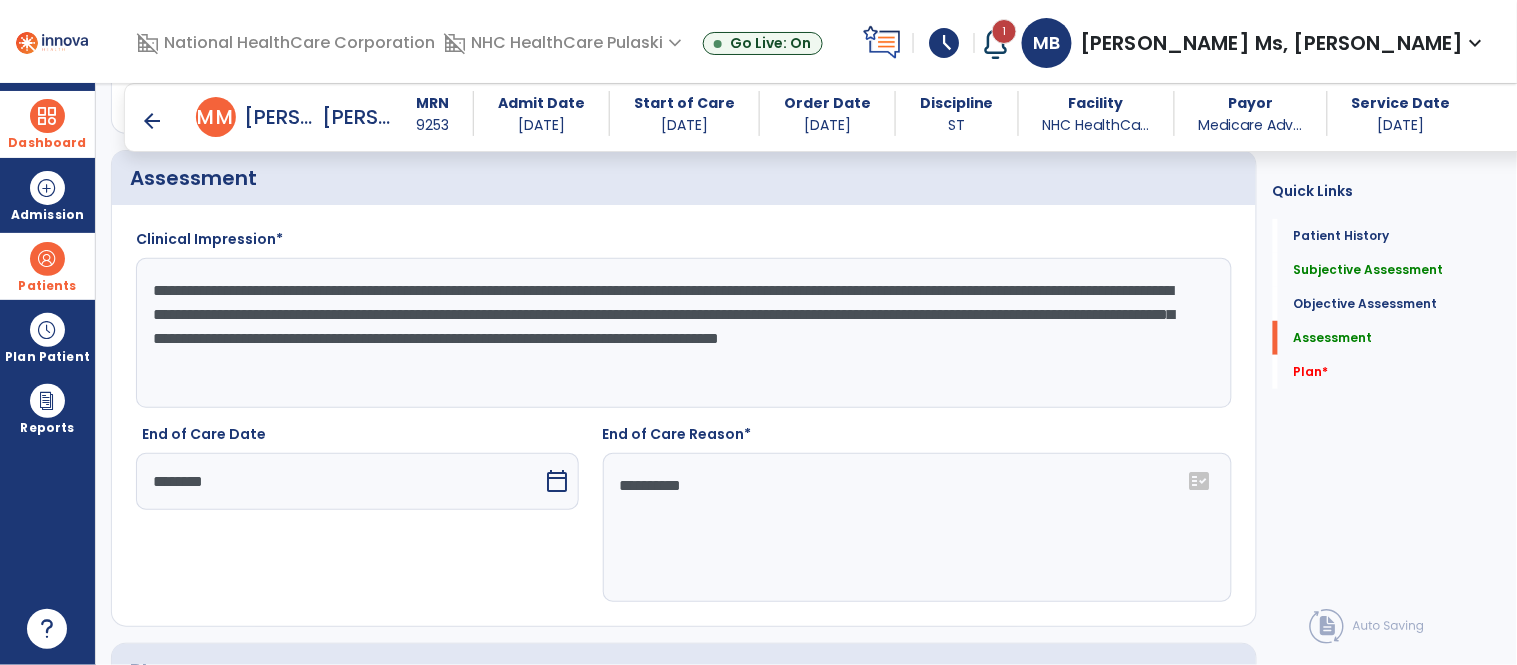 type on "*********" 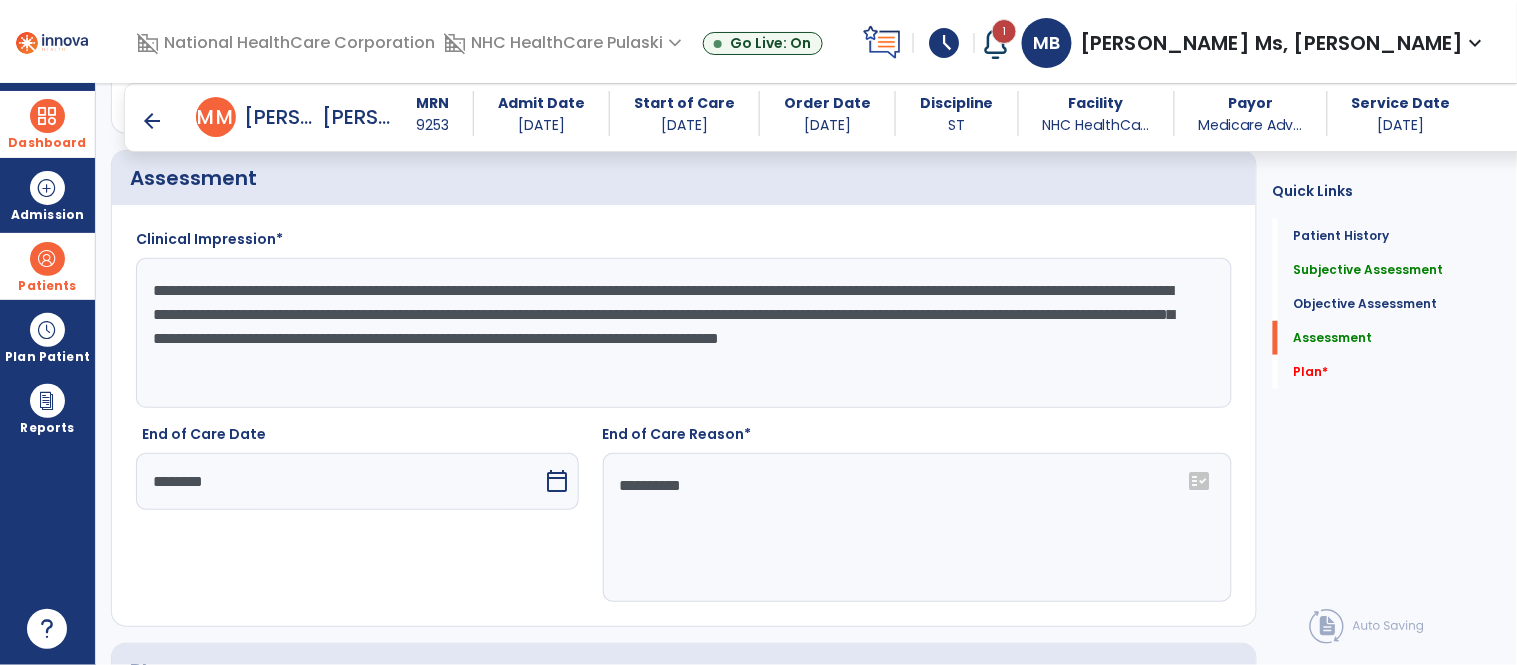 drag, startPoint x: 605, startPoint y: 368, endPoint x: 73, endPoint y: 284, distance: 538.59076 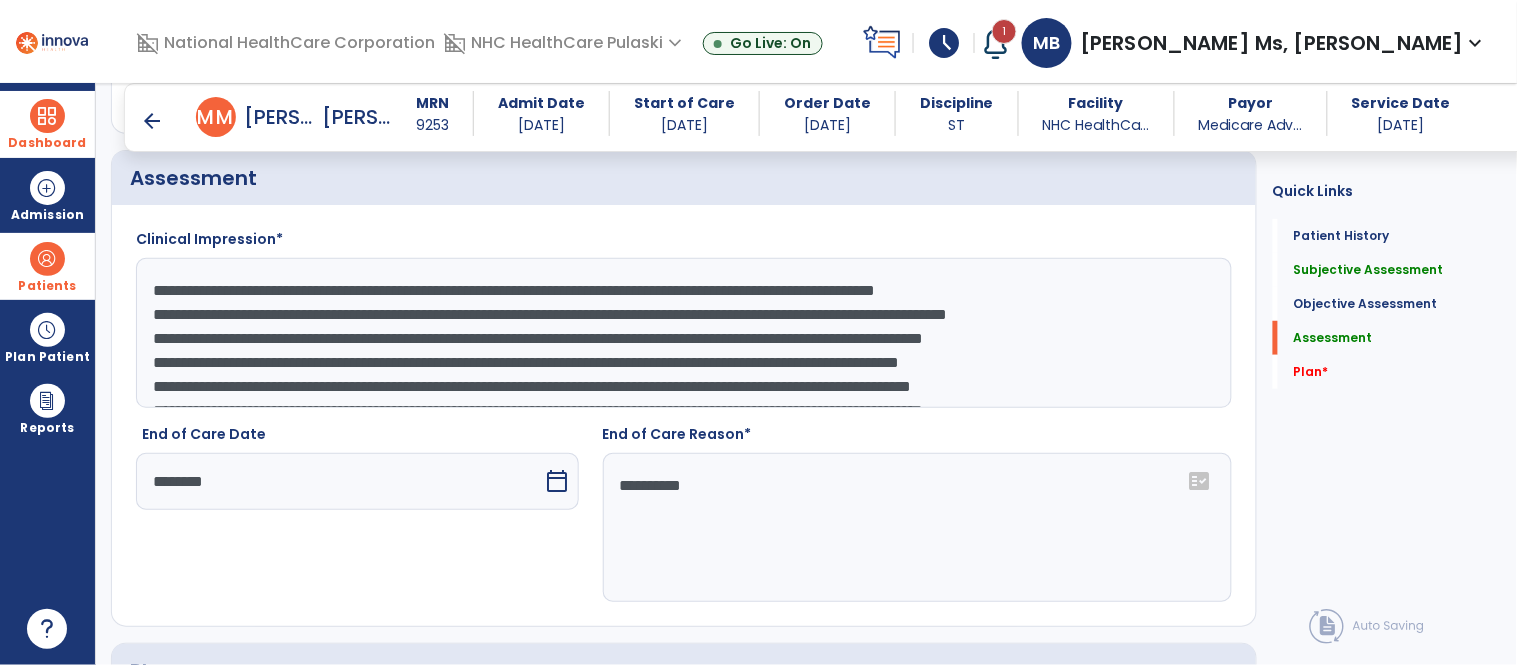 scroll, scrollTop: 158, scrollLeft: 0, axis: vertical 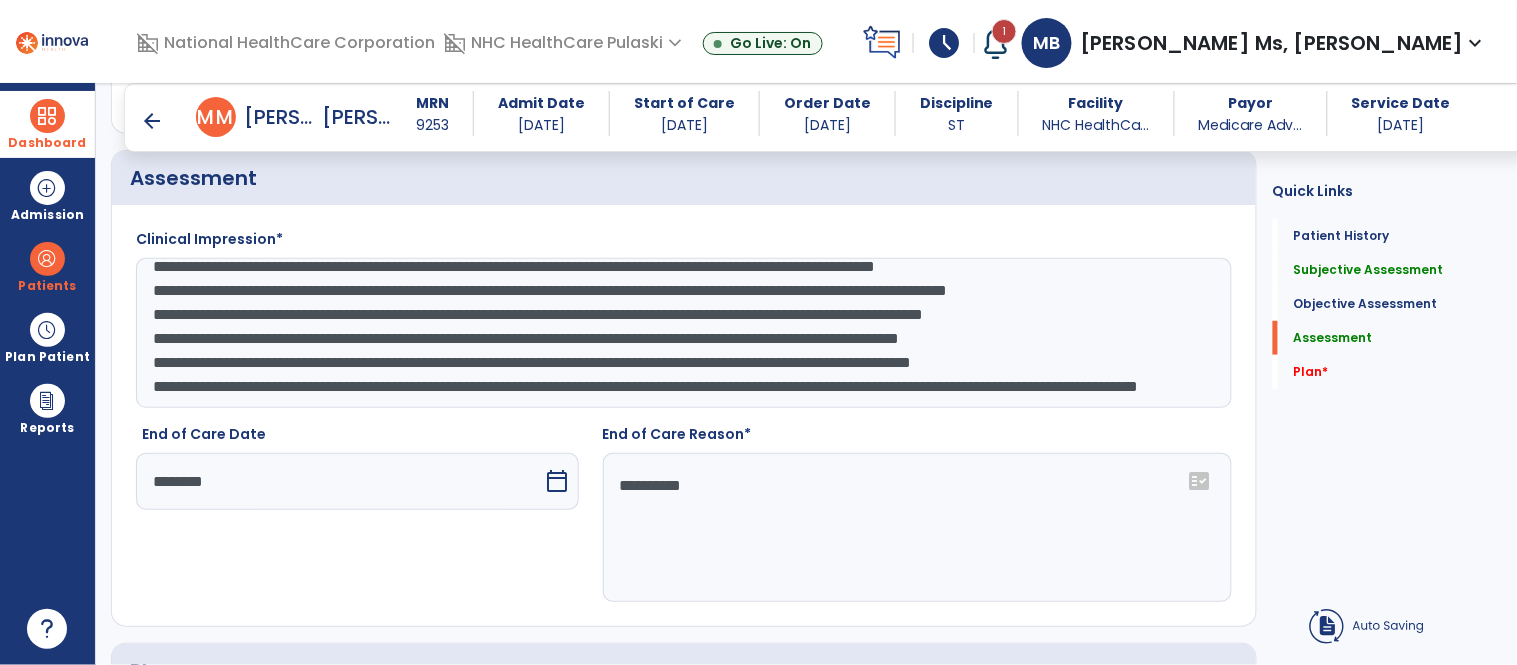 click on "**********" 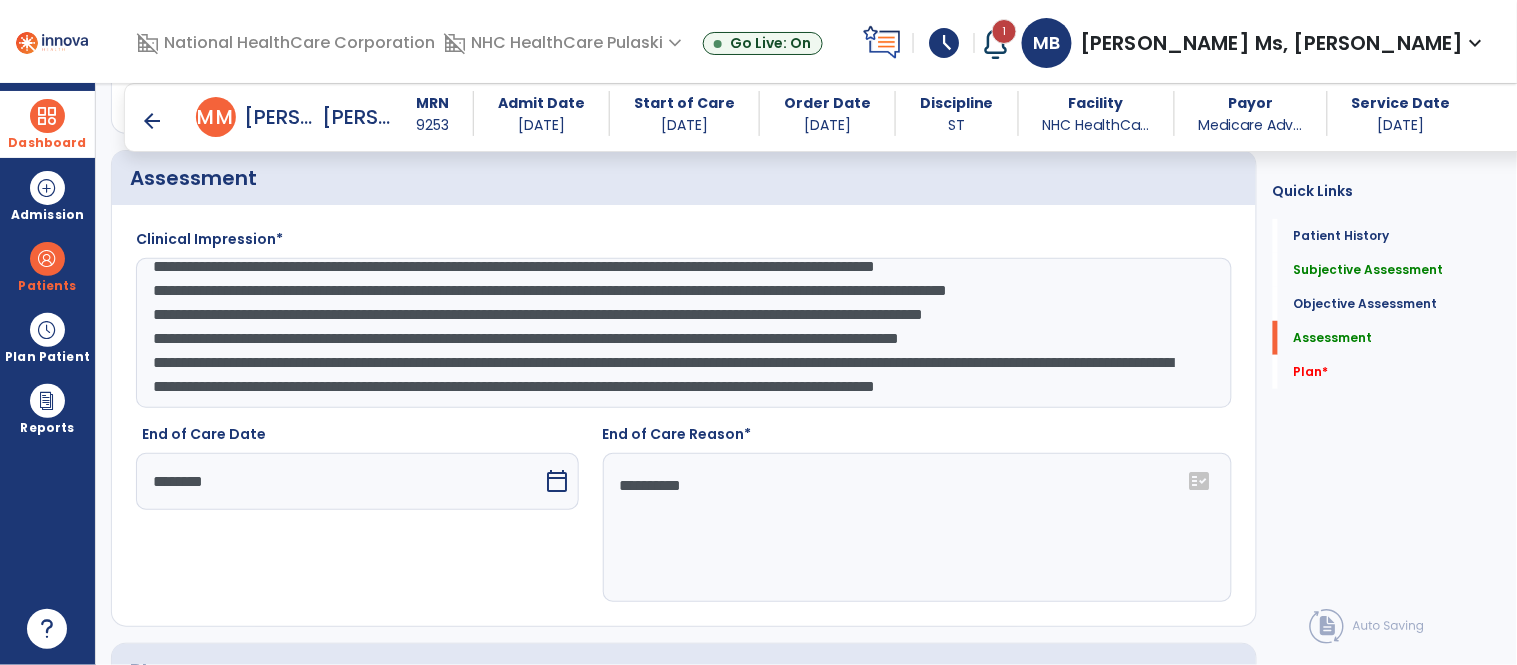 scroll, scrollTop: 120, scrollLeft: 0, axis: vertical 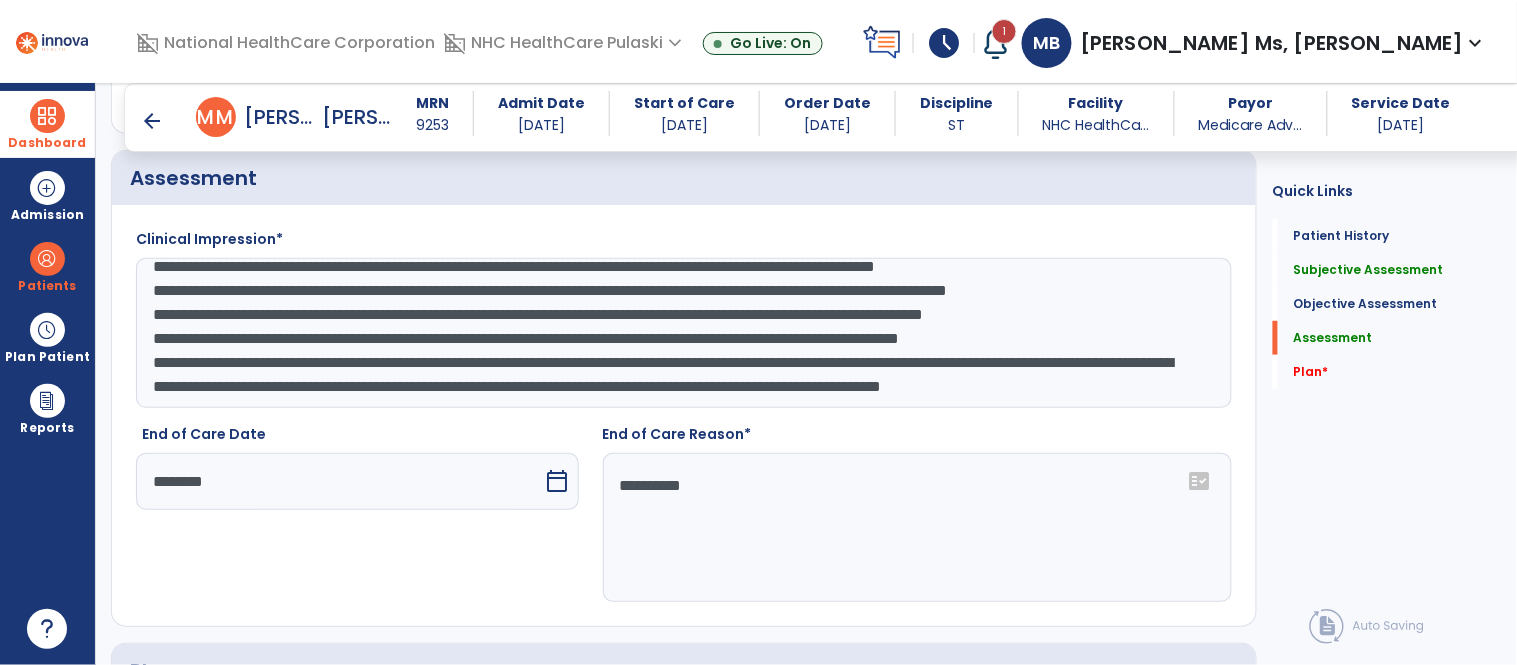 click on "**********" 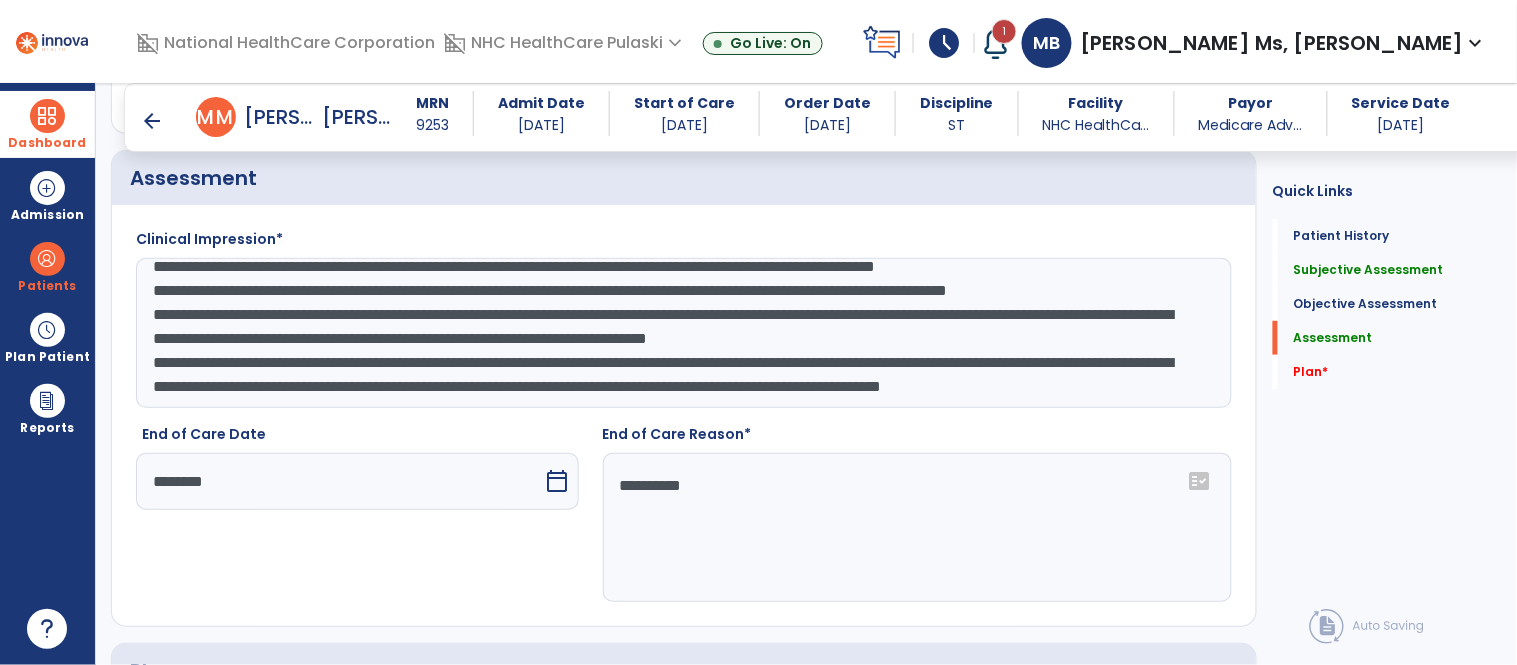 scroll, scrollTop: 115, scrollLeft: 0, axis: vertical 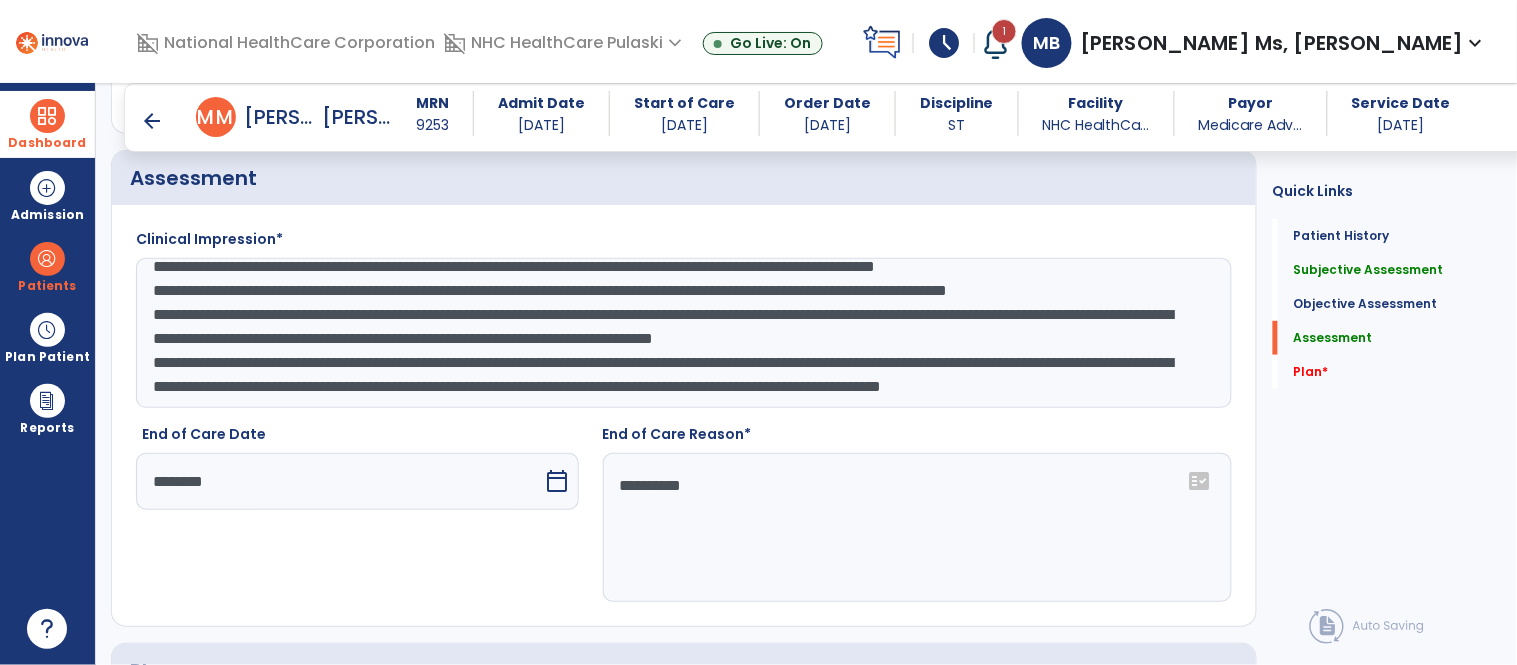 click on "**********" 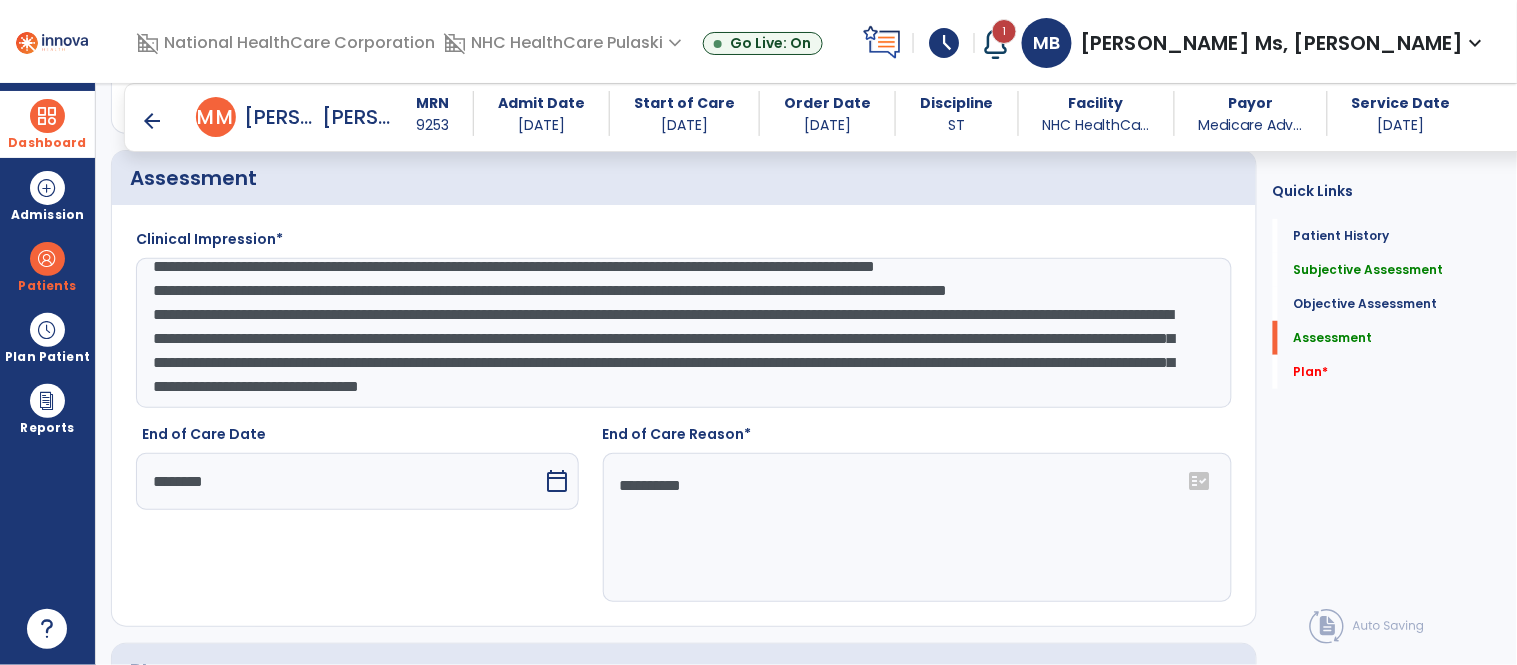 scroll, scrollTop: 91, scrollLeft: 0, axis: vertical 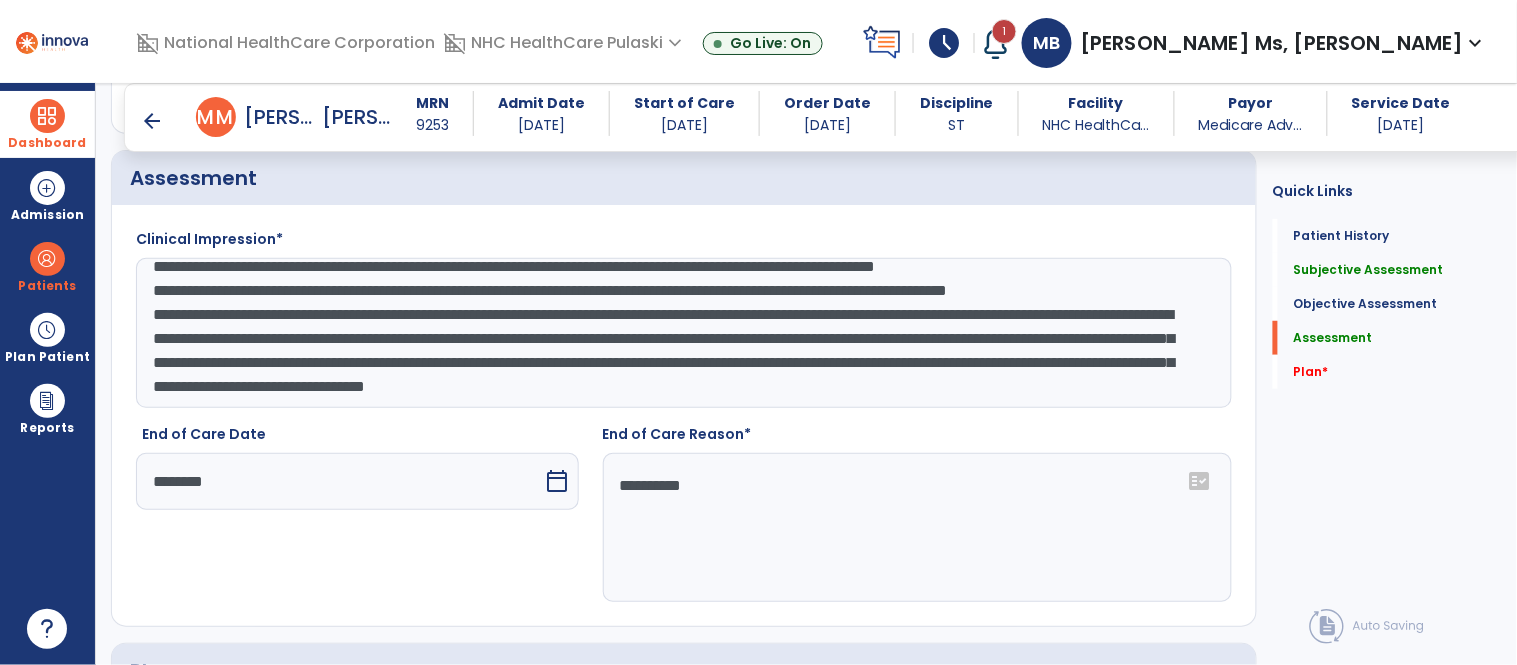 click on "**********" 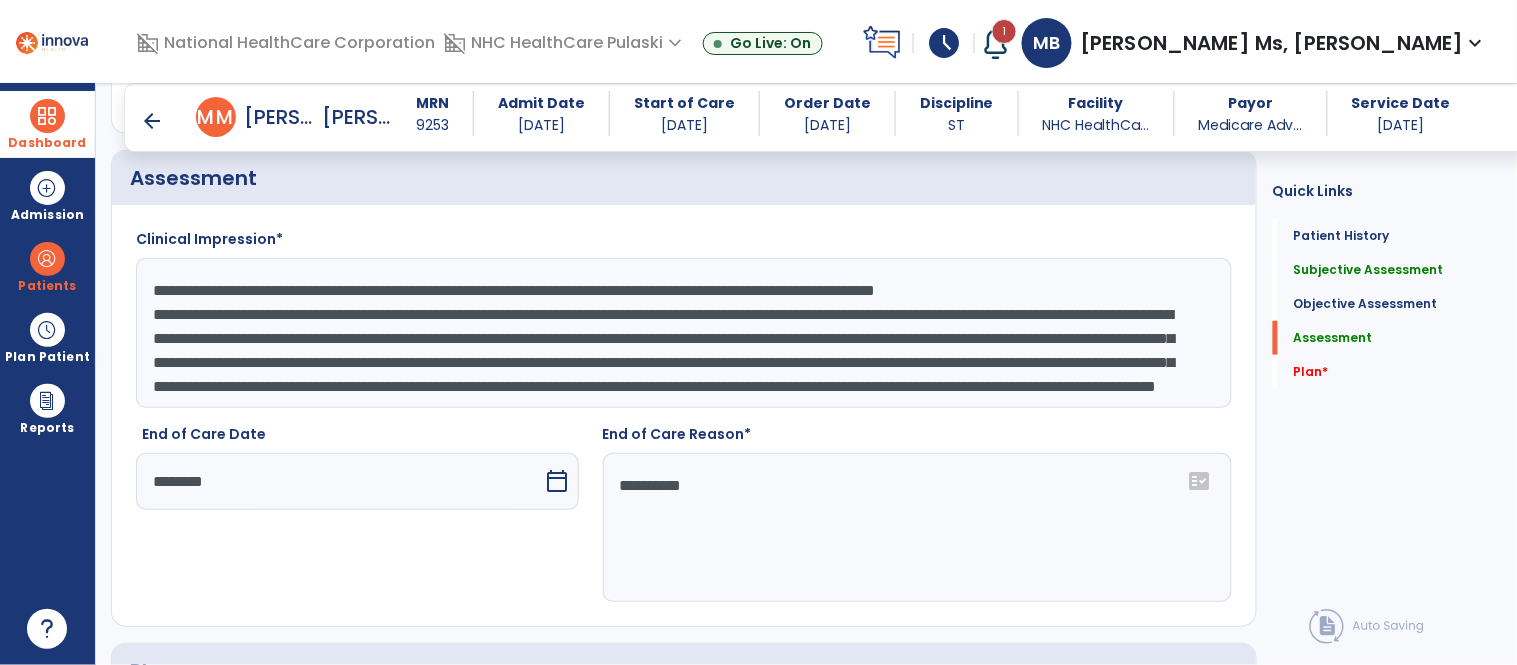 scroll, scrollTop: 18, scrollLeft: 0, axis: vertical 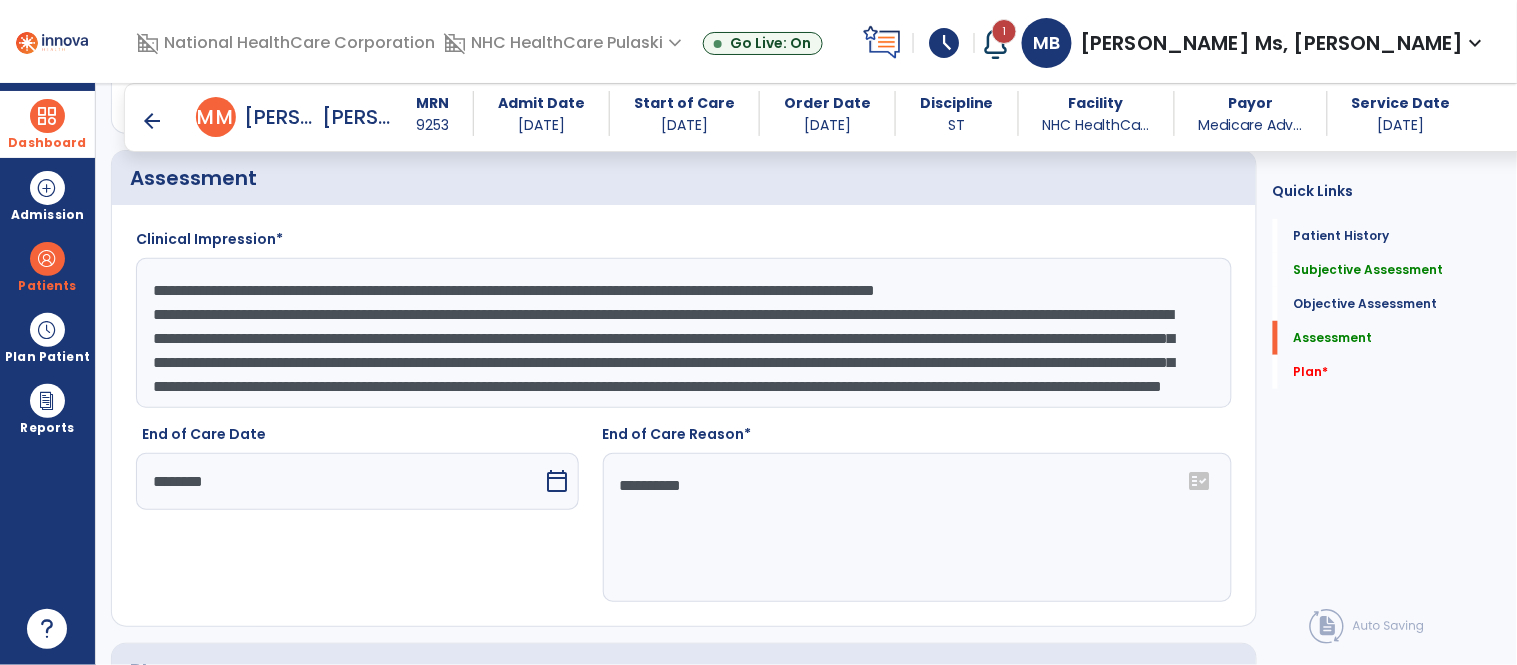 click on "**********" 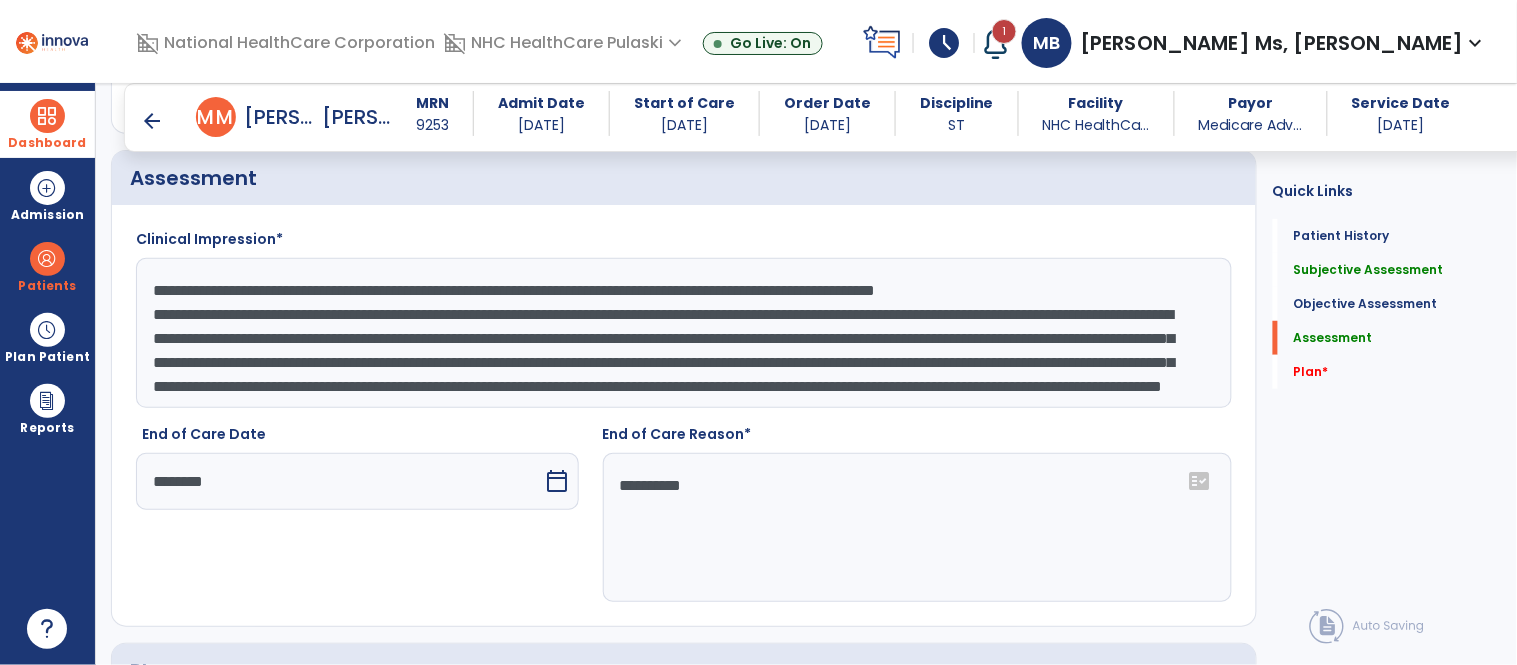 click on "**********" 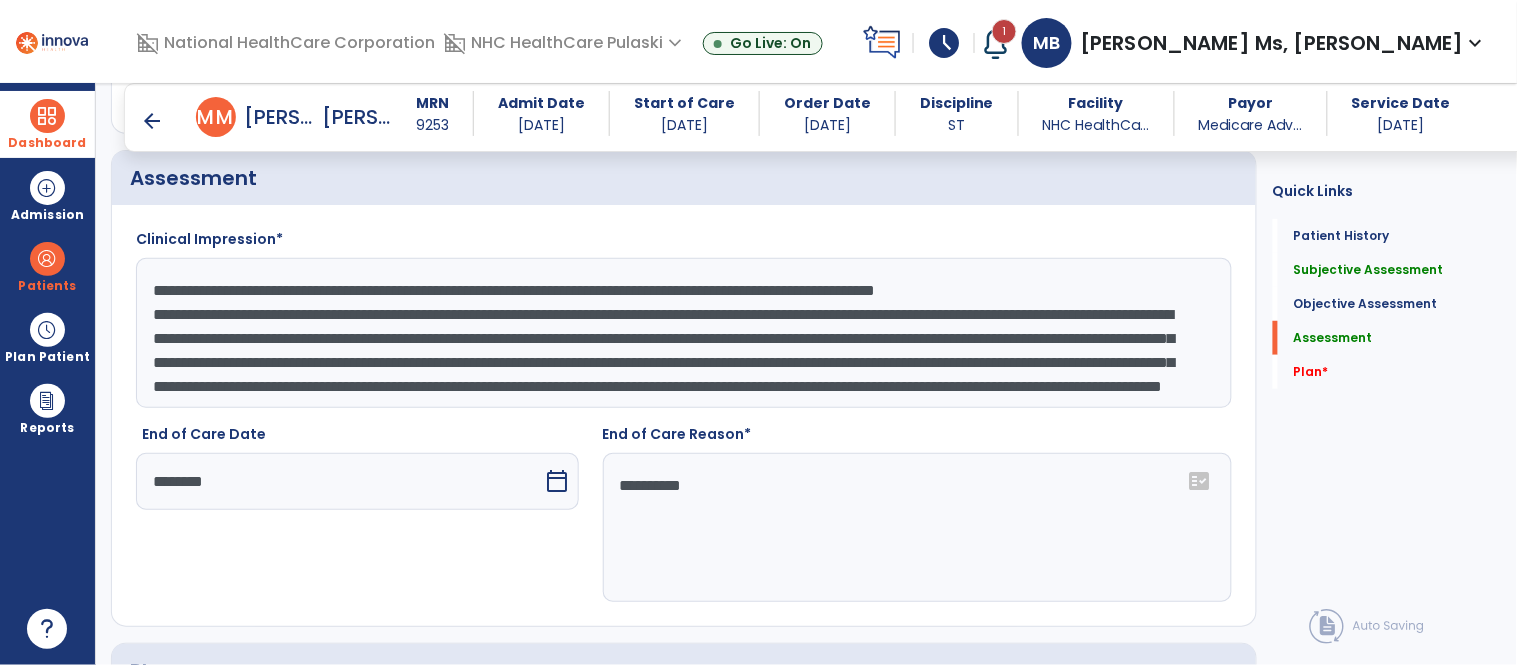 drag, startPoint x: 747, startPoint y: 476, endPoint x: 596, endPoint y: 476, distance: 151 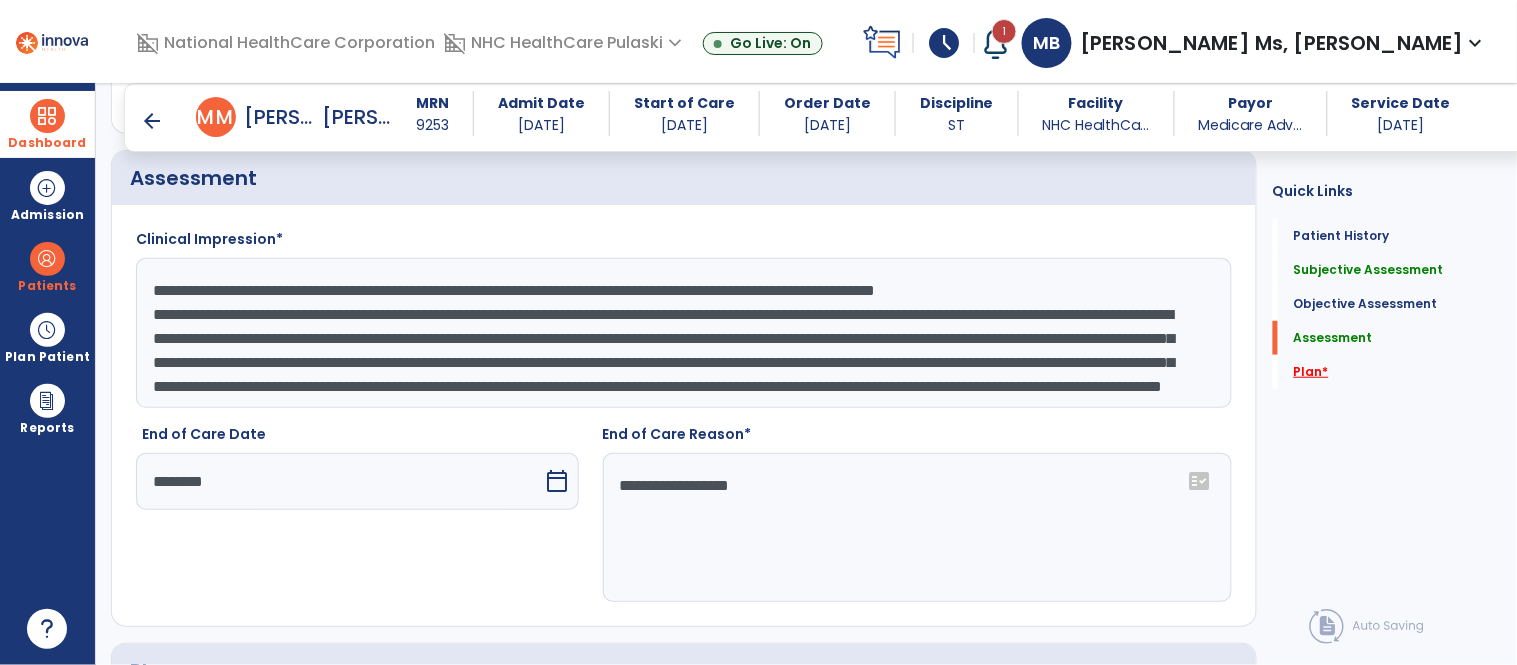 type on "**********" 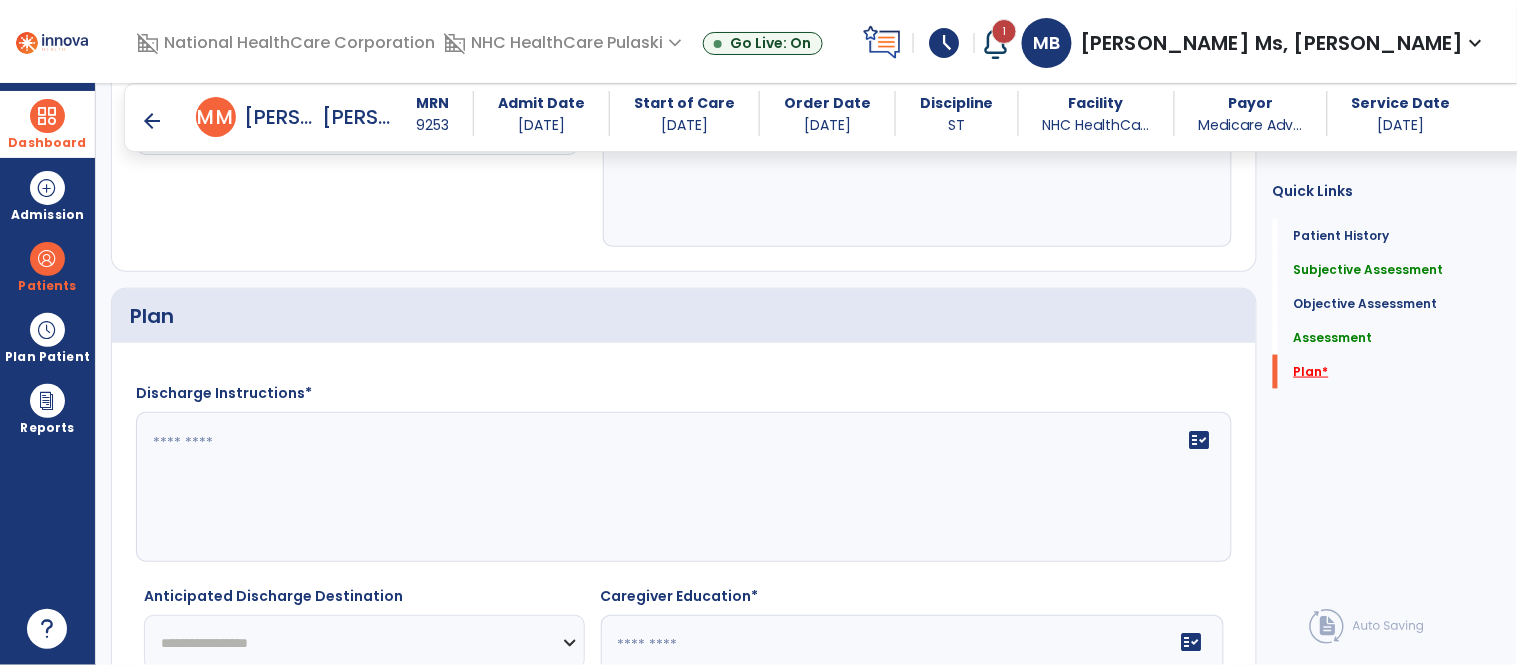 scroll, scrollTop: 2733, scrollLeft: 0, axis: vertical 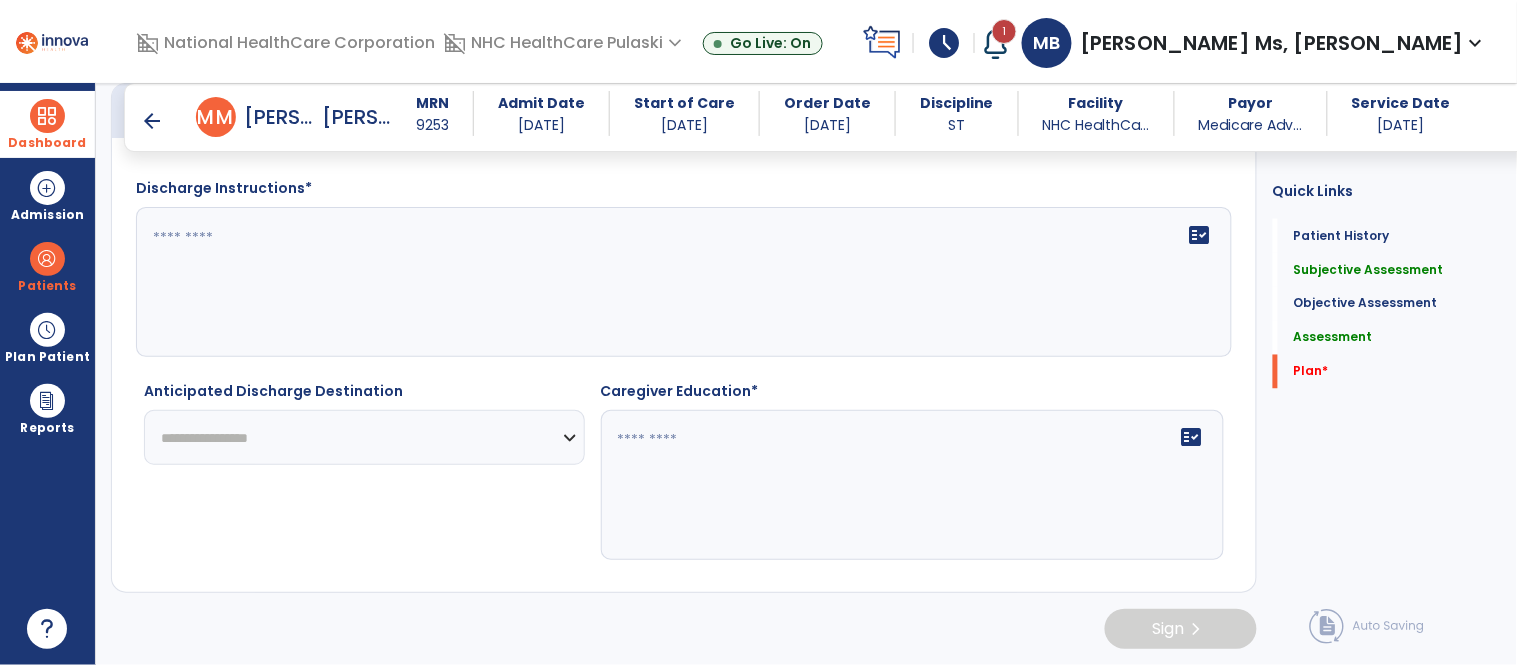 click on "fact_check" 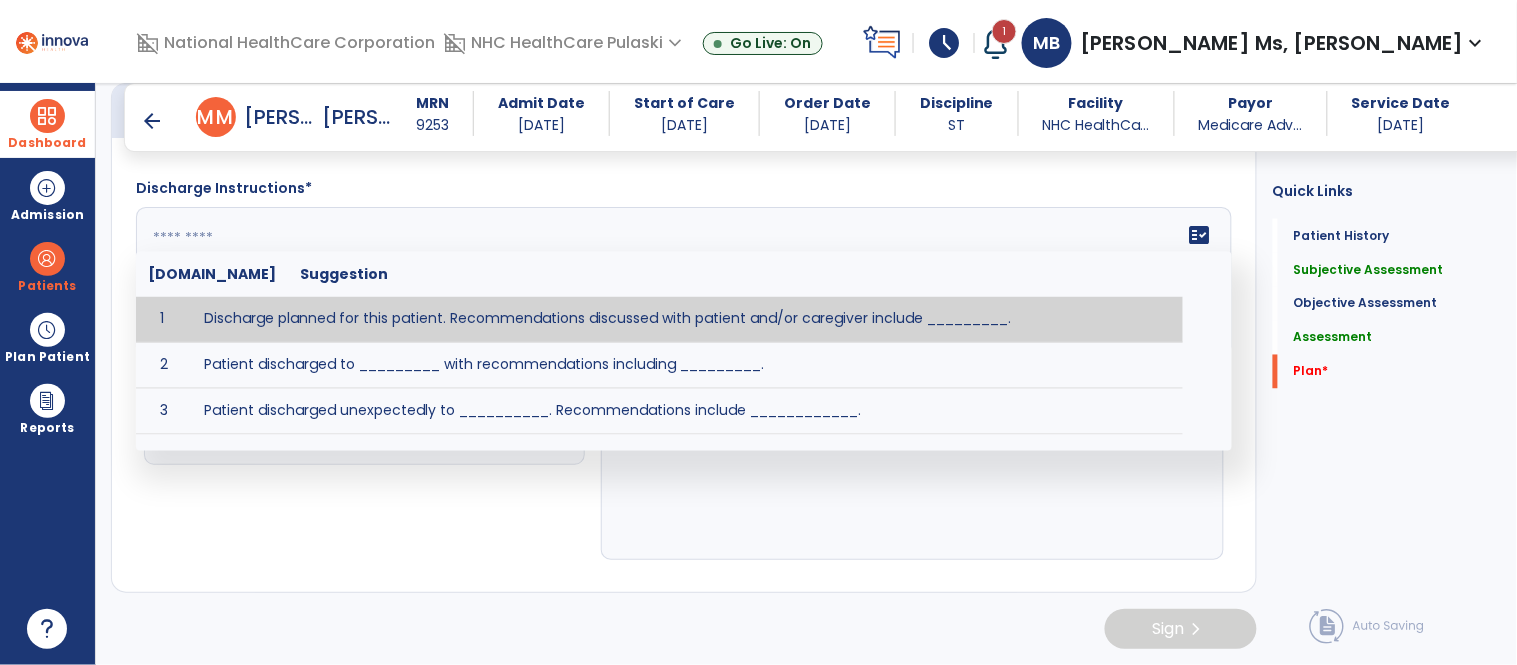 paste on "**********" 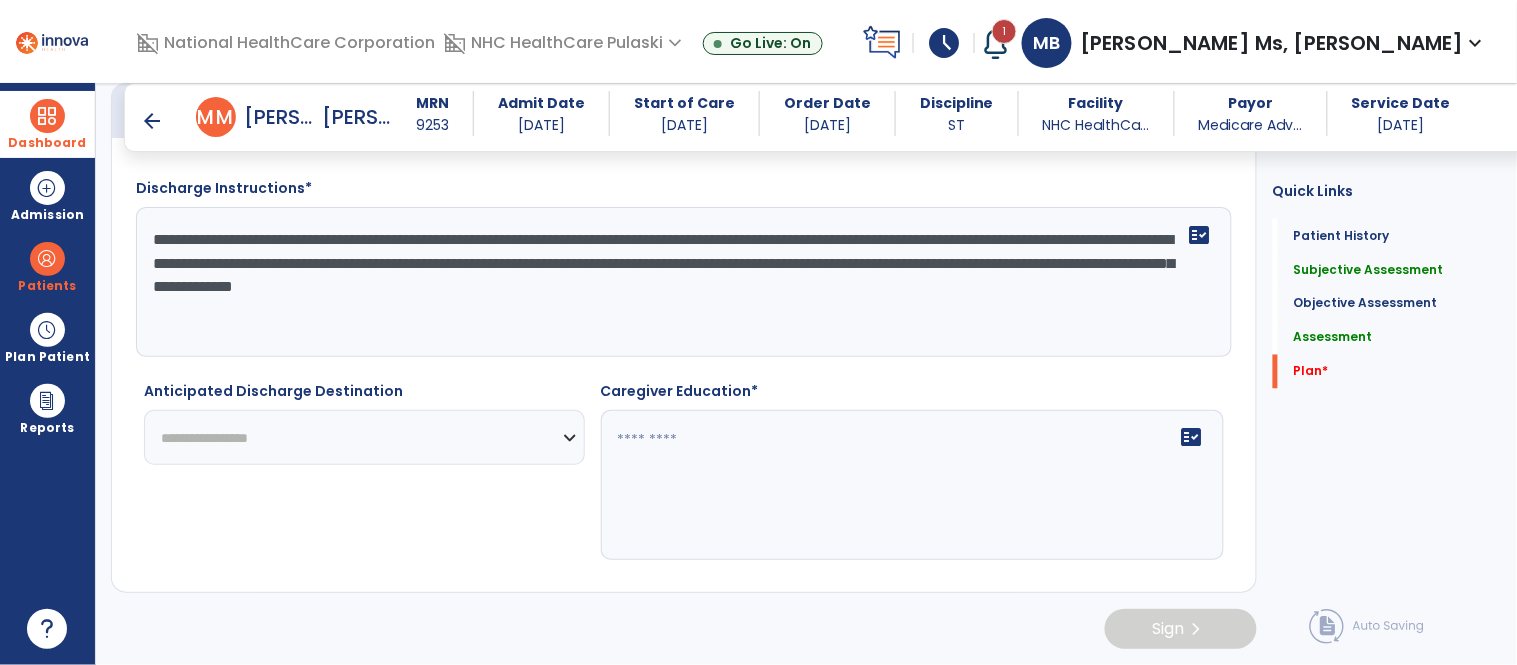type on "**********" 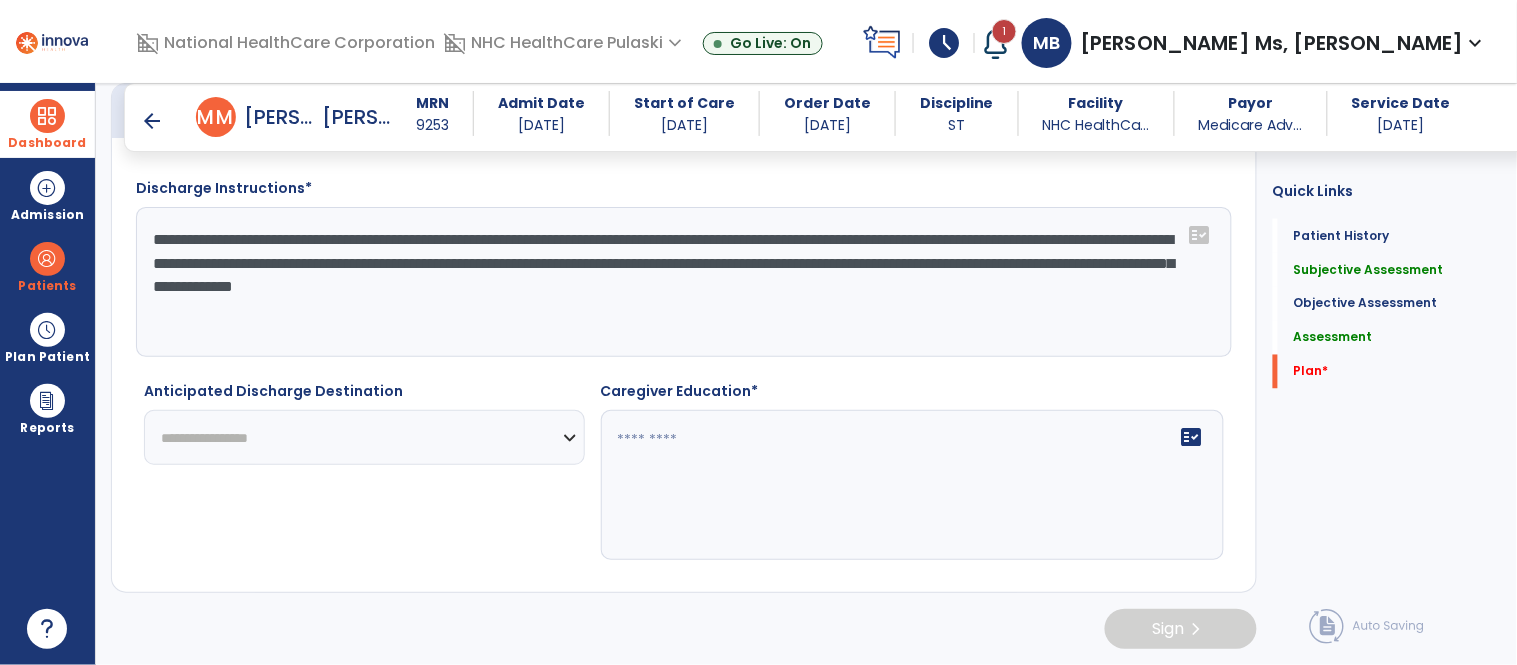 select on "****" 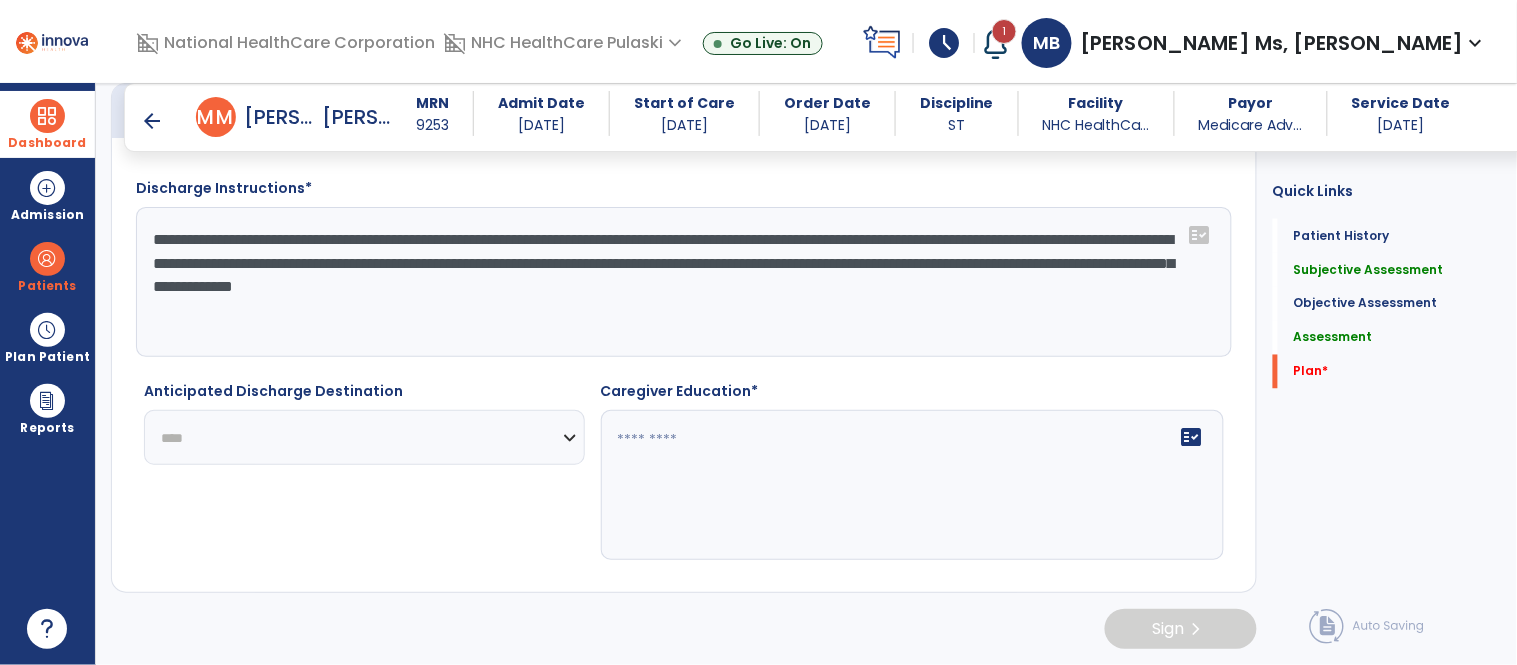 click on "**********" 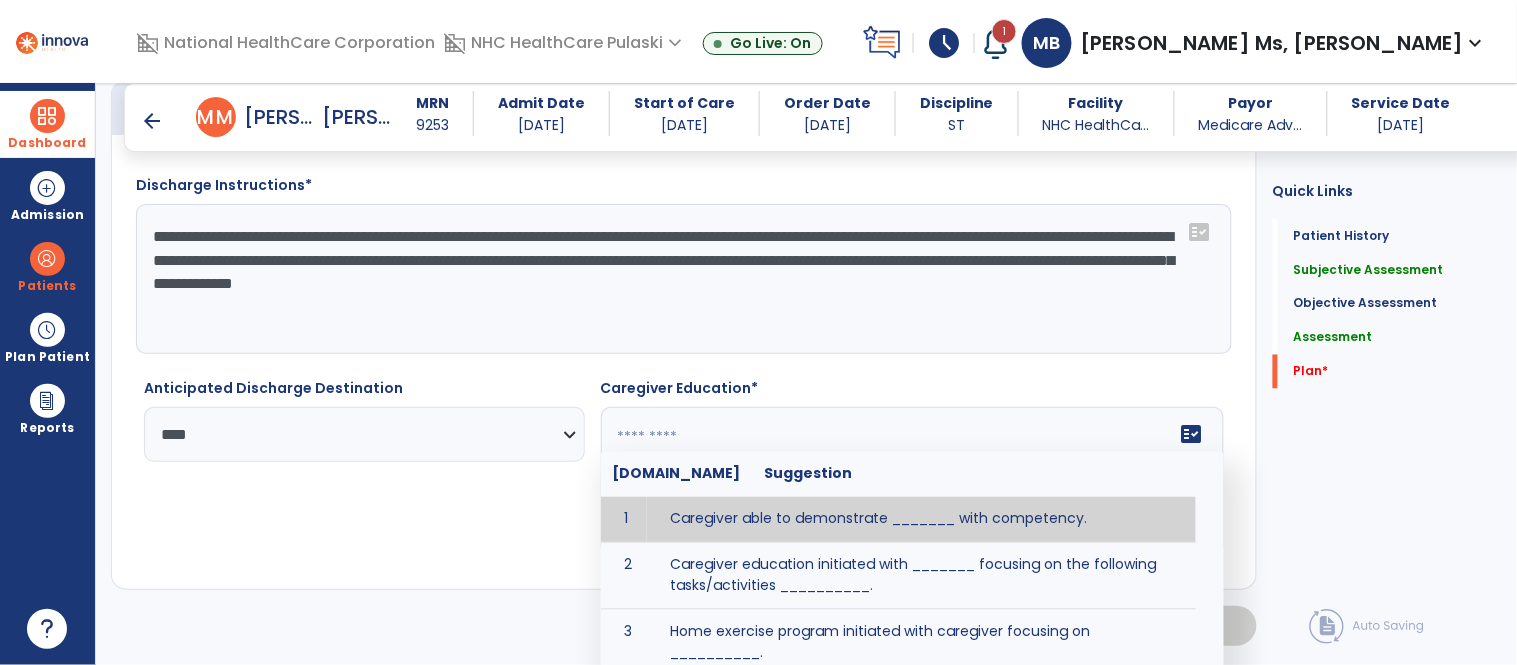 click on "fact_check  [DOMAIN_NAME] Suggestion 1 Caregiver able to demonstrate _______ with competency. 2 Caregiver education initiated with _______ focusing on the following tasks/activities __________. 3 Home exercise program initiated with caregiver focusing on __________. 4 Patient educated in precautions and is able to recount information with [VALUE]% accuracy." 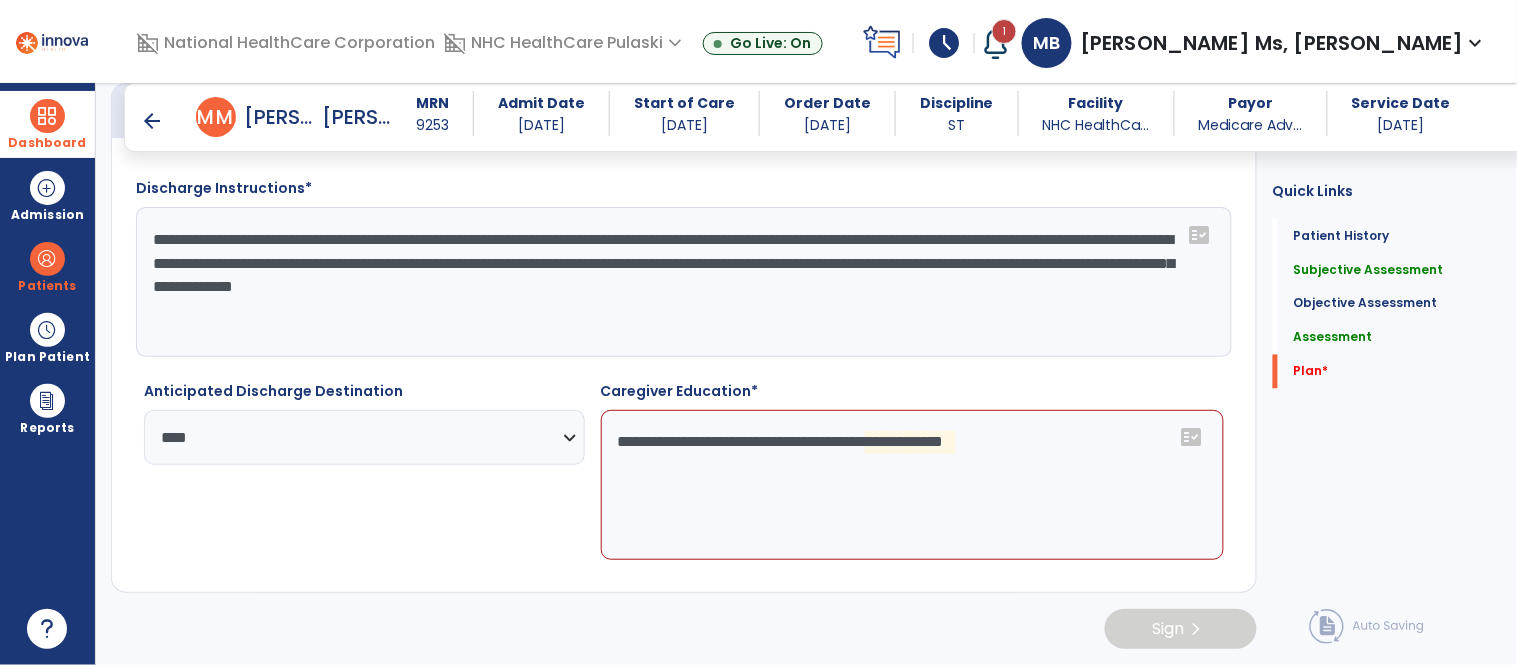 click on "**********" 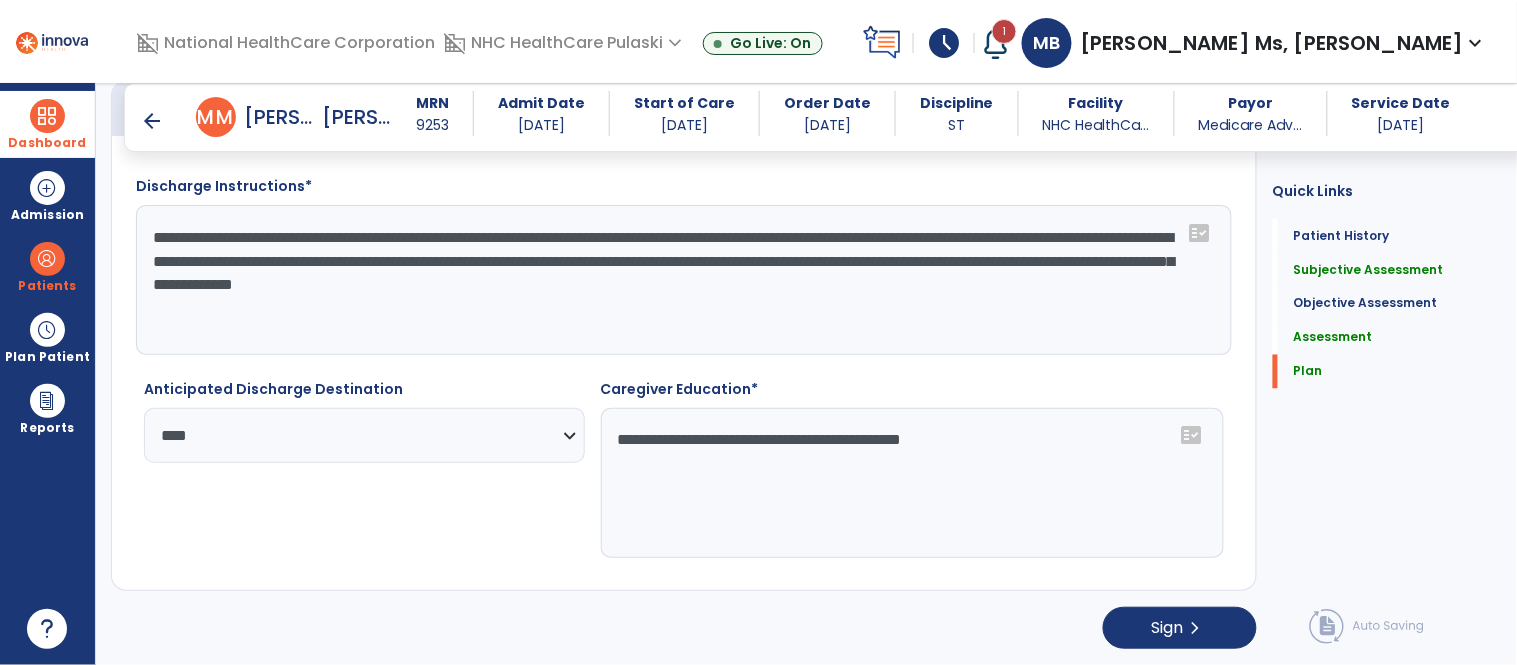 drag, startPoint x: 874, startPoint y: 434, endPoint x: 1094, endPoint y: 440, distance: 220.0818 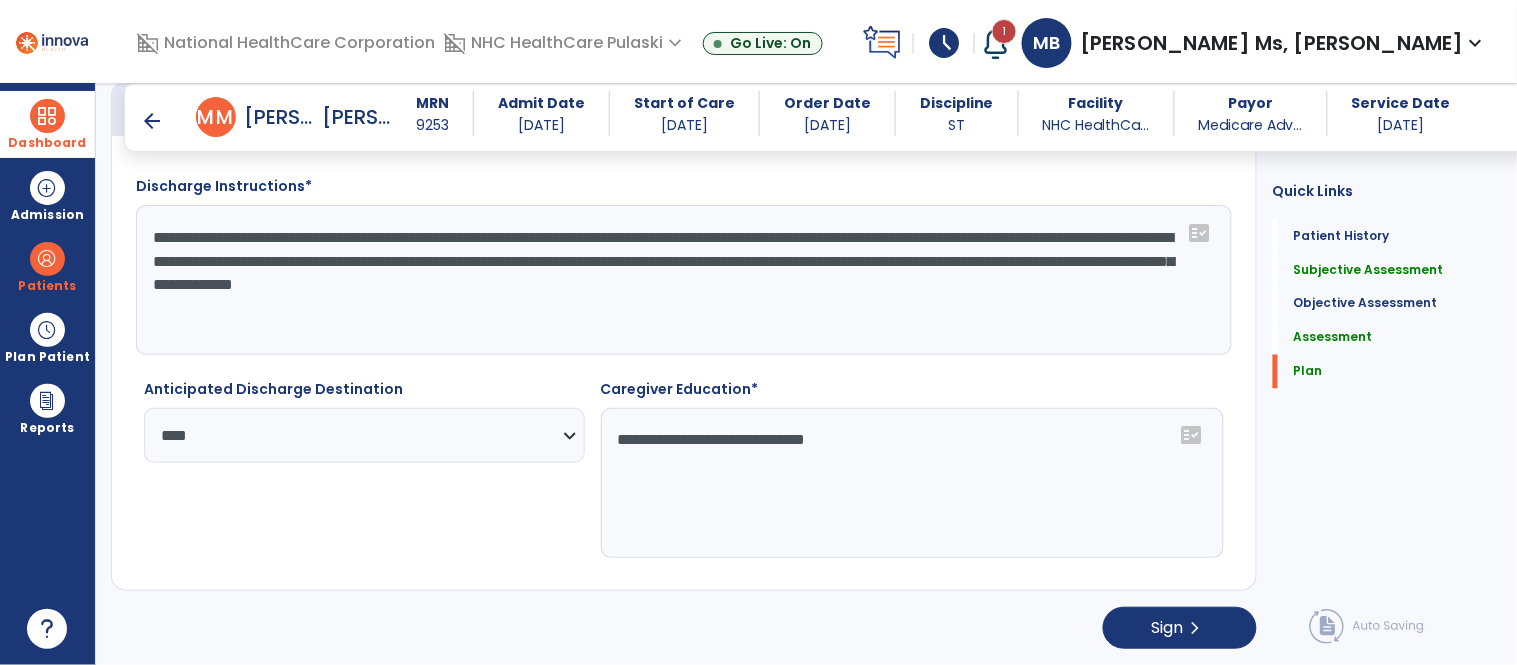 click on "**********" 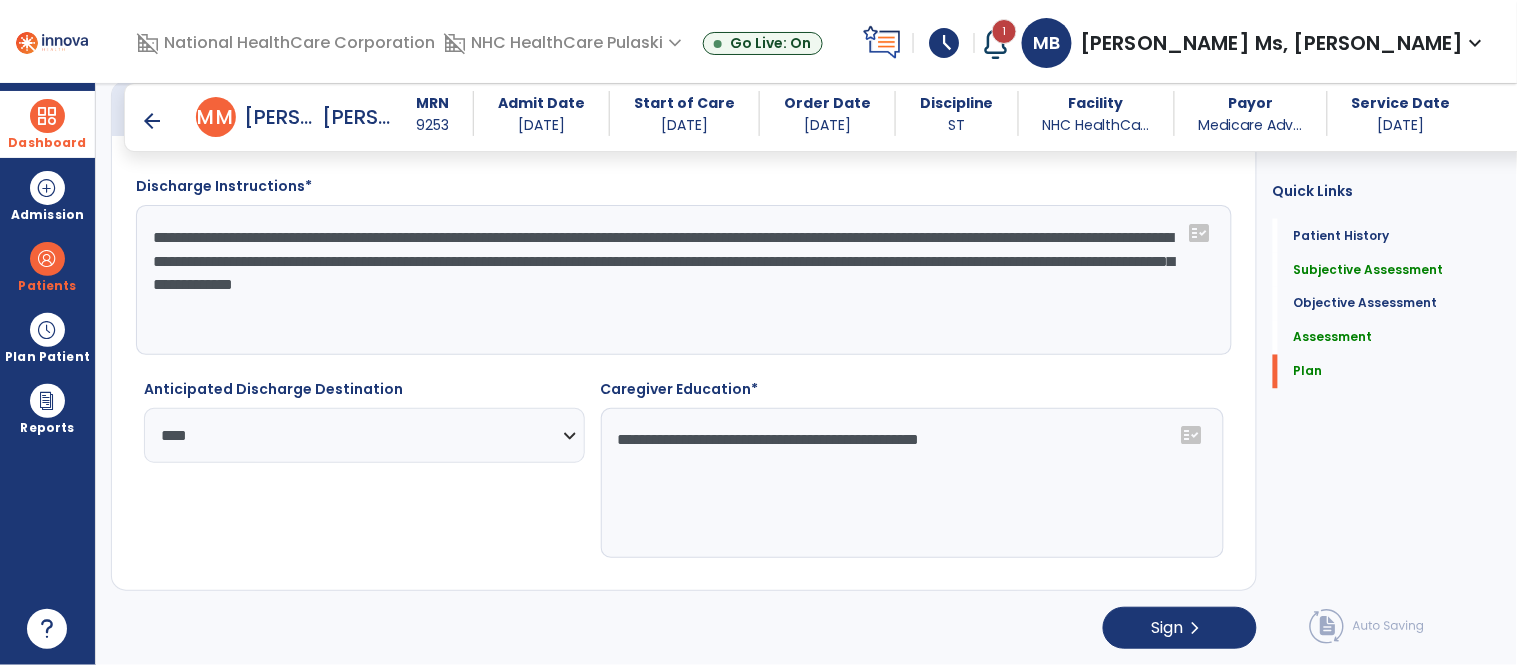 click on "**********" 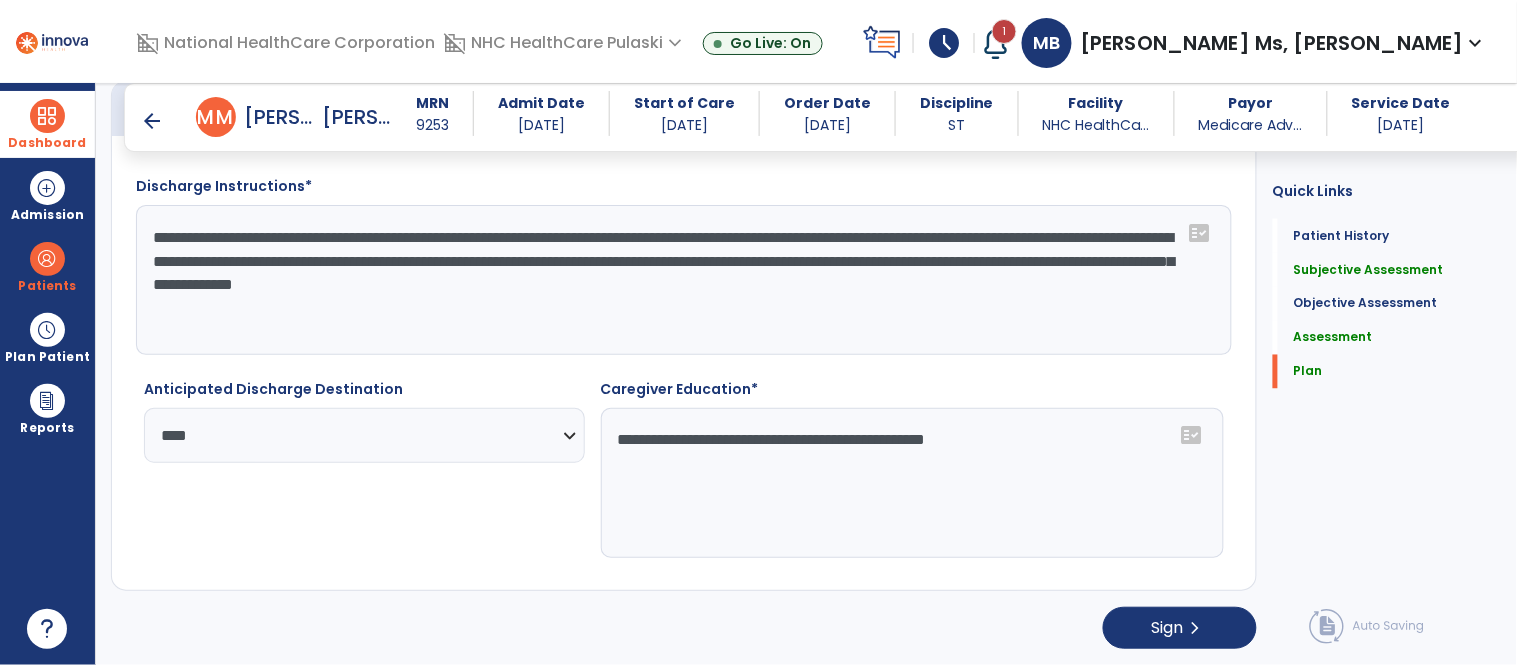 click on "**********" 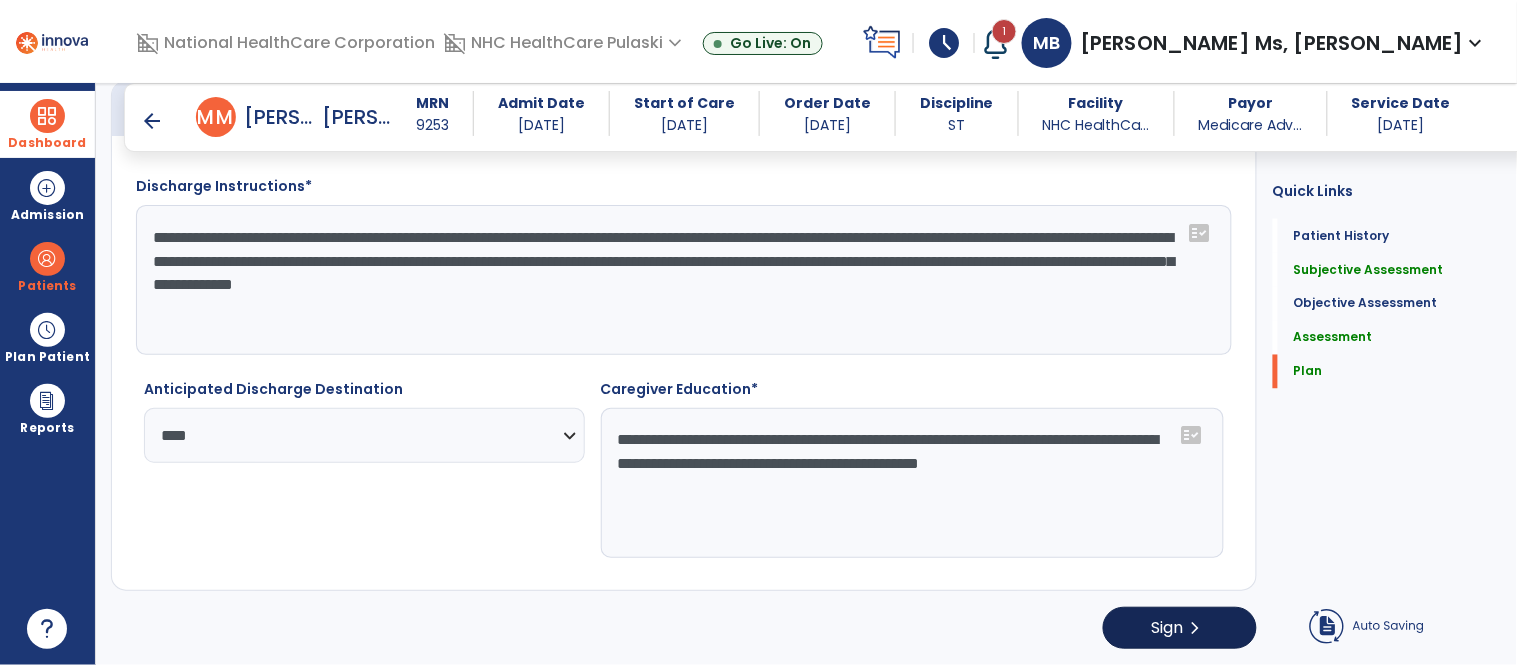 type on "**********" 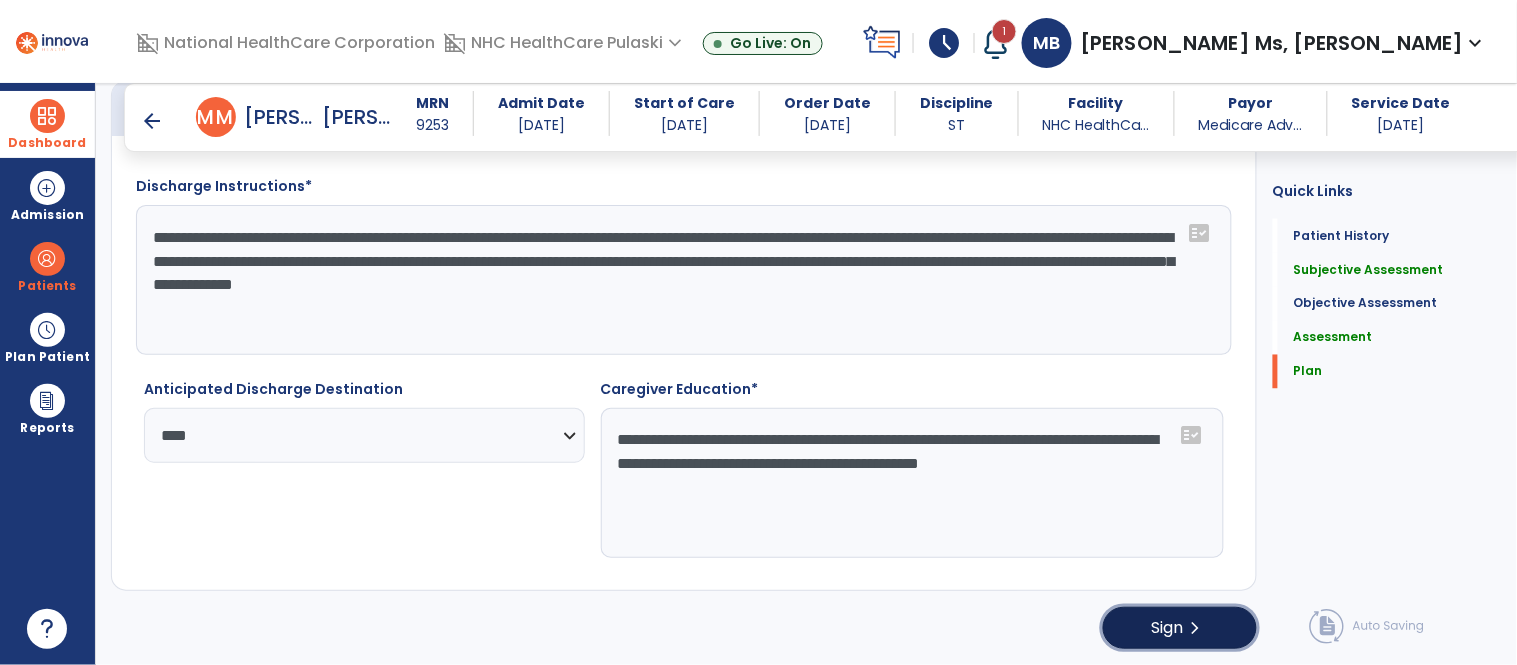 click on "chevron_right" 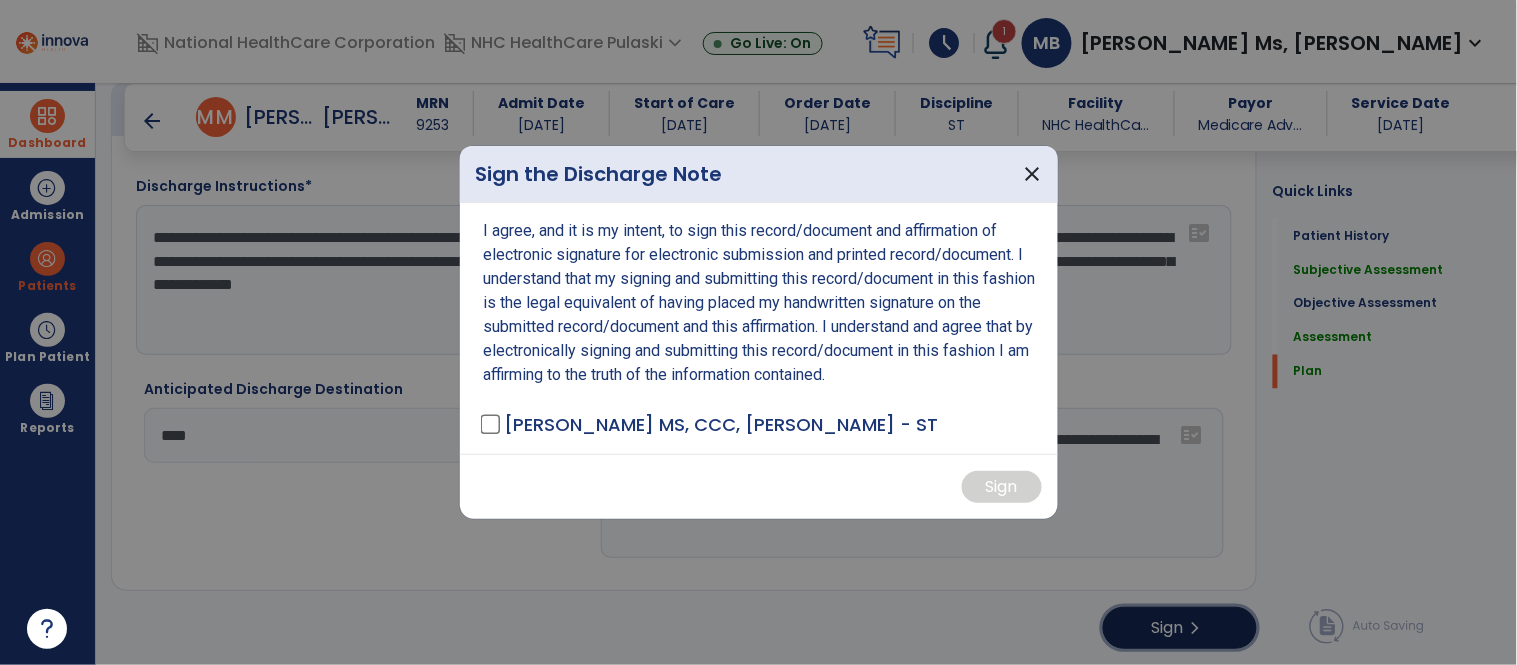 scroll, scrollTop: 2733, scrollLeft: 0, axis: vertical 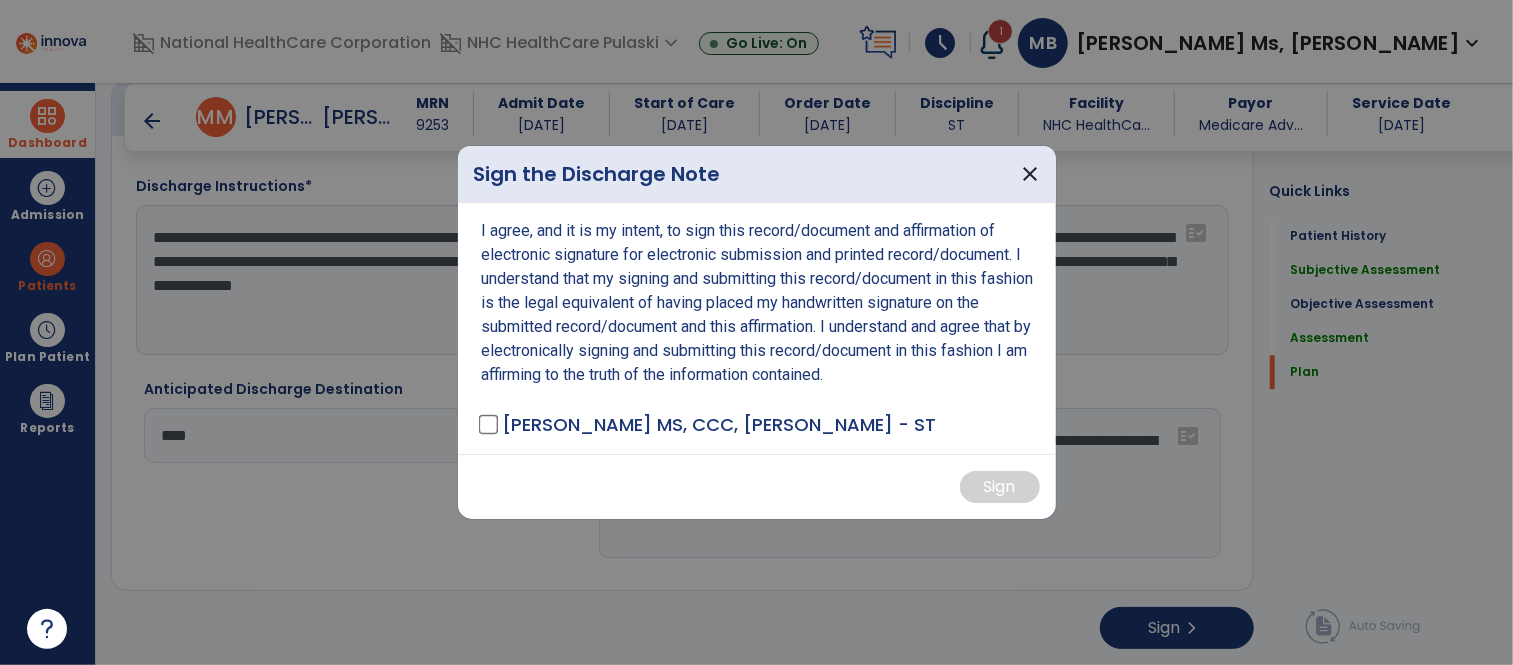 click on "I agree, and it is my intent, to sign this record/document and affirmation of electronic signature for electronic submission and printed record/document. I understand that my signing and submitting this record/document in this fashion is the legal equivalent of having placed my handwritten signature on the submitted record/document and this affirmation. I understand and agree that by electronically signing and submitting this record/document in this fashion I am affirming to the truth of the information contained.  [PERSON_NAME] MS, CCC, [PERSON_NAME]  - ST" at bounding box center (757, 328) 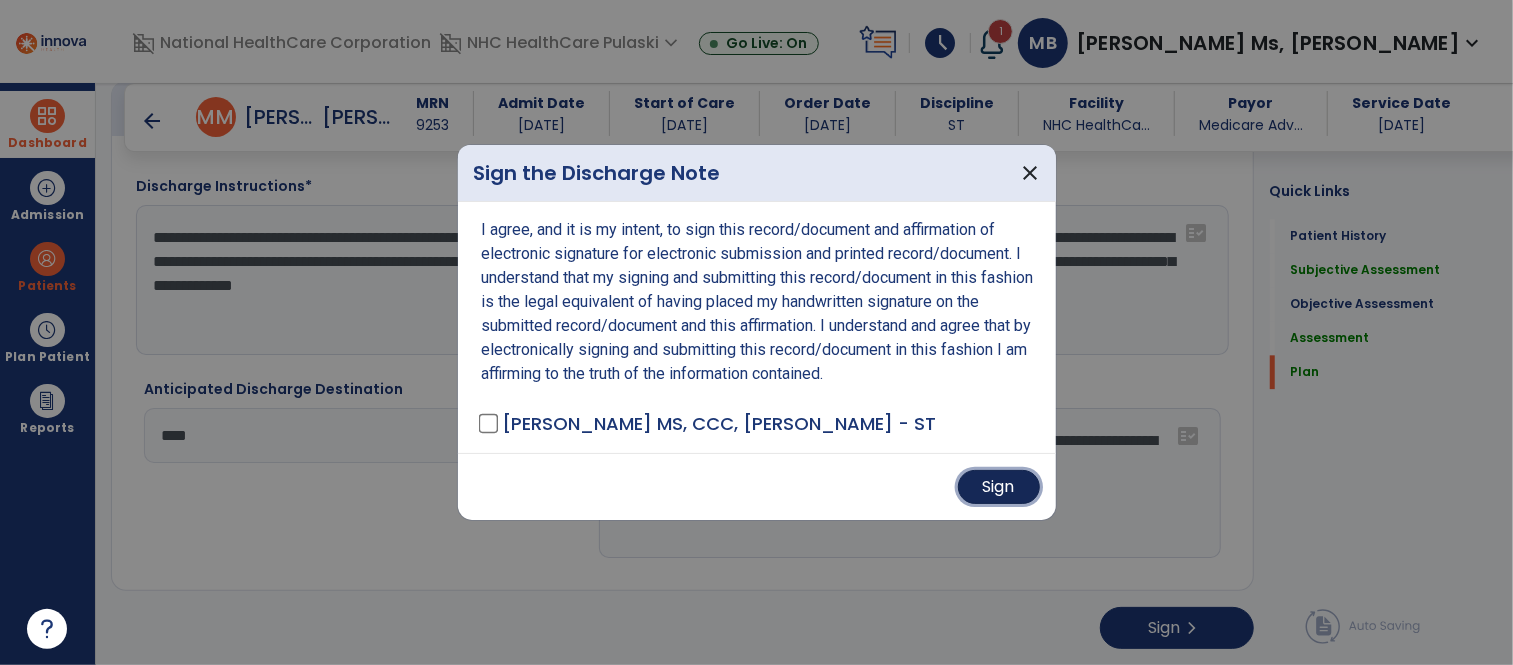 click on "Sign" at bounding box center (999, 487) 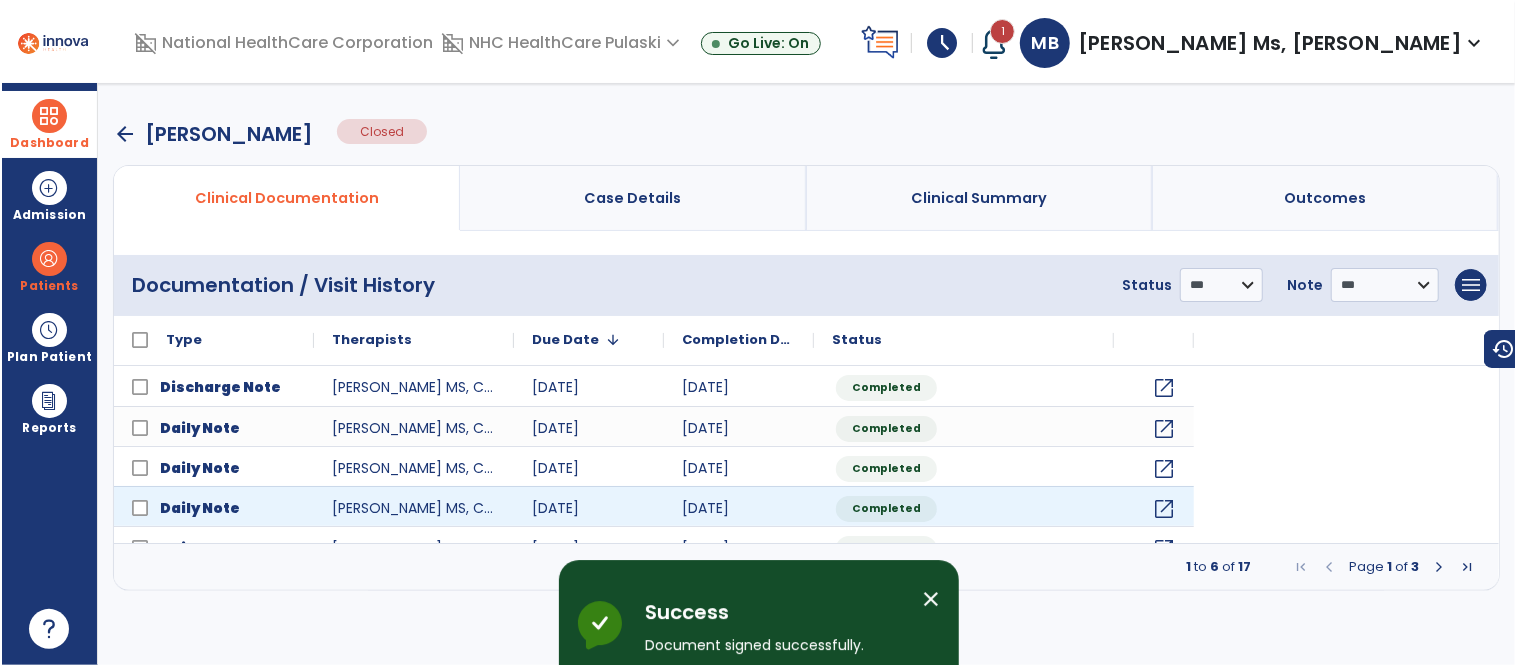 scroll, scrollTop: 0, scrollLeft: 0, axis: both 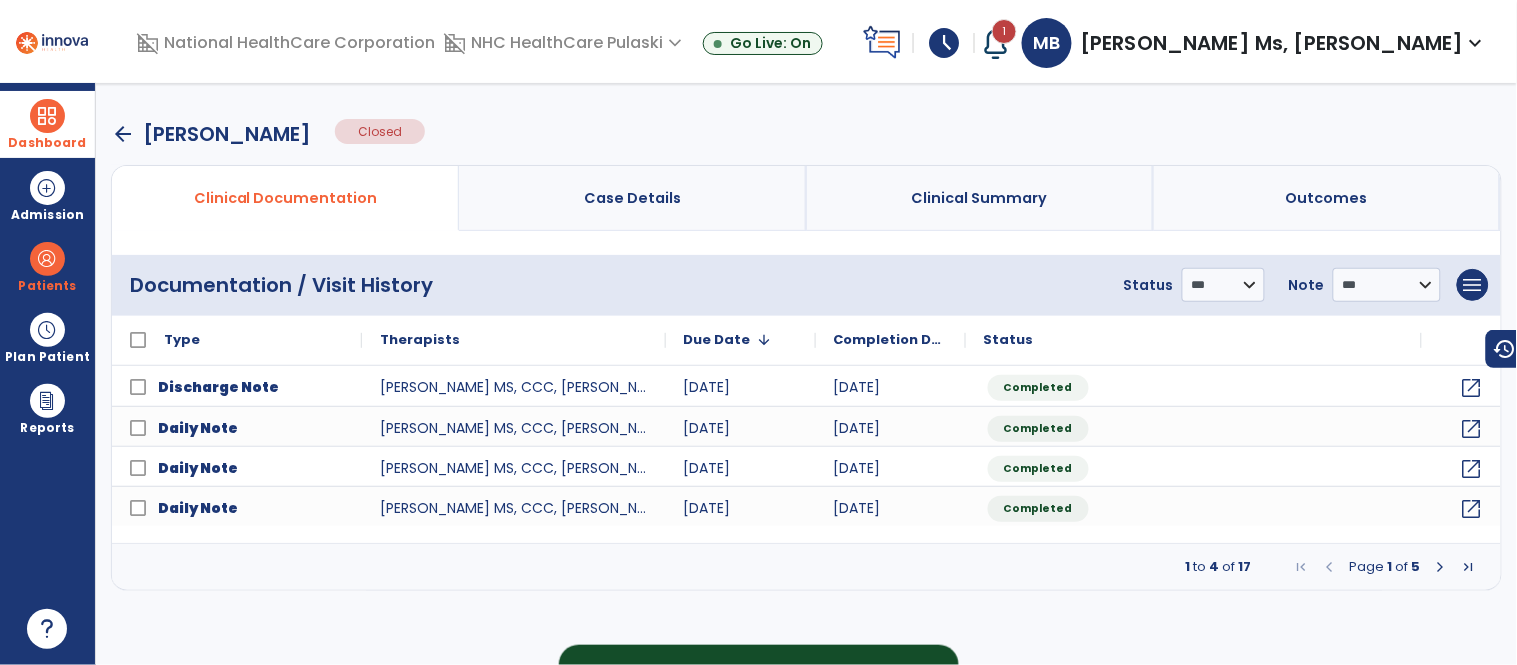 click on "arrow_back" at bounding box center (123, 134) 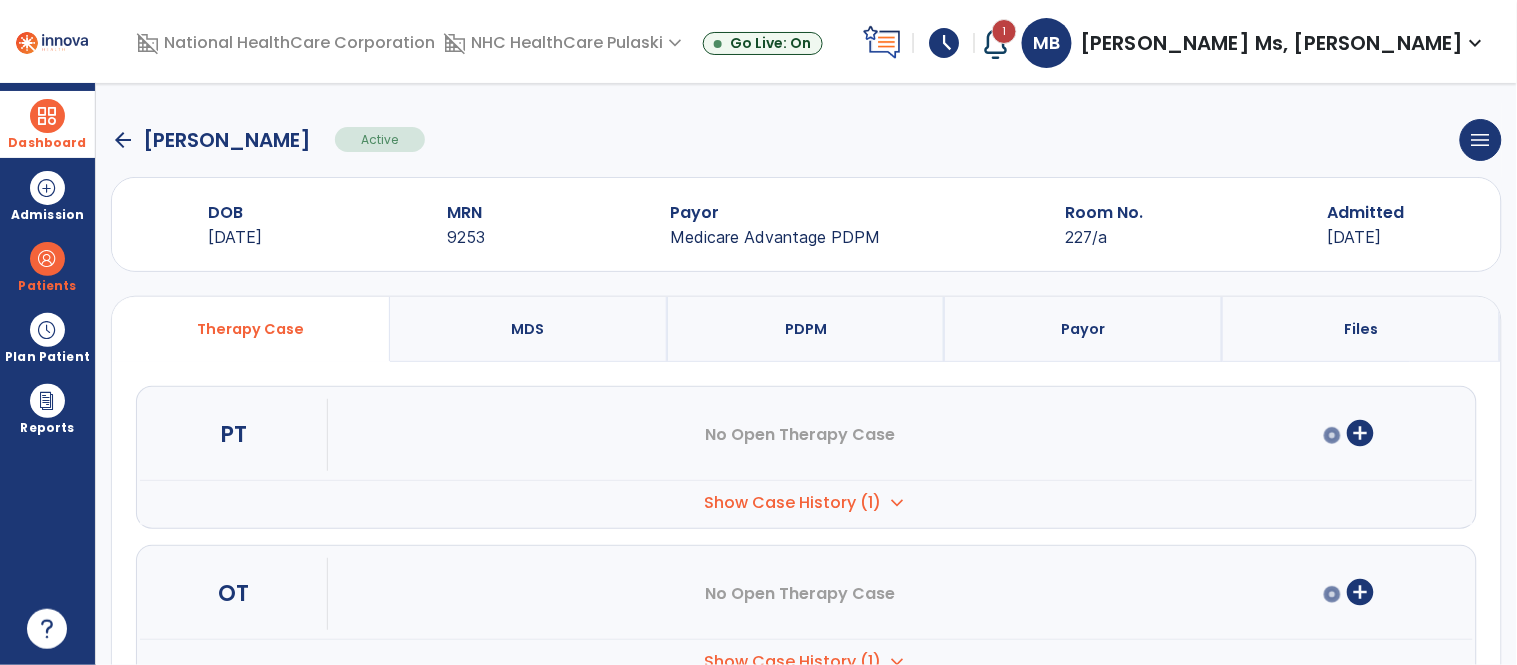 click at bounding box center [47, 116] 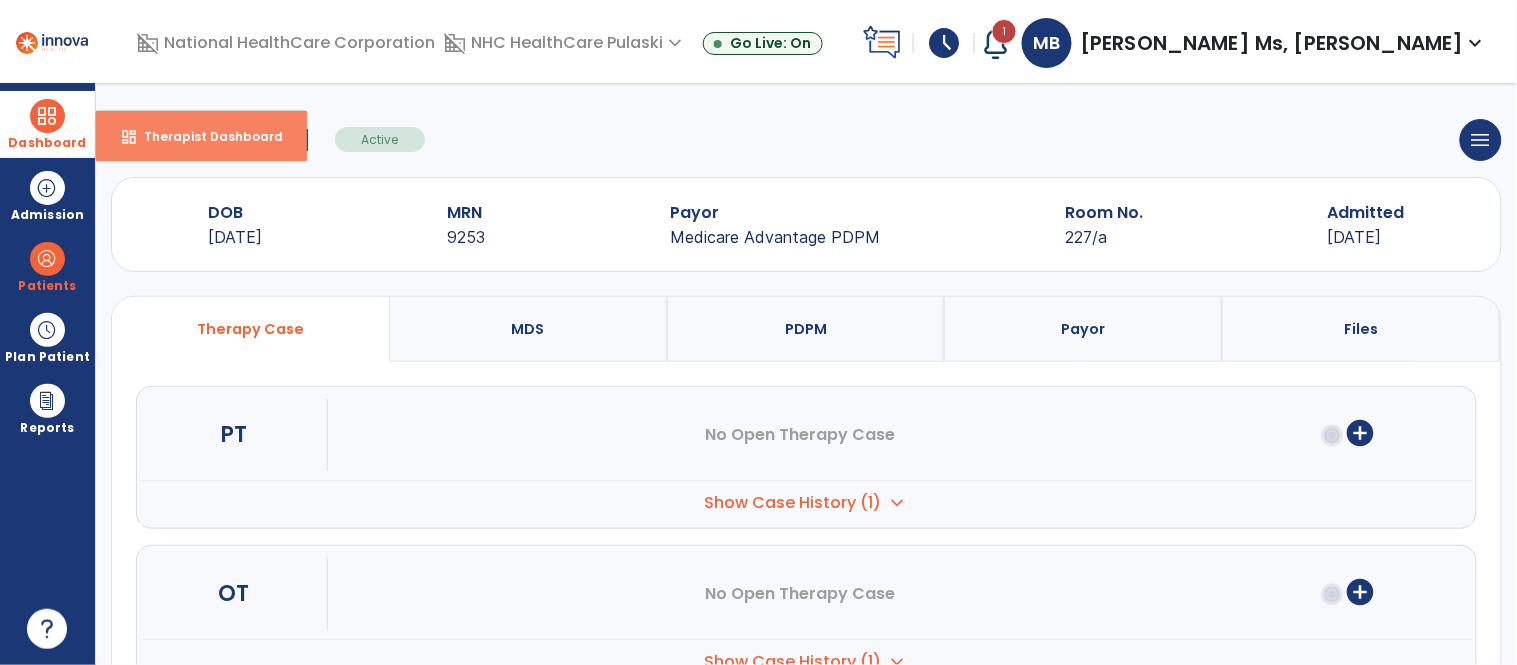 click on "dashboard  Therapist Dashboard" at bounding box center (201, 136) 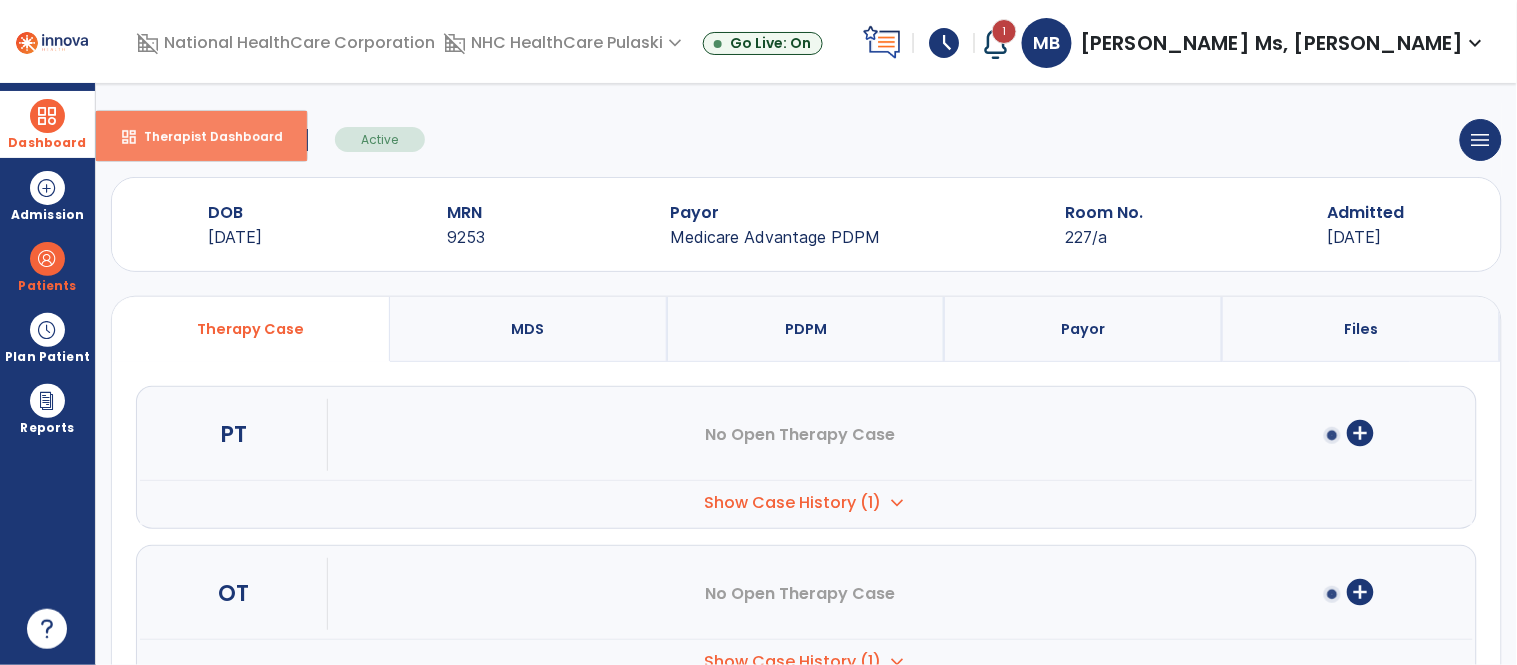 select on "****" 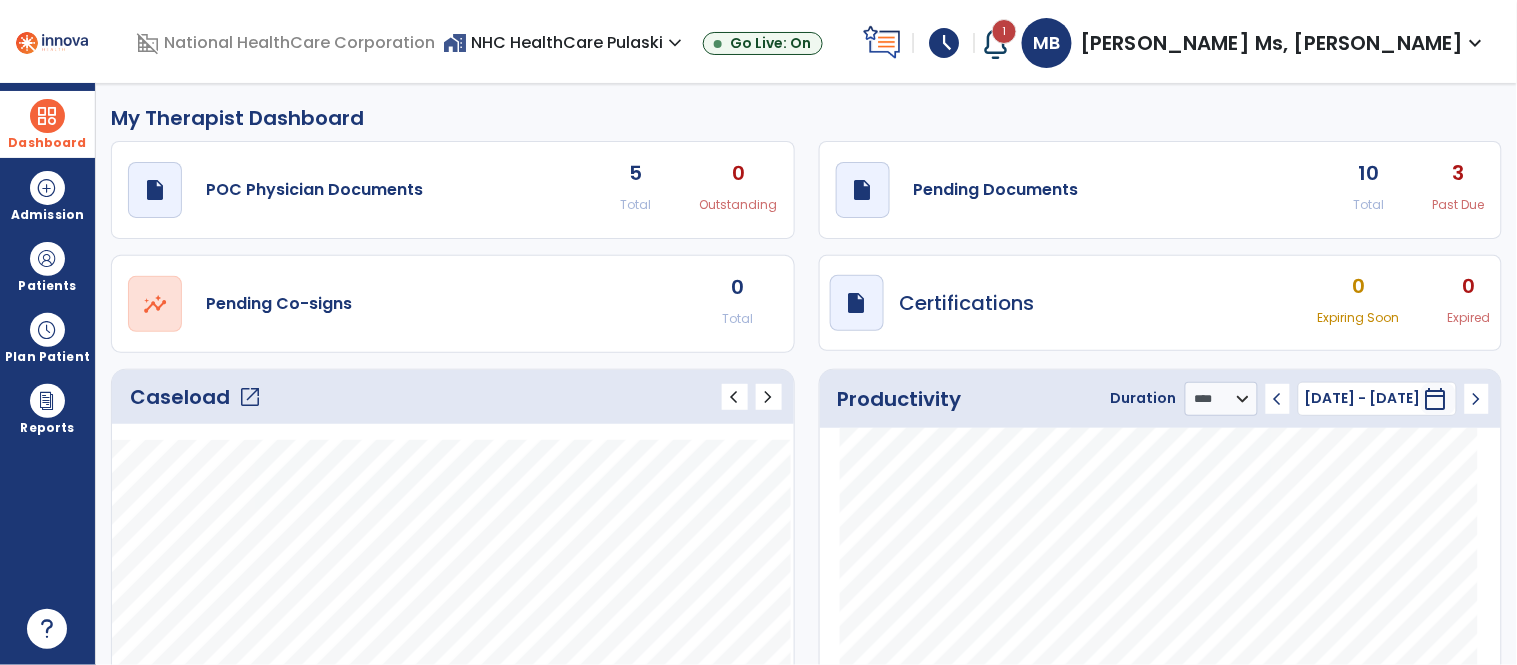 click on "open_in_new" 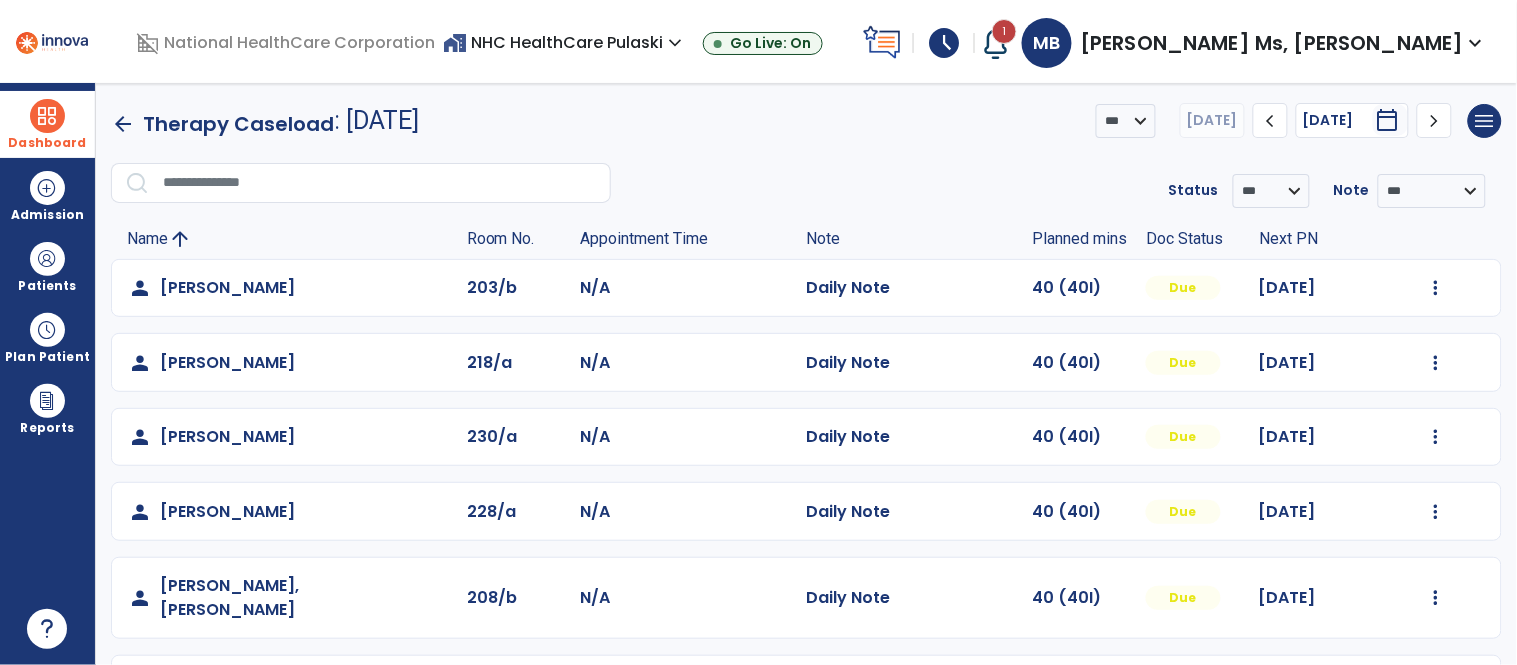 click on "chevron_left" 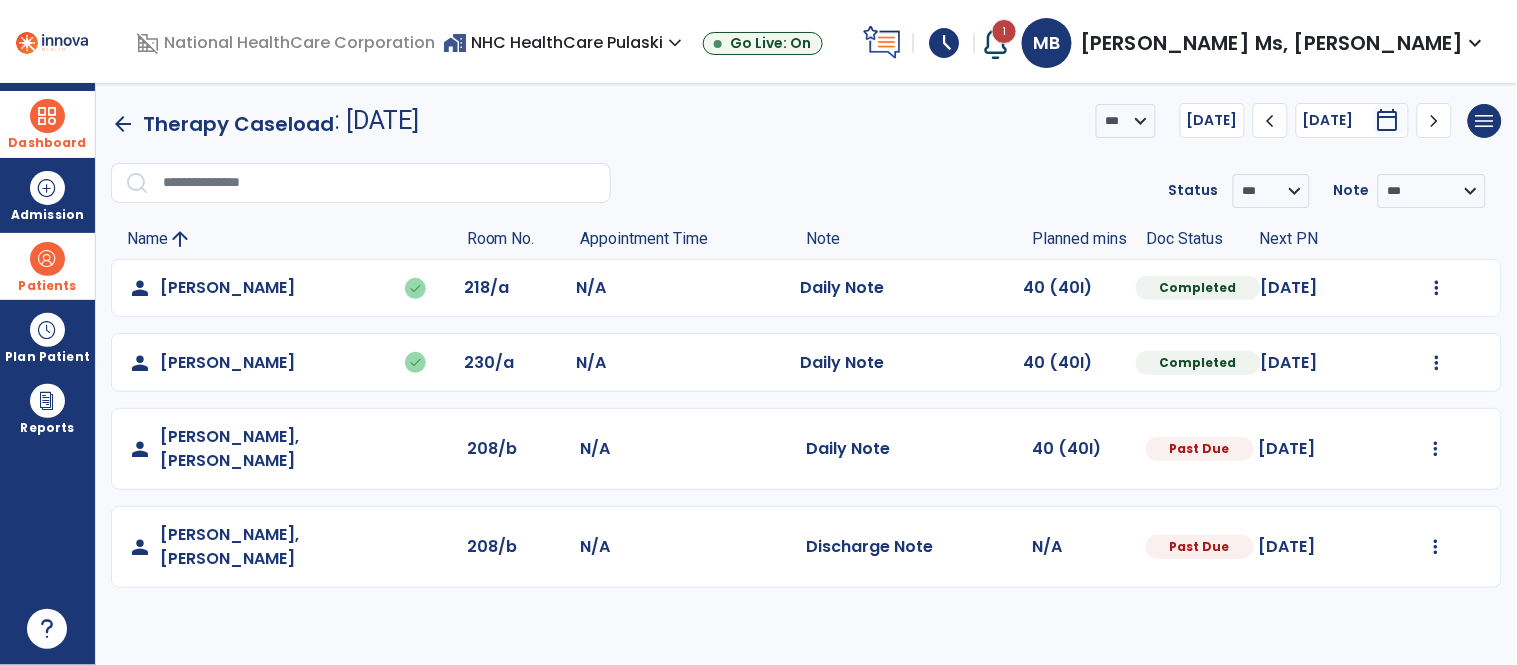 click at bounding box center [47, 259] 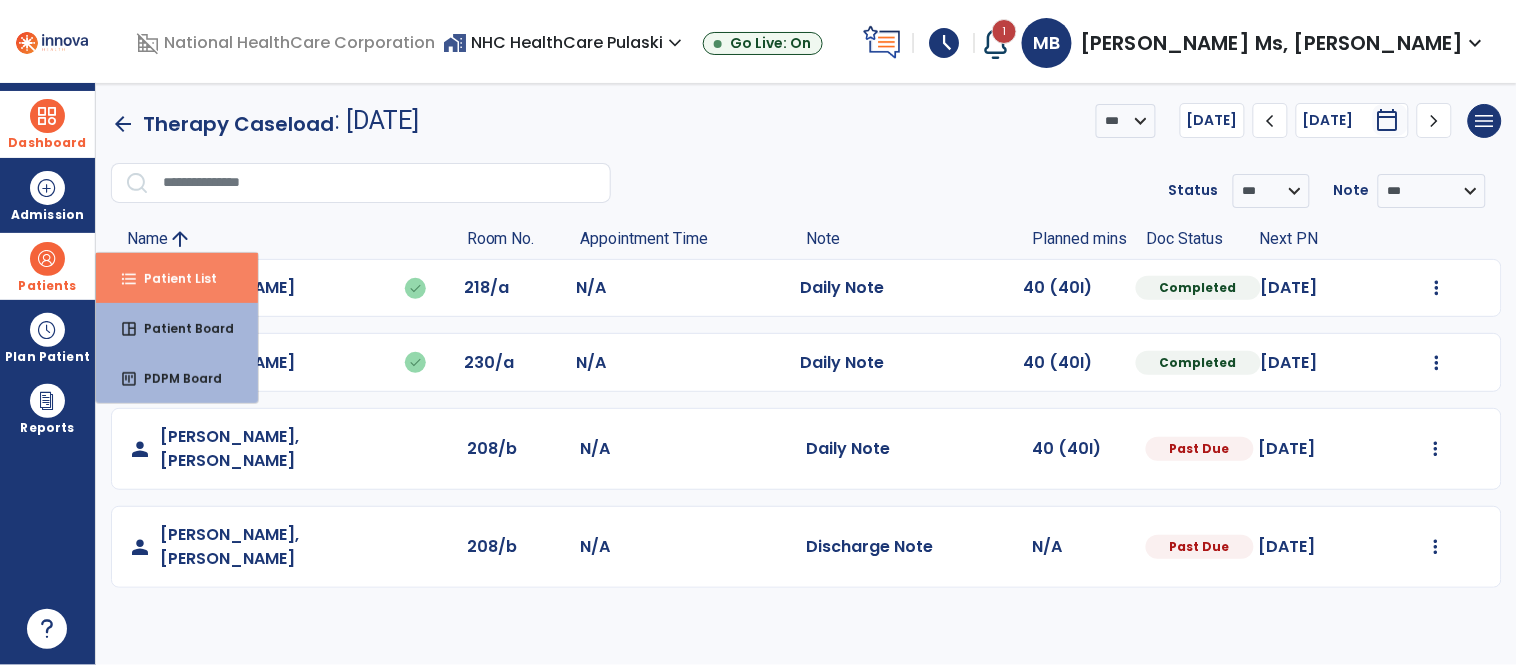 click on "format_list_bulleted  Patient List" at bounding box center [177, 278] 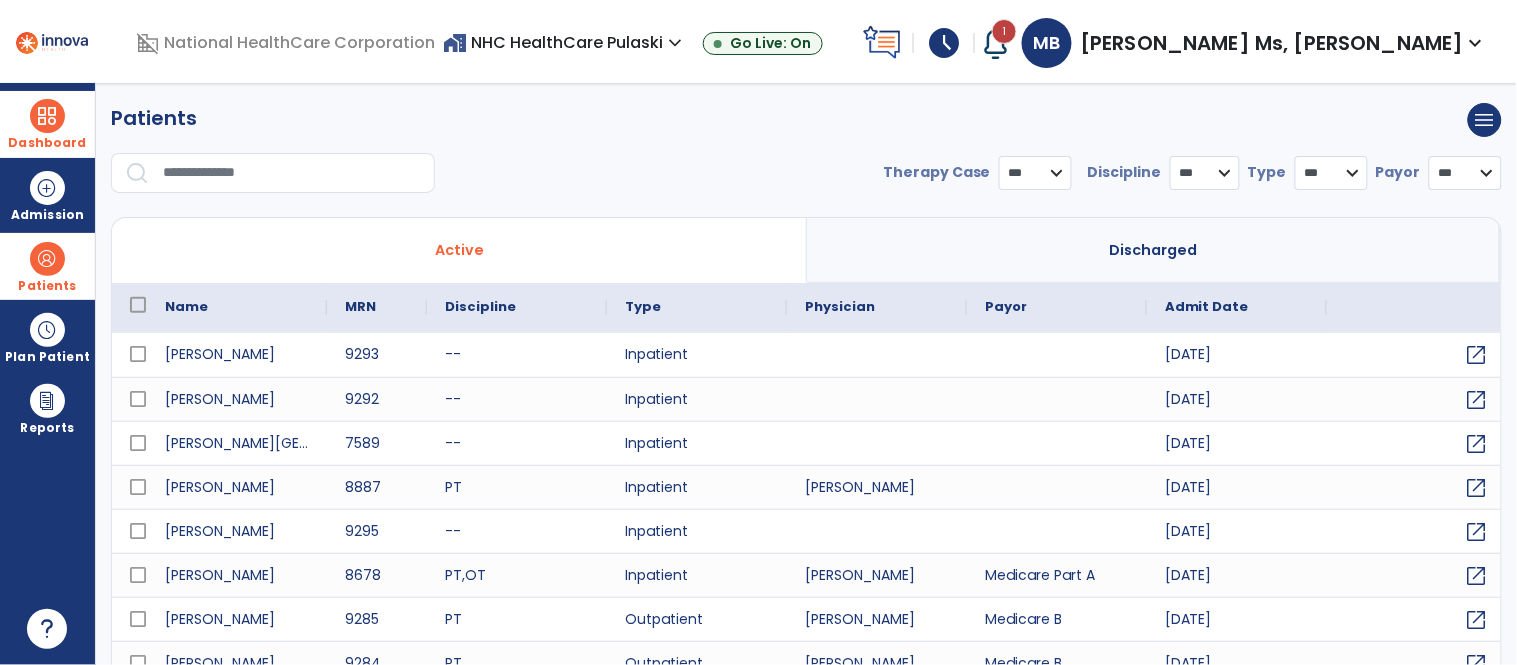 select on "***" 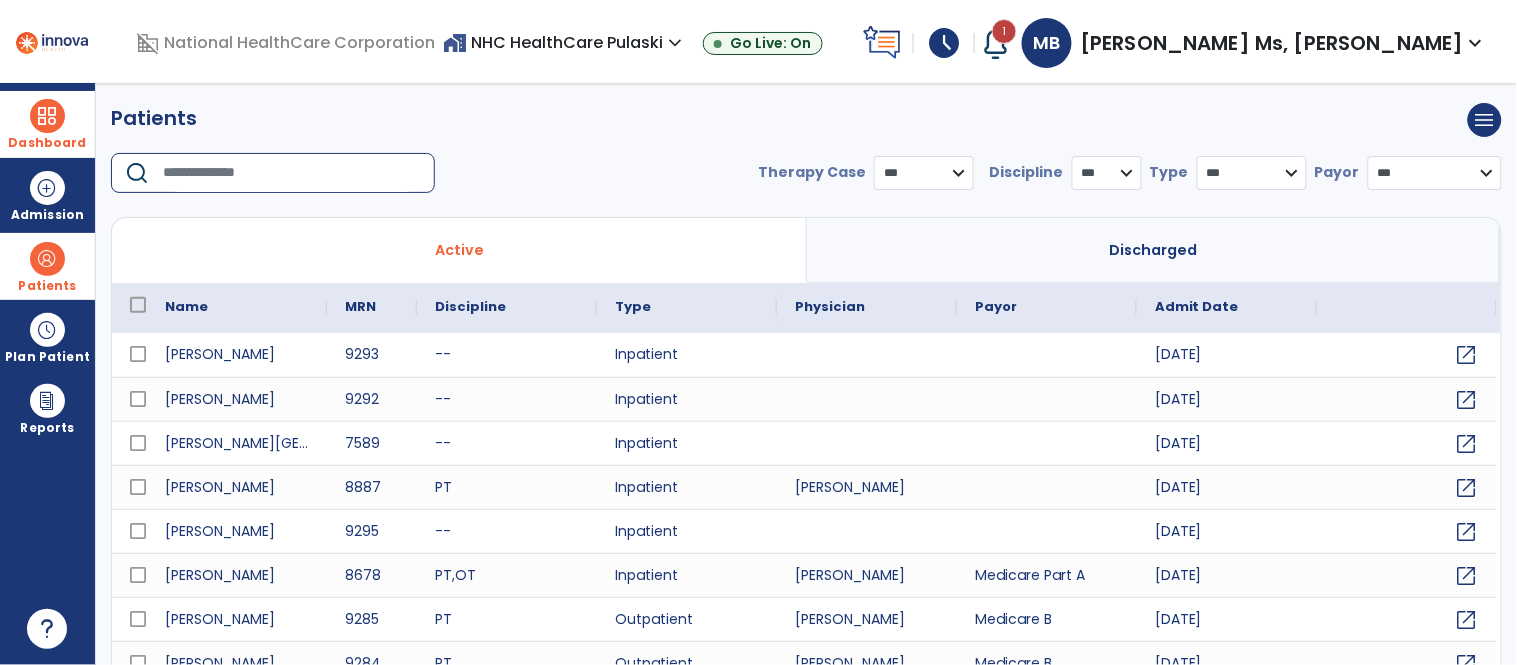 click at bounding box center [292, 173] 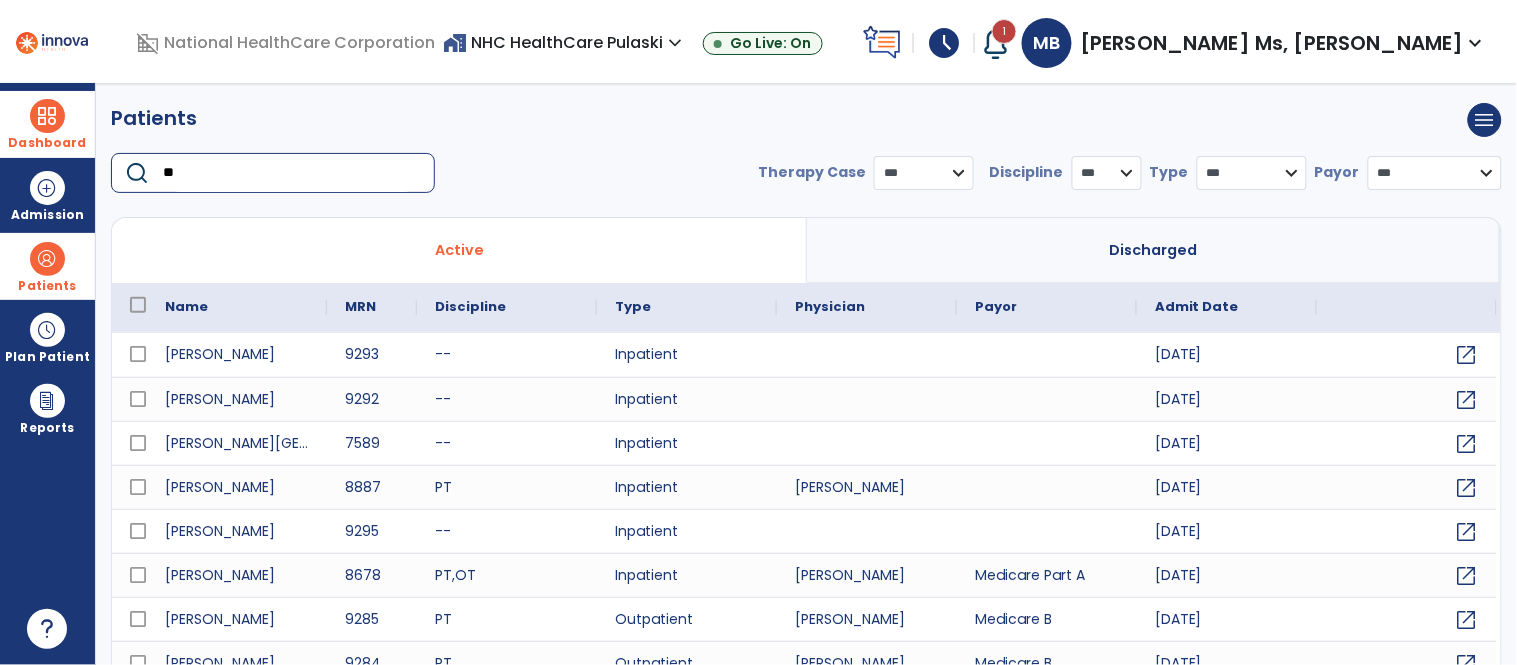 type on "*" 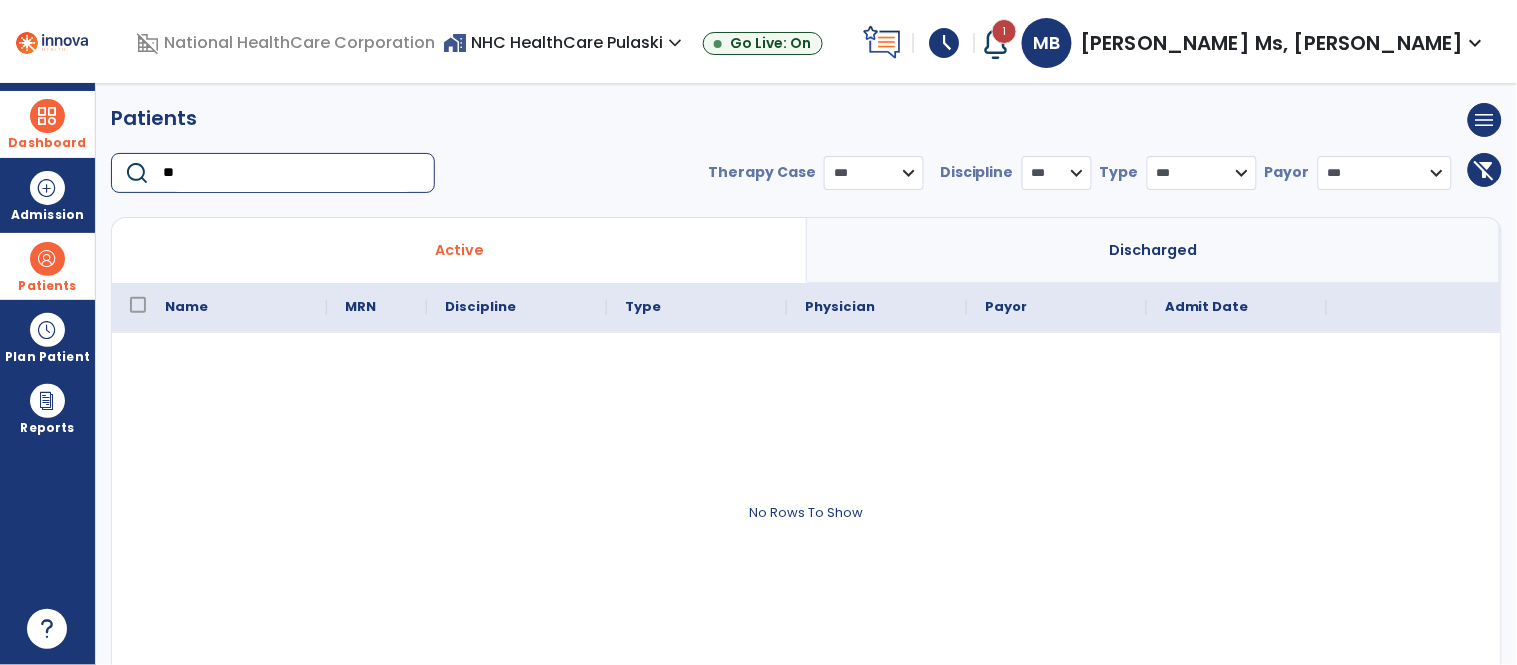 type on "*" 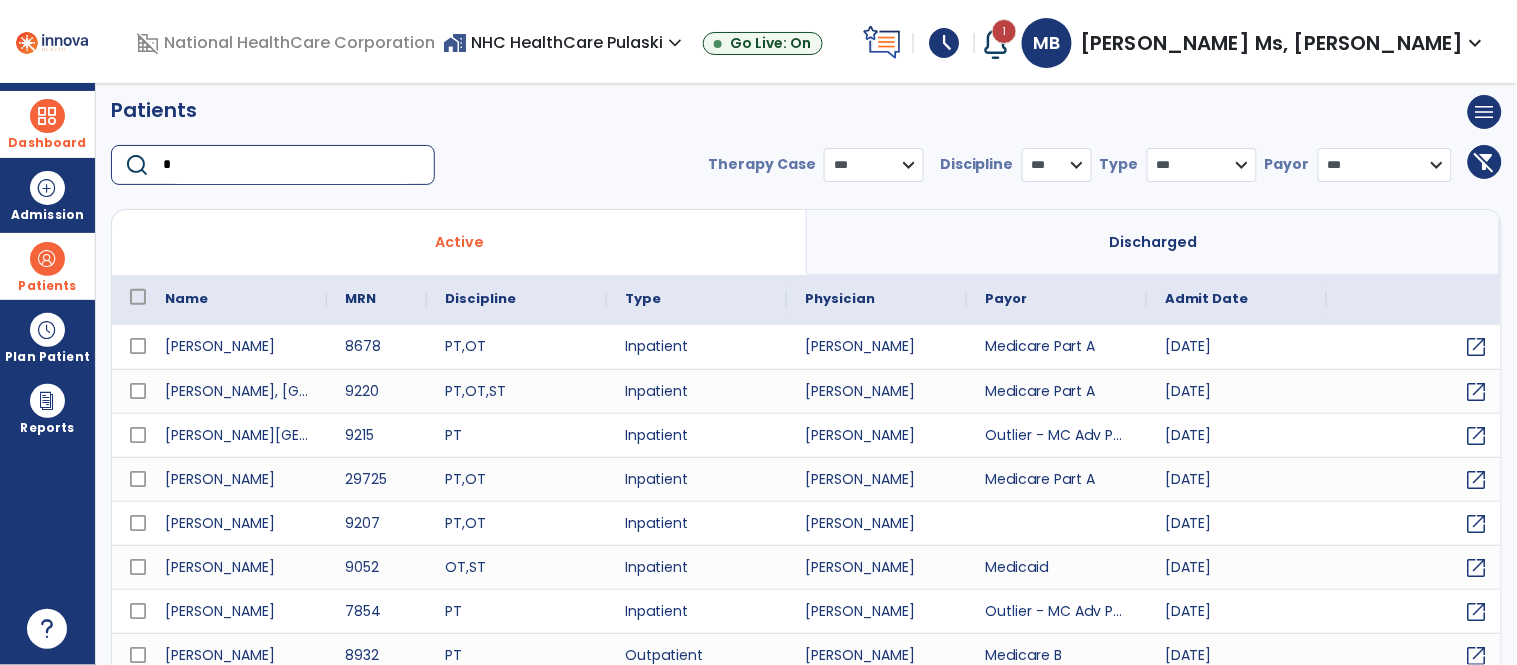 scroll, scrollTop: 0, scrollLeft: 0, axis: both 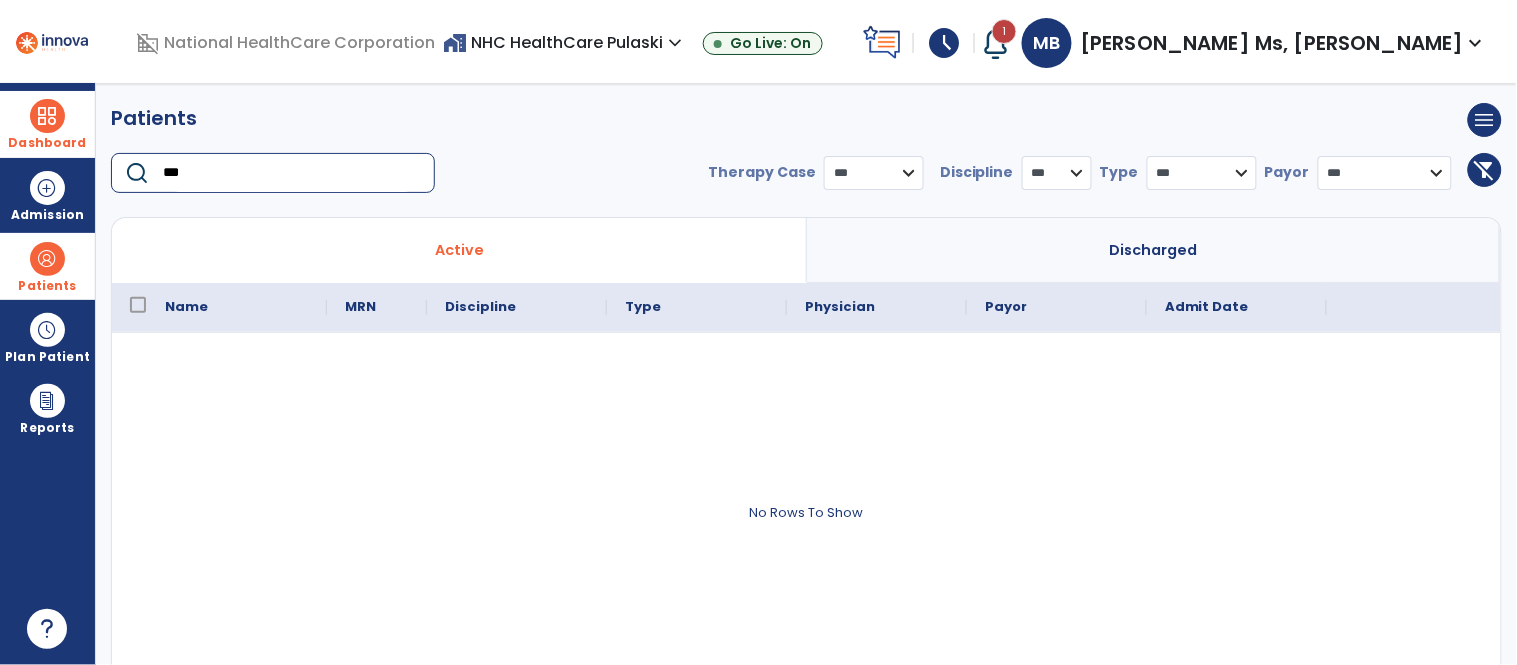 type on "***" 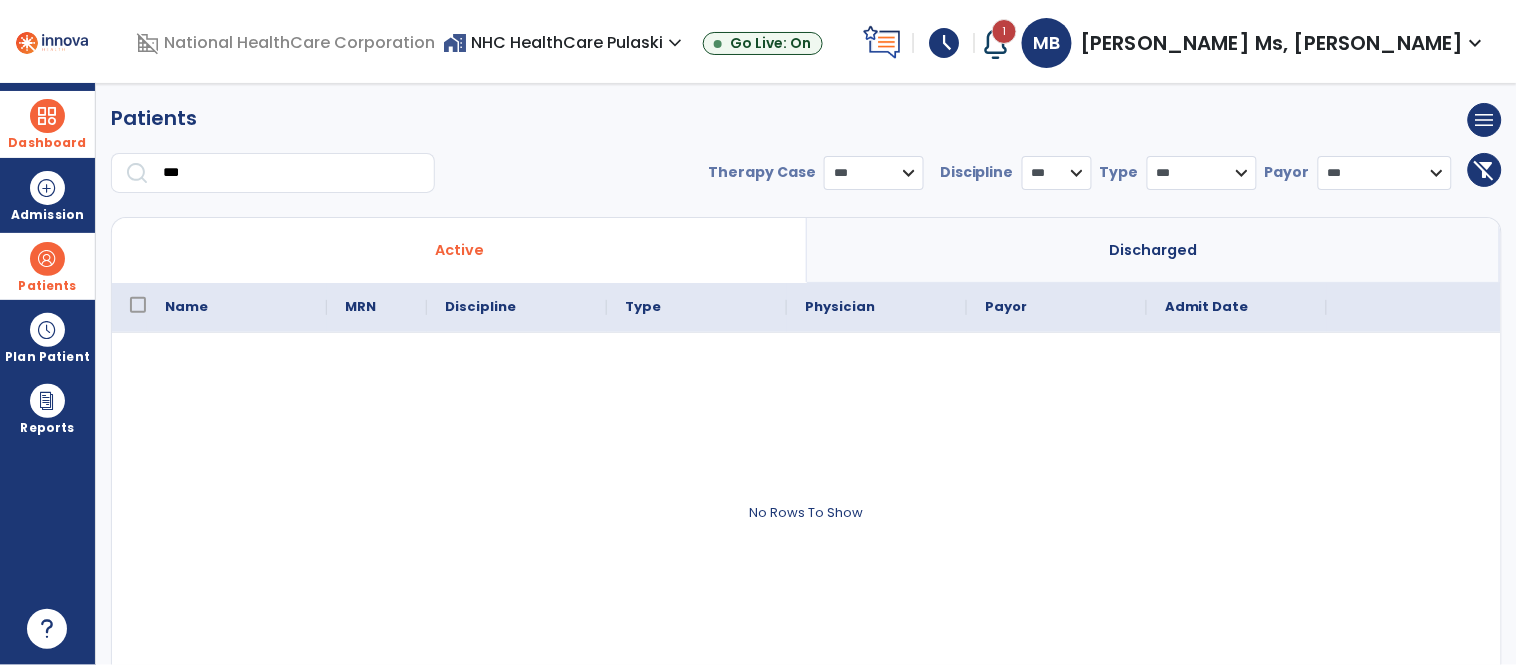 click on "**********" at bounding box center [1385, 173] 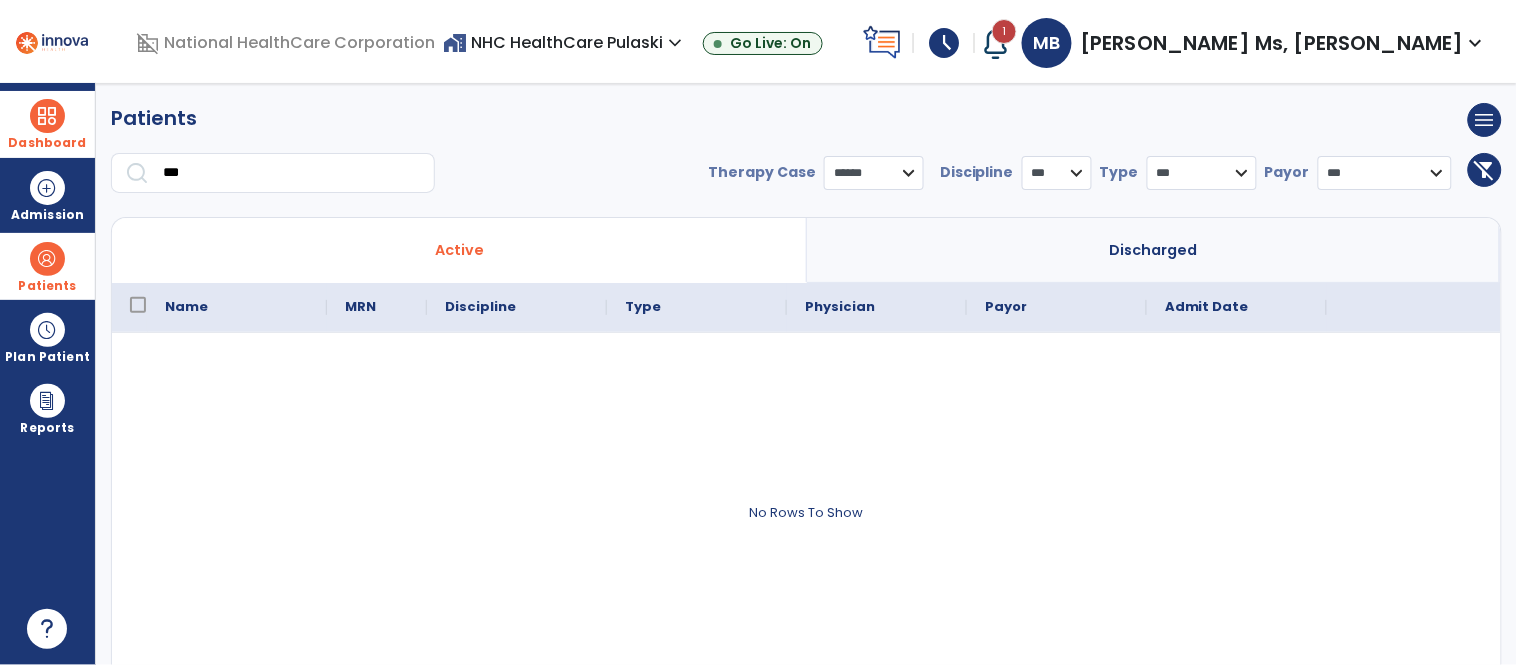 click on "*** **** ******" at bounding box center (874, 173) 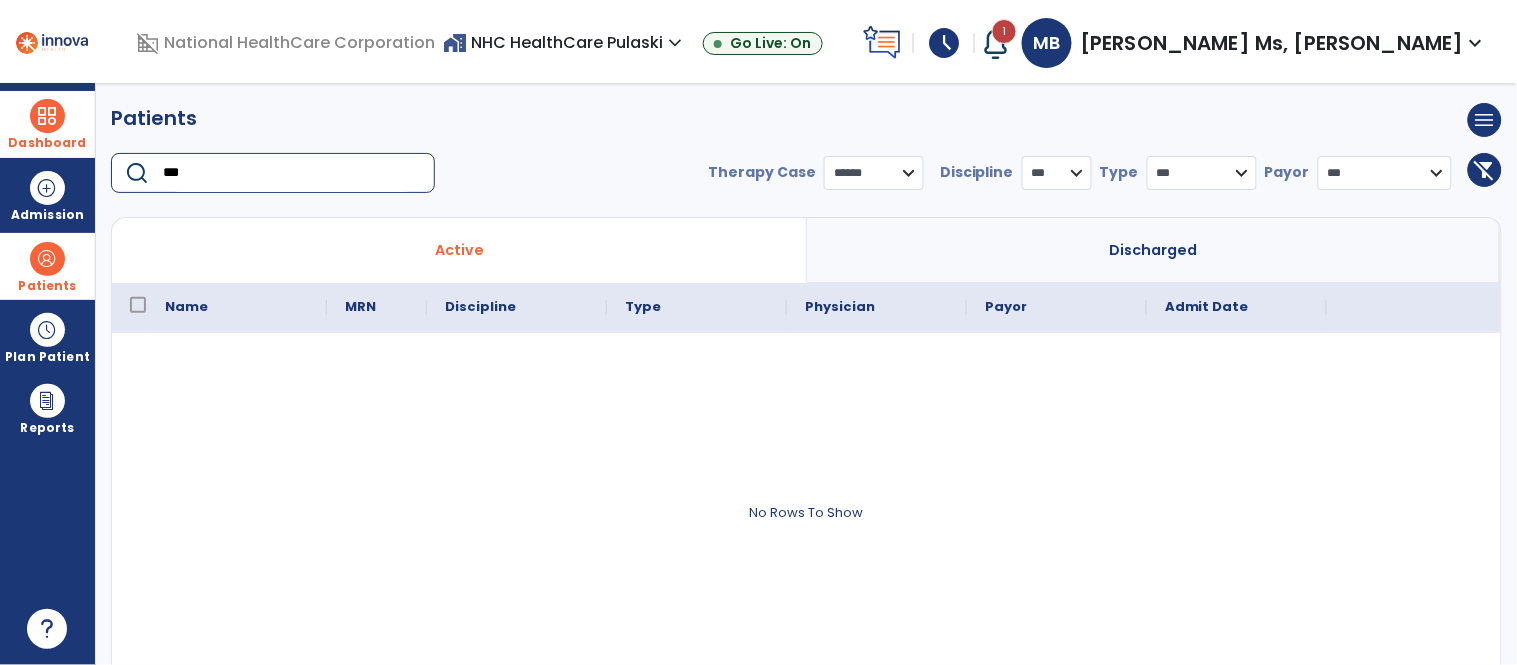 click on "***" at bounding box center (292, 173) 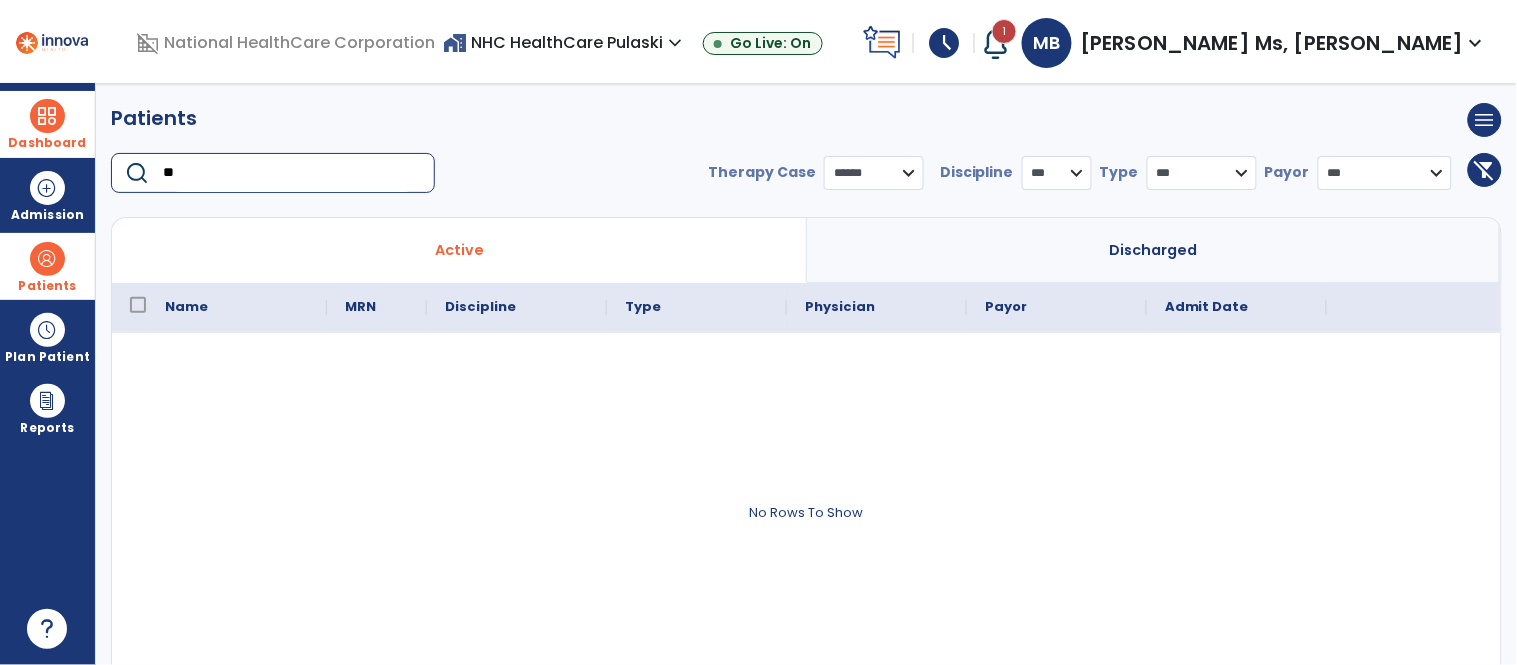 type on "*" 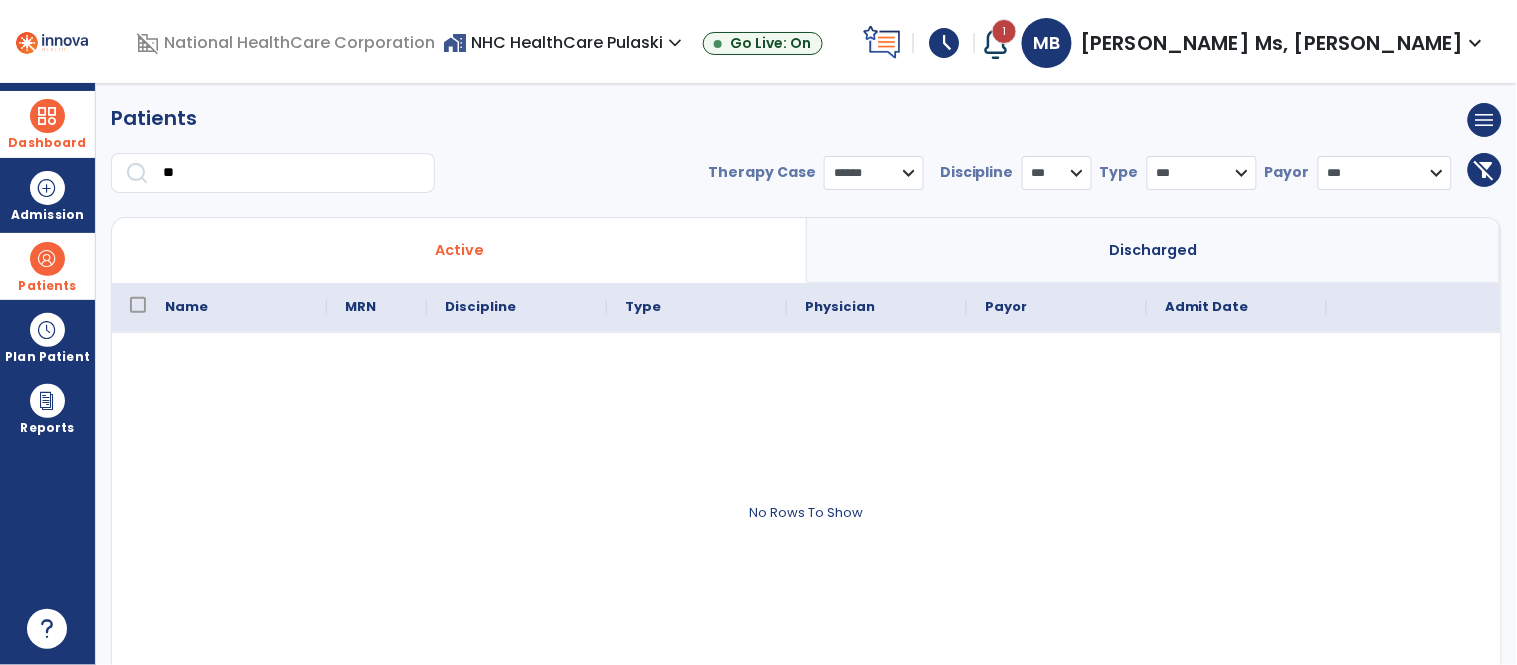 click on "Discharged" at bounding box center [1154, 250] 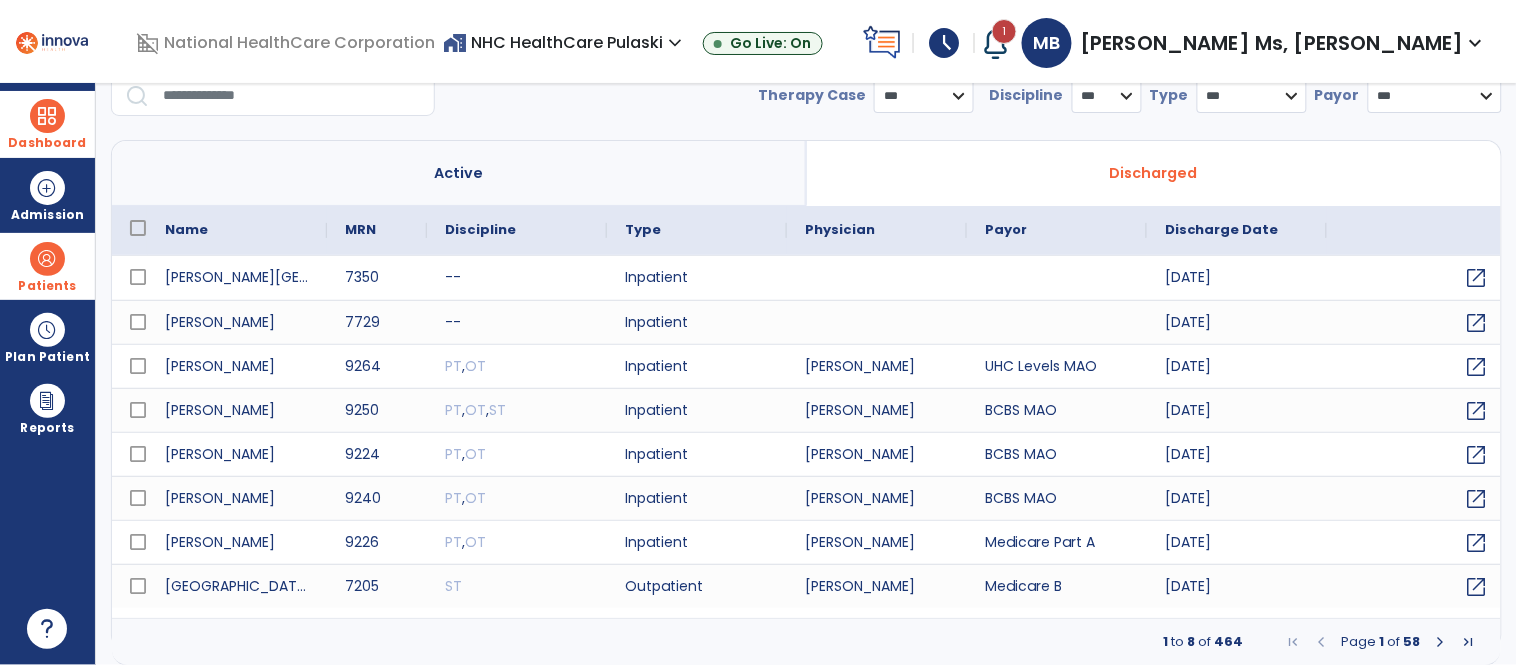 scroll, scrollTop: 0, scrollLeft: 0, axis: both 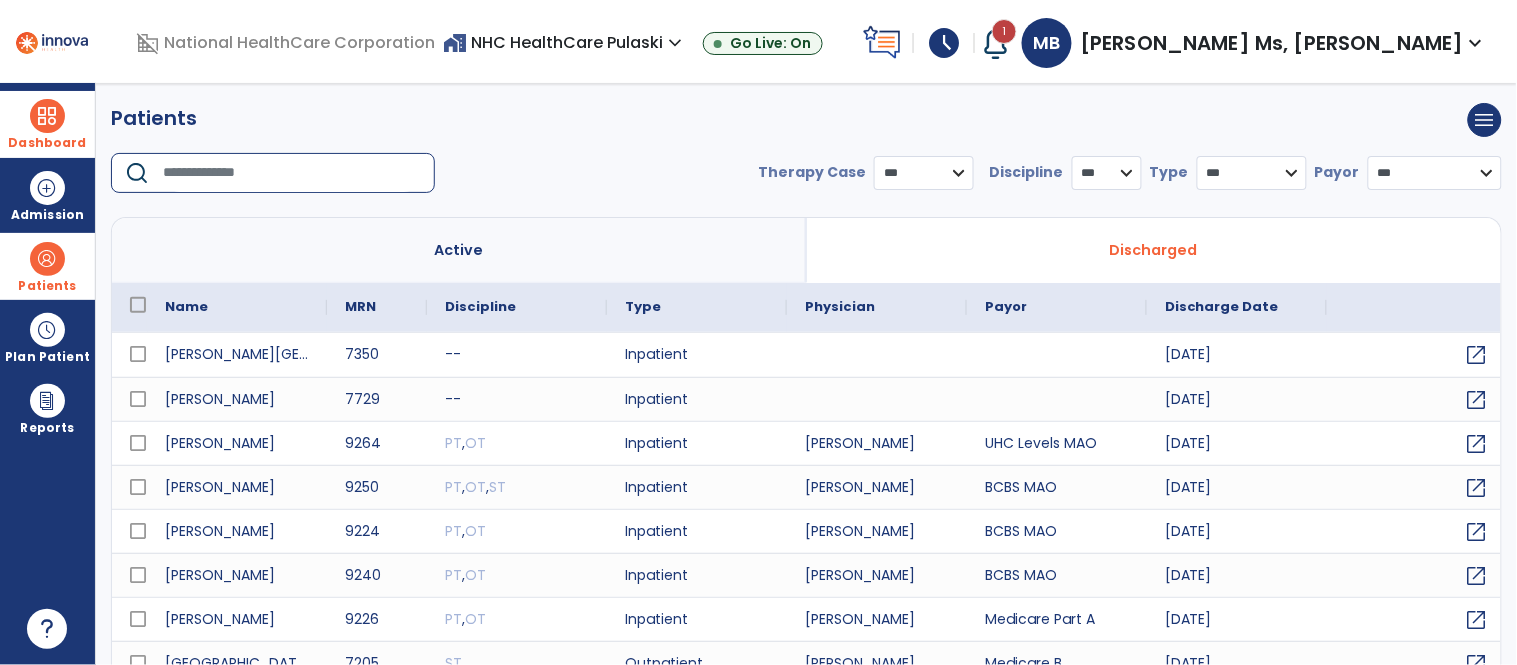 click at bounding box center [292, 173] 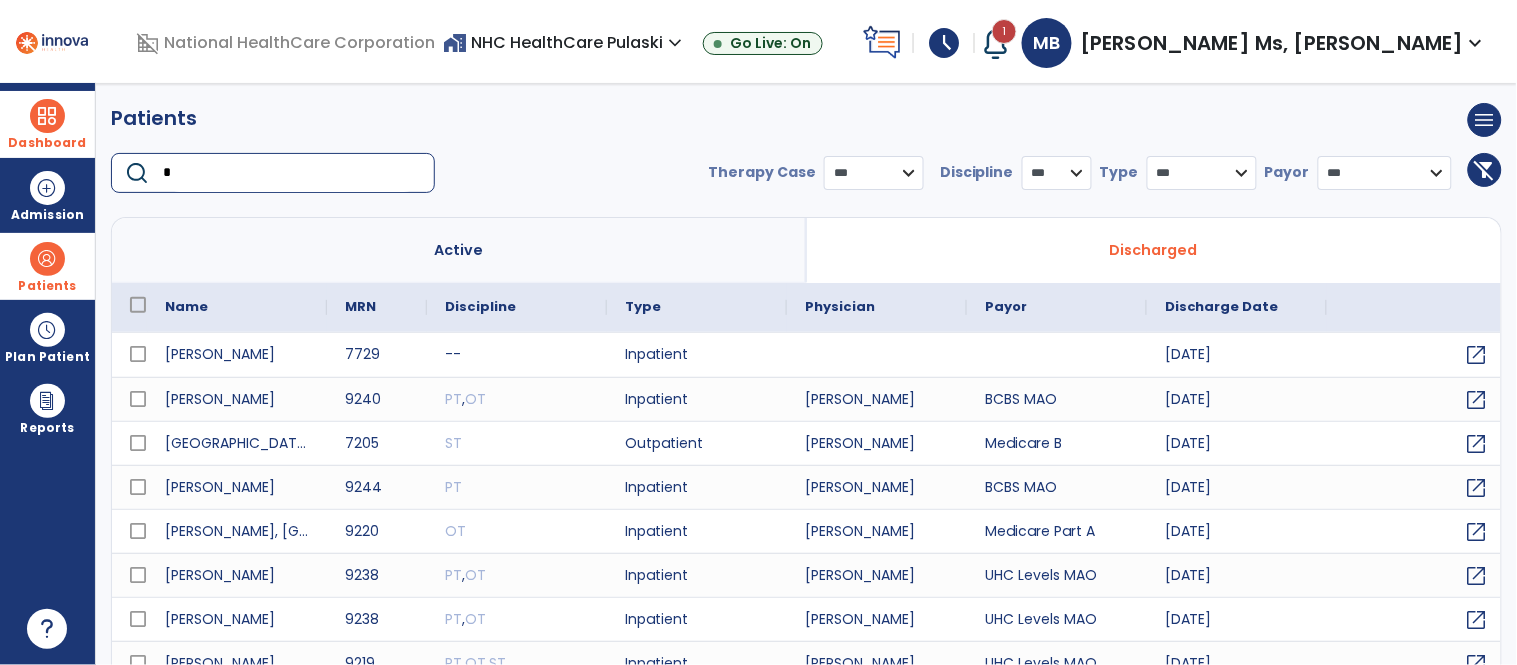 scroll, scrollTop: 77, scrollLeft: 0, axis: vertical 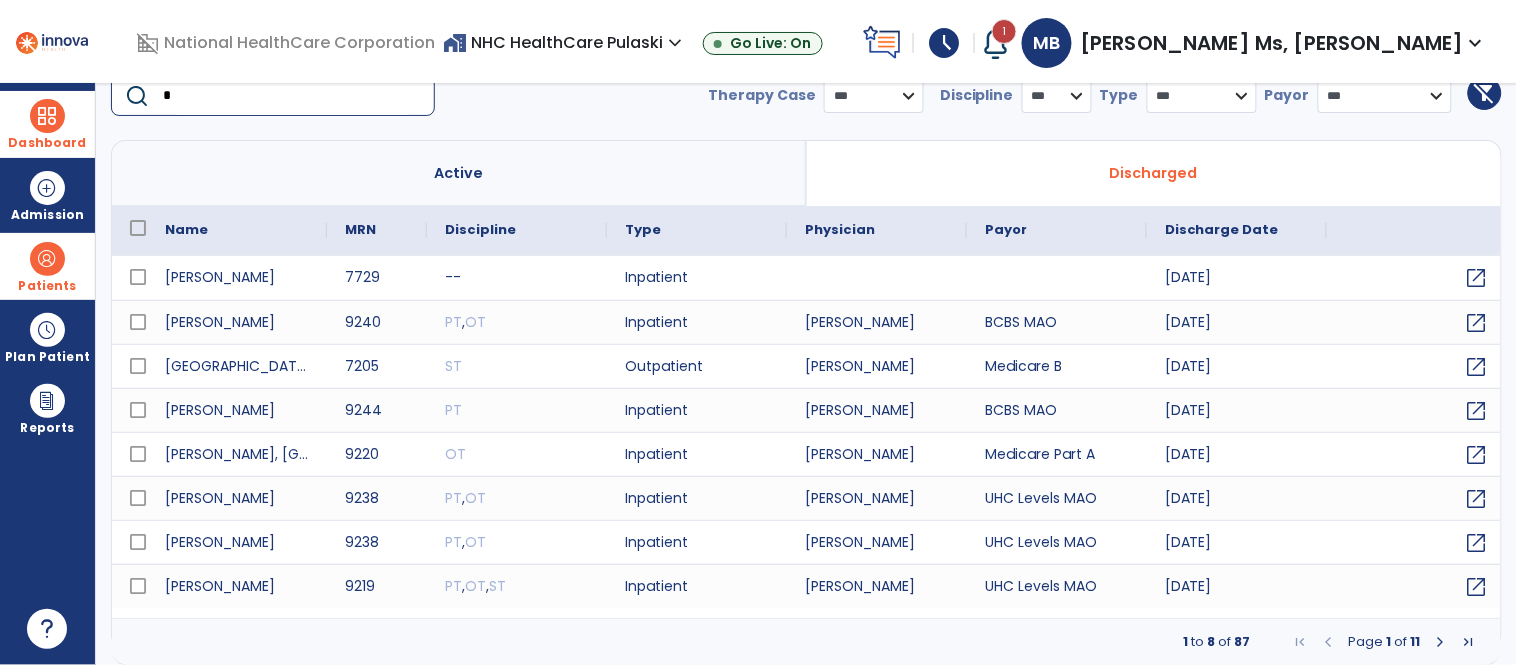 type on "*" 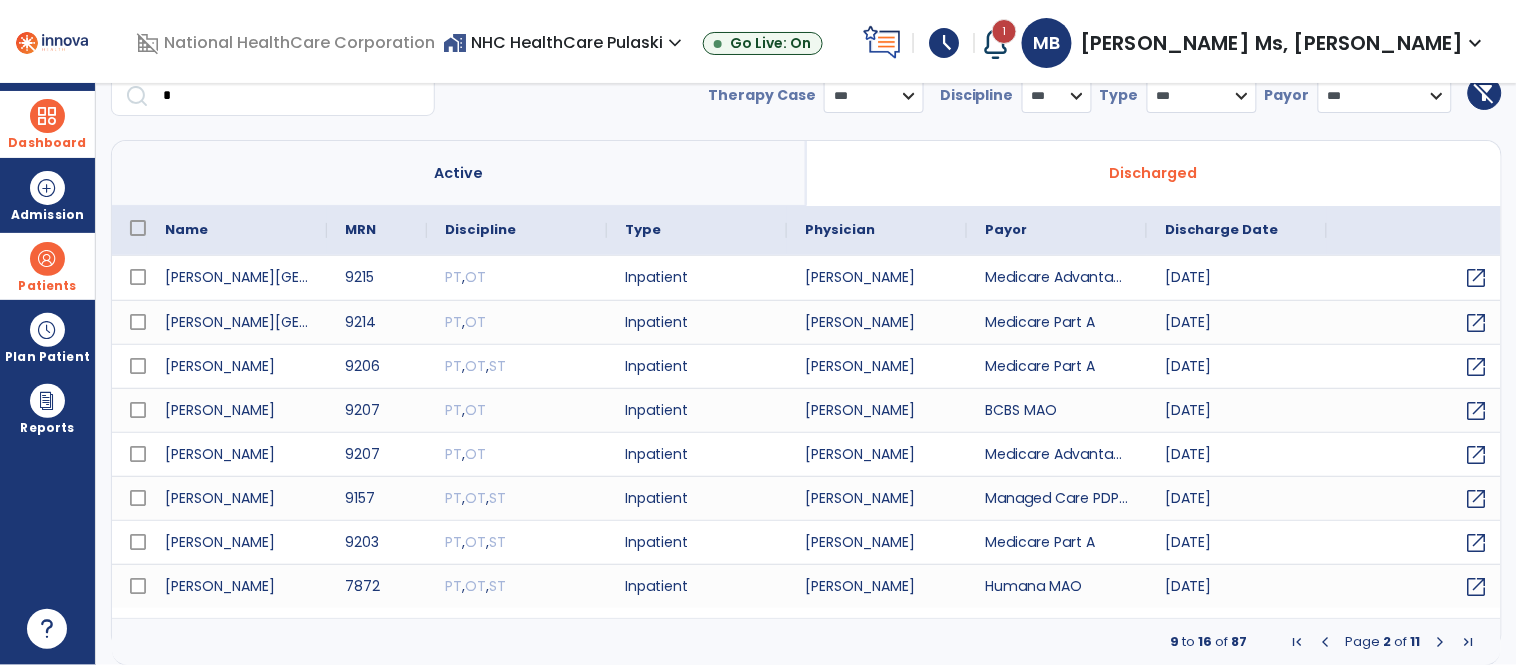 click at bounding box center [1441, 642] 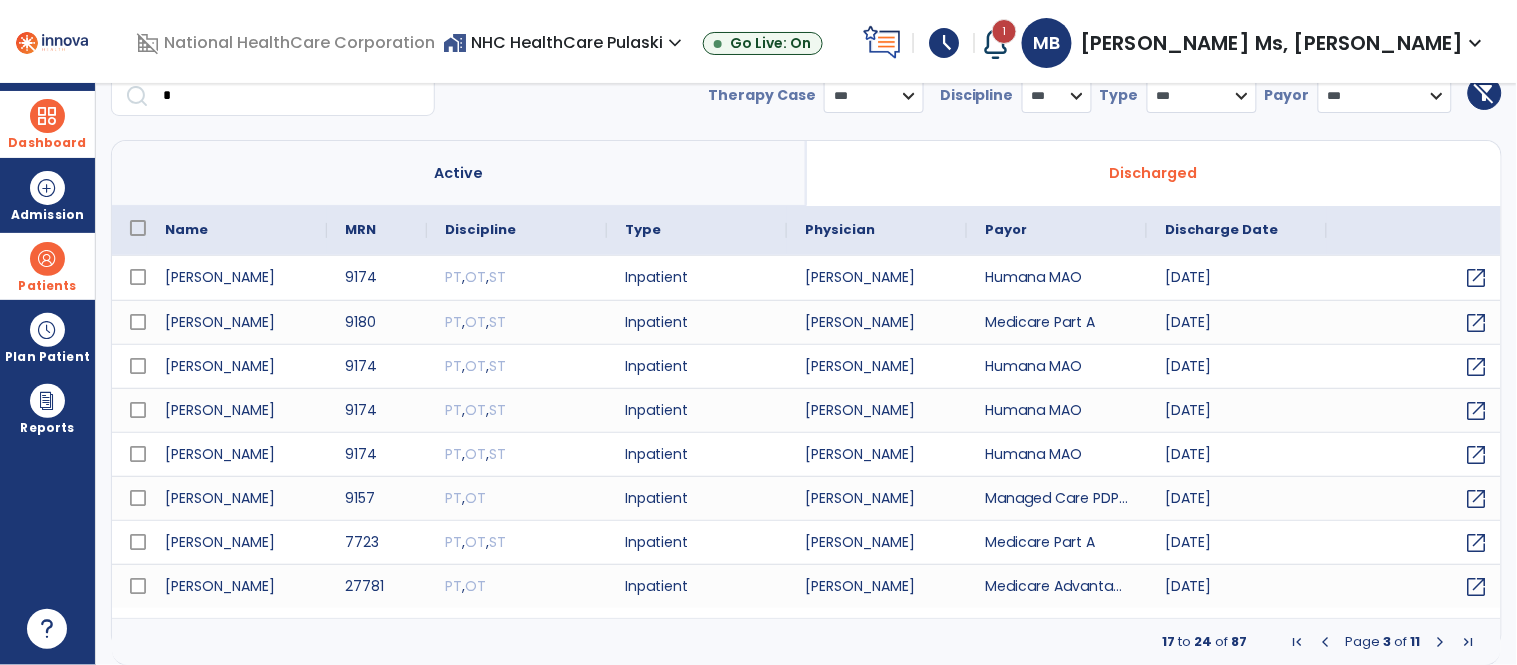 click at bounding box center [1441, 642] 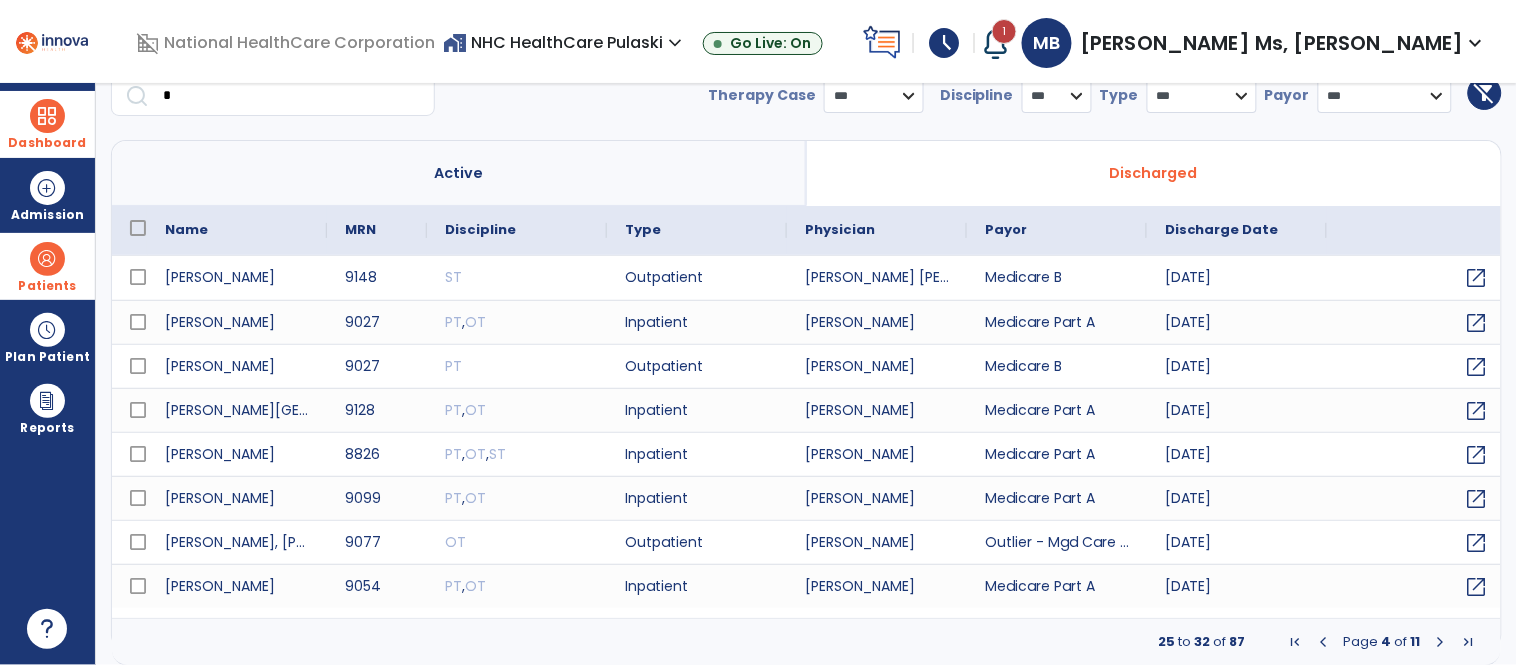 click at bounding box center [1441, 642] 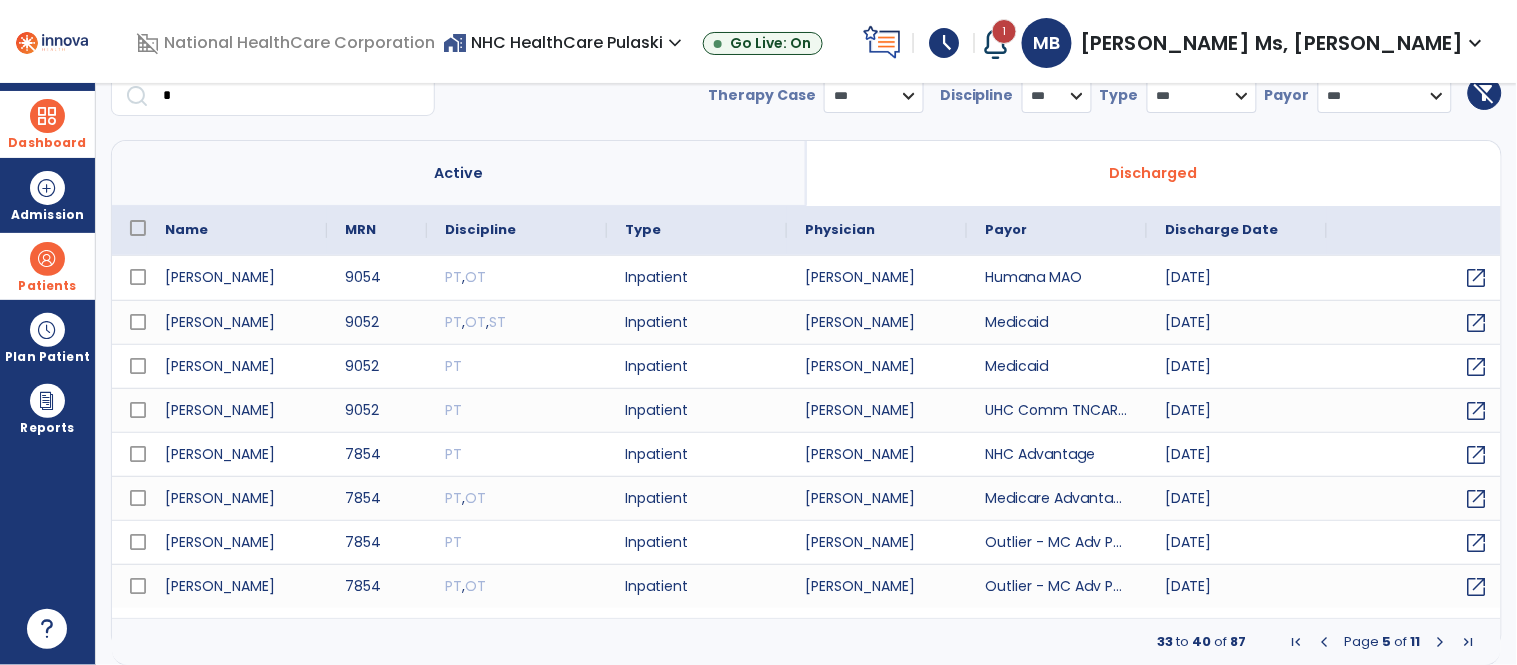 click at bounding box center (1441, 642) 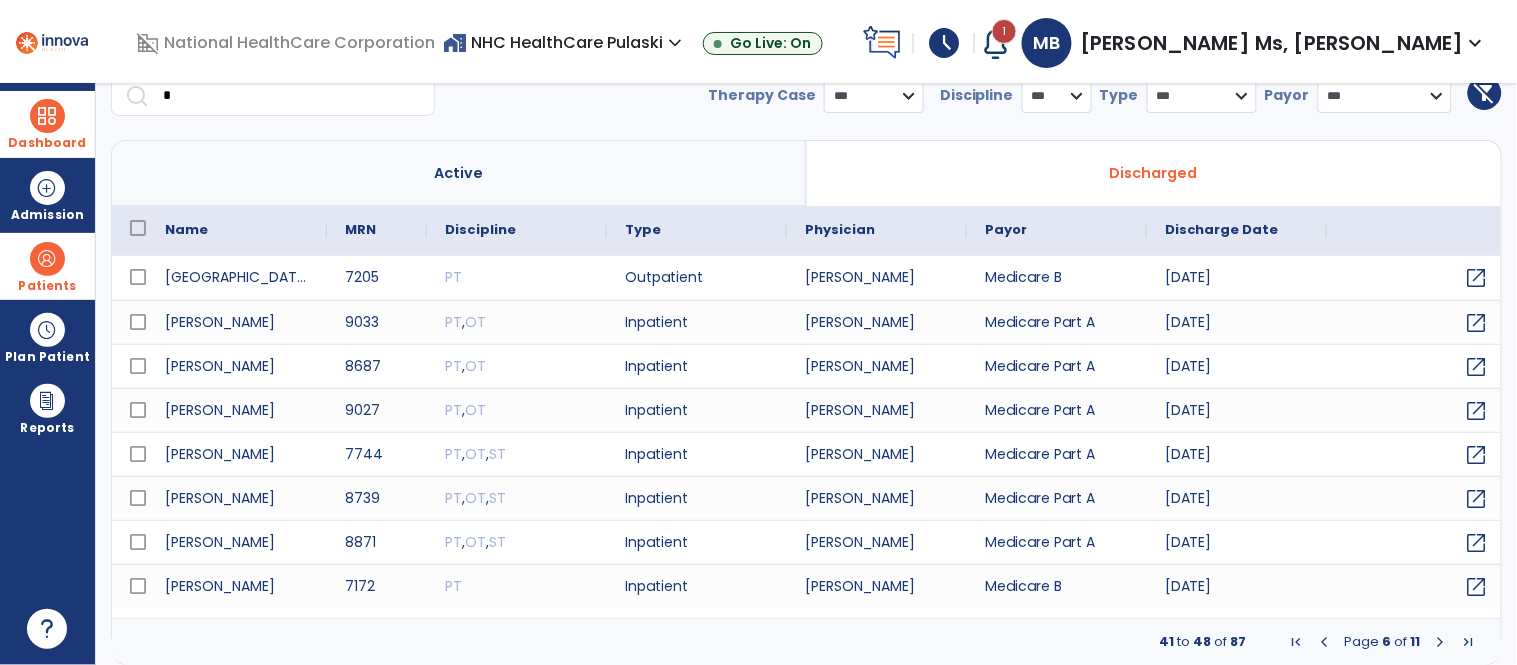 click at bounding box center (1441, 642) 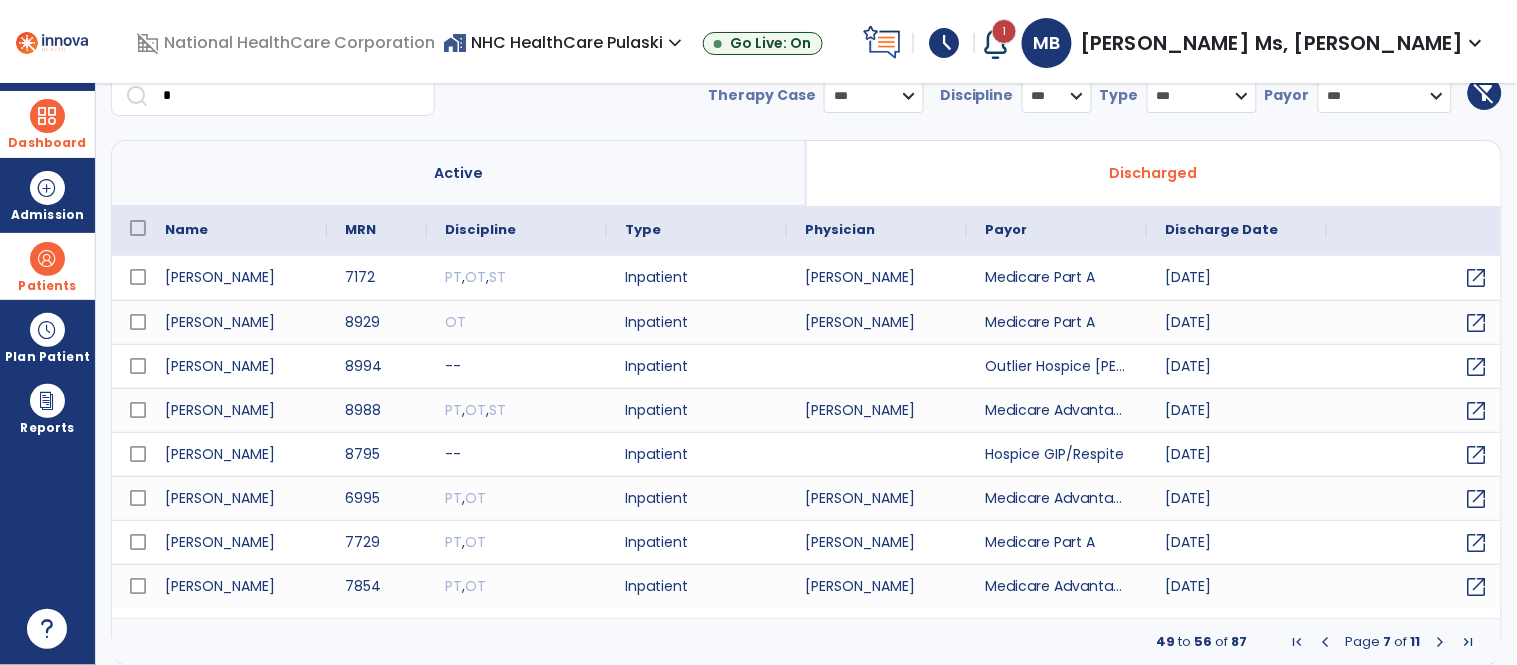 click at bounding box center (1441, 642) 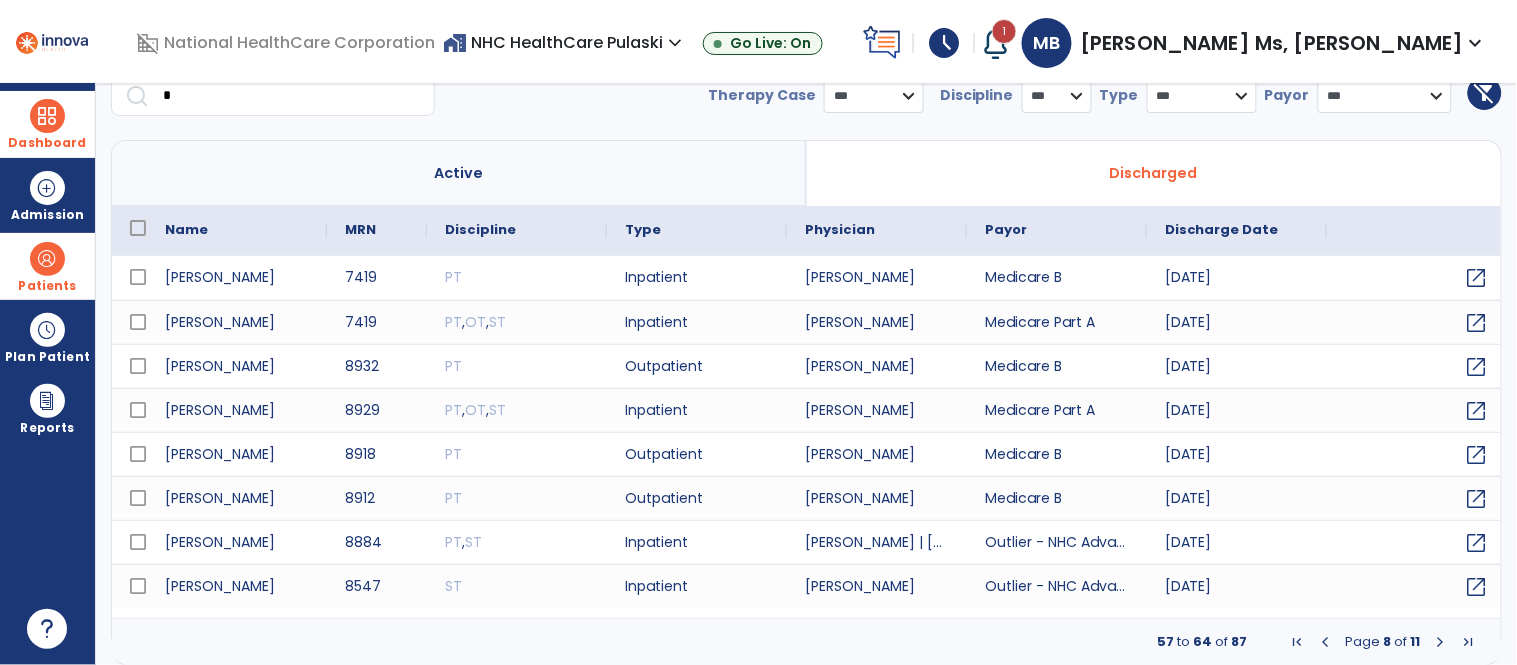 click at bounding box center (1441, 642) 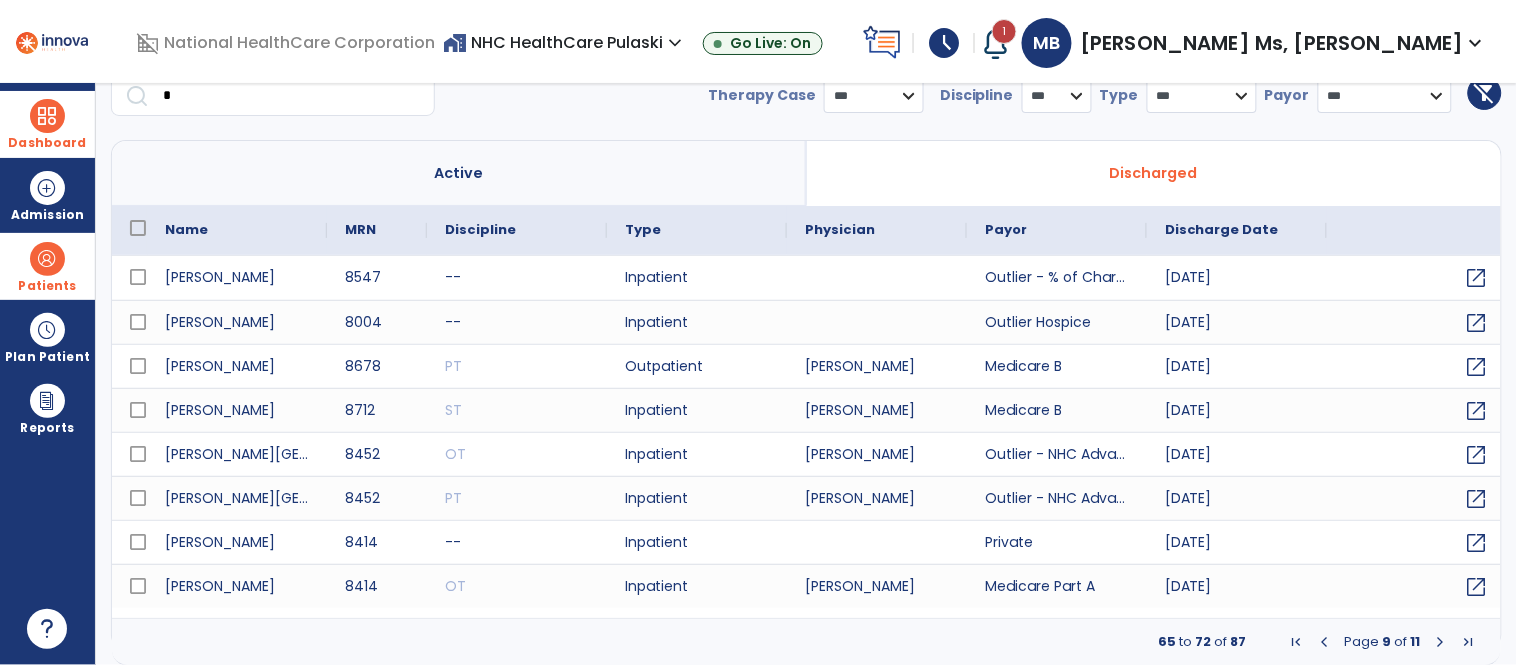 click at bounding box center [1441, 642] 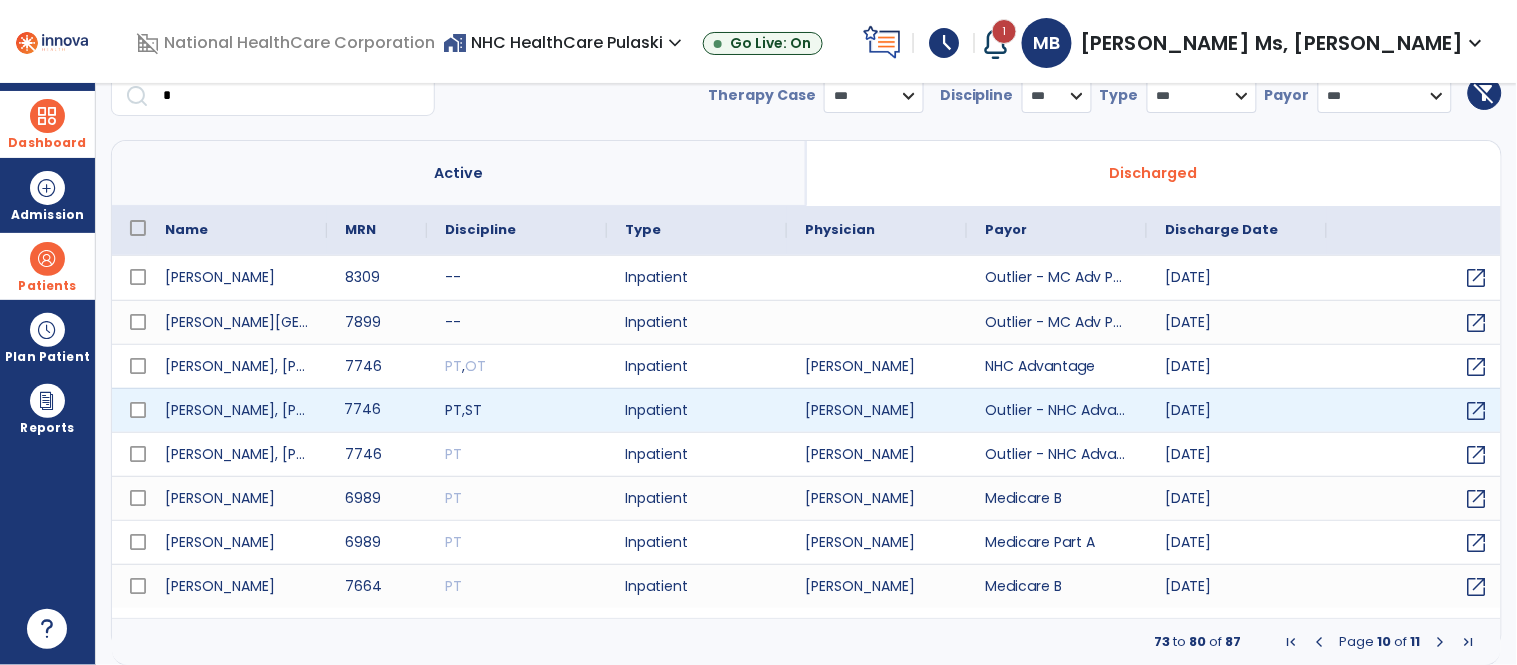 click on "7746" at bounding box center [377, 410] 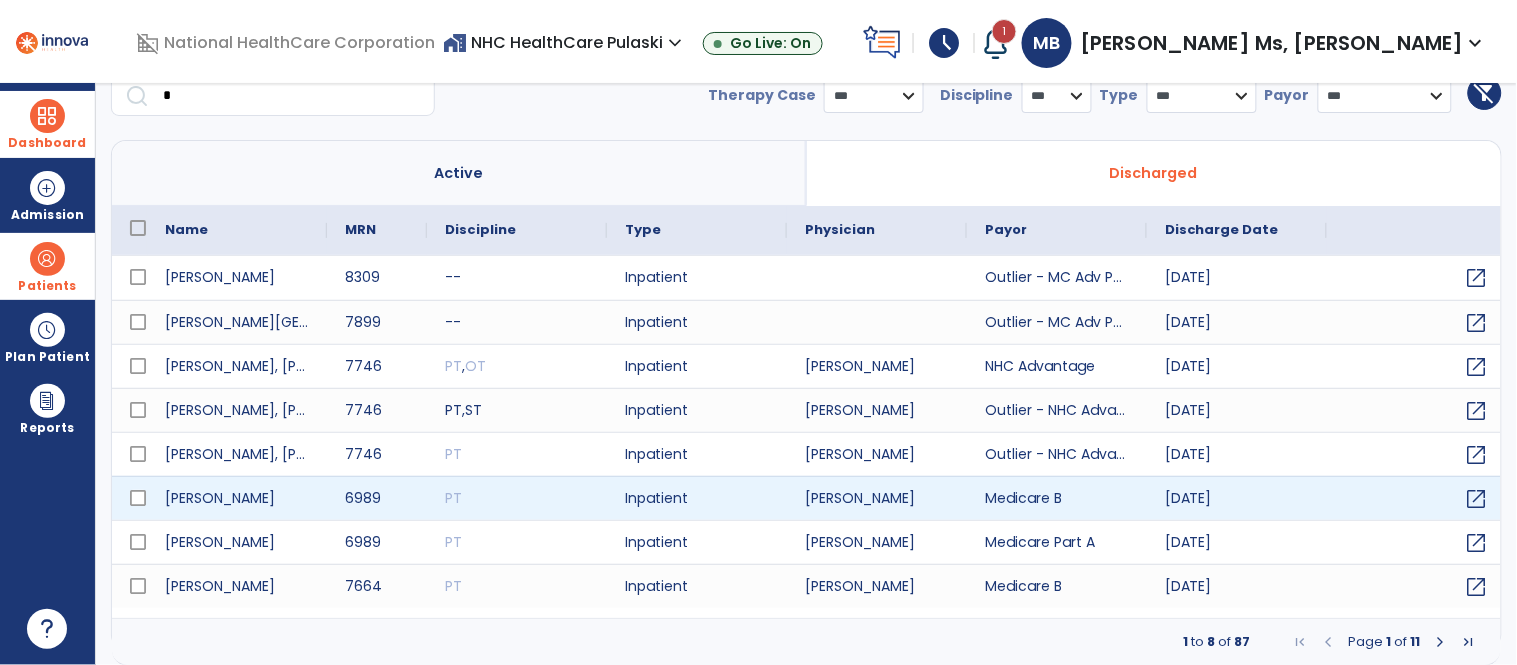 scroll, scrollTop: 0, scrollLeft: 0, axis: both 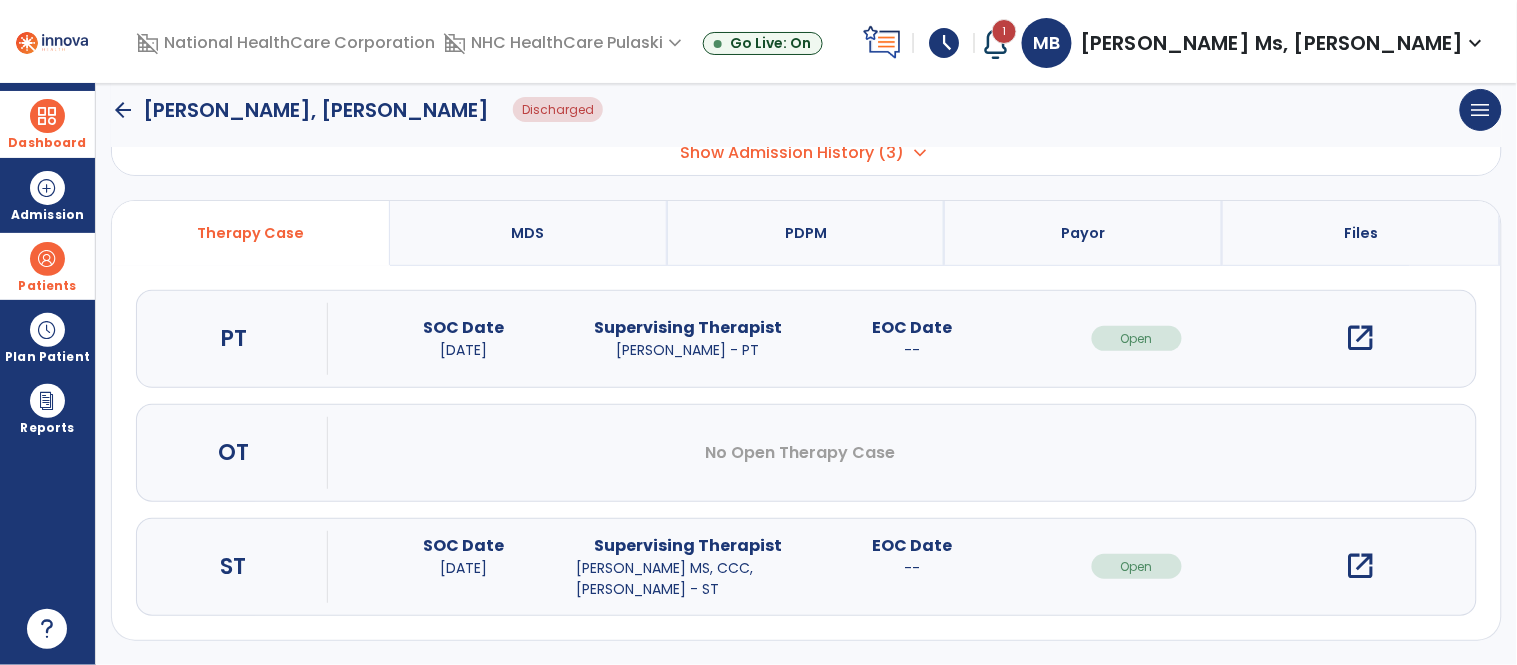 click on "open_in_new" at bounding box center [1361, 566] 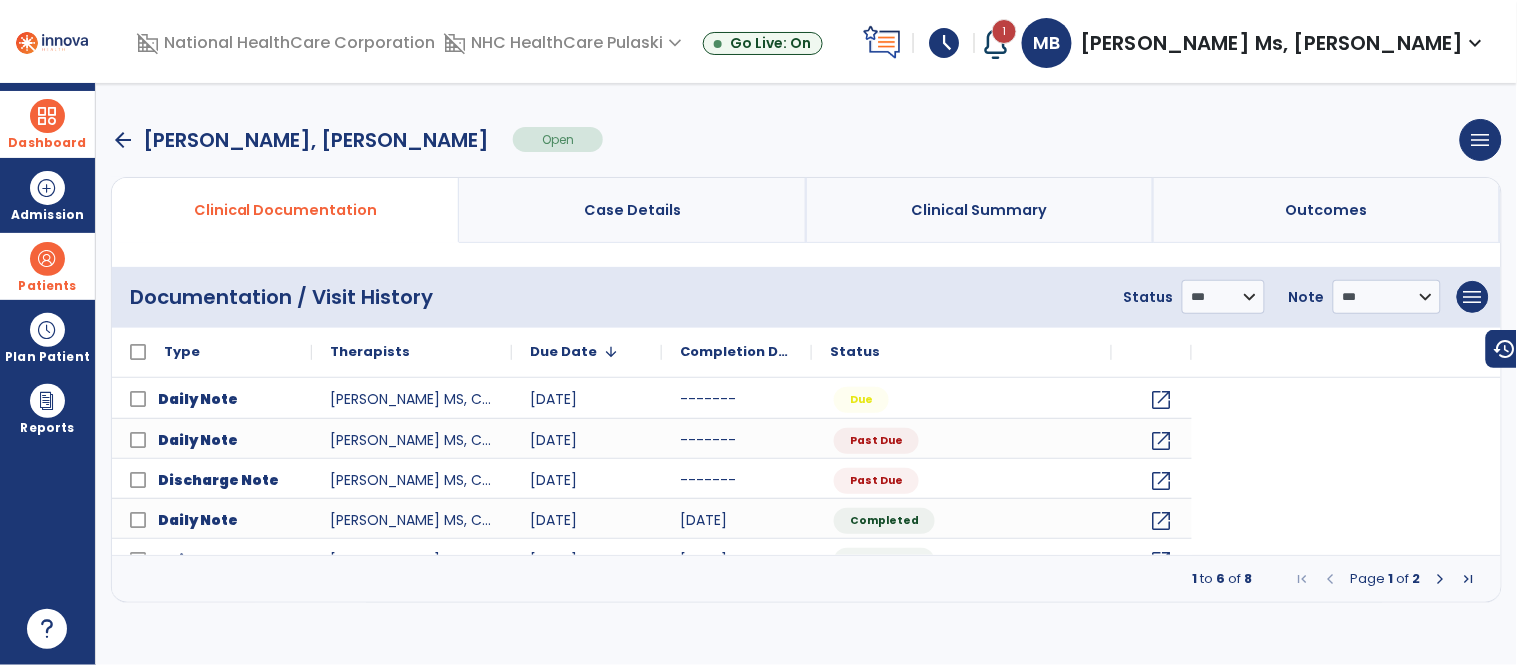 scroll, scrollTop: 0, scrollLeft: 0, axis: both 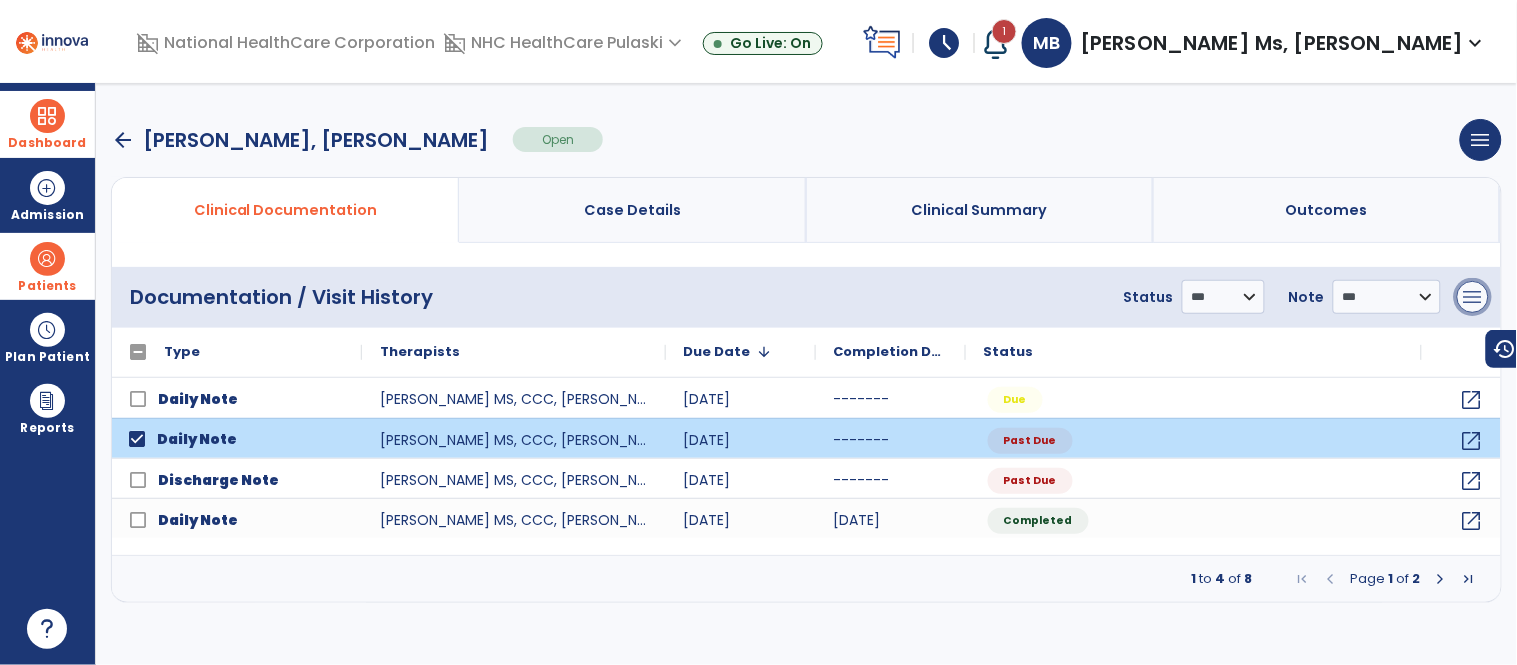 click on "menu" at bounding box center (1473, 297) 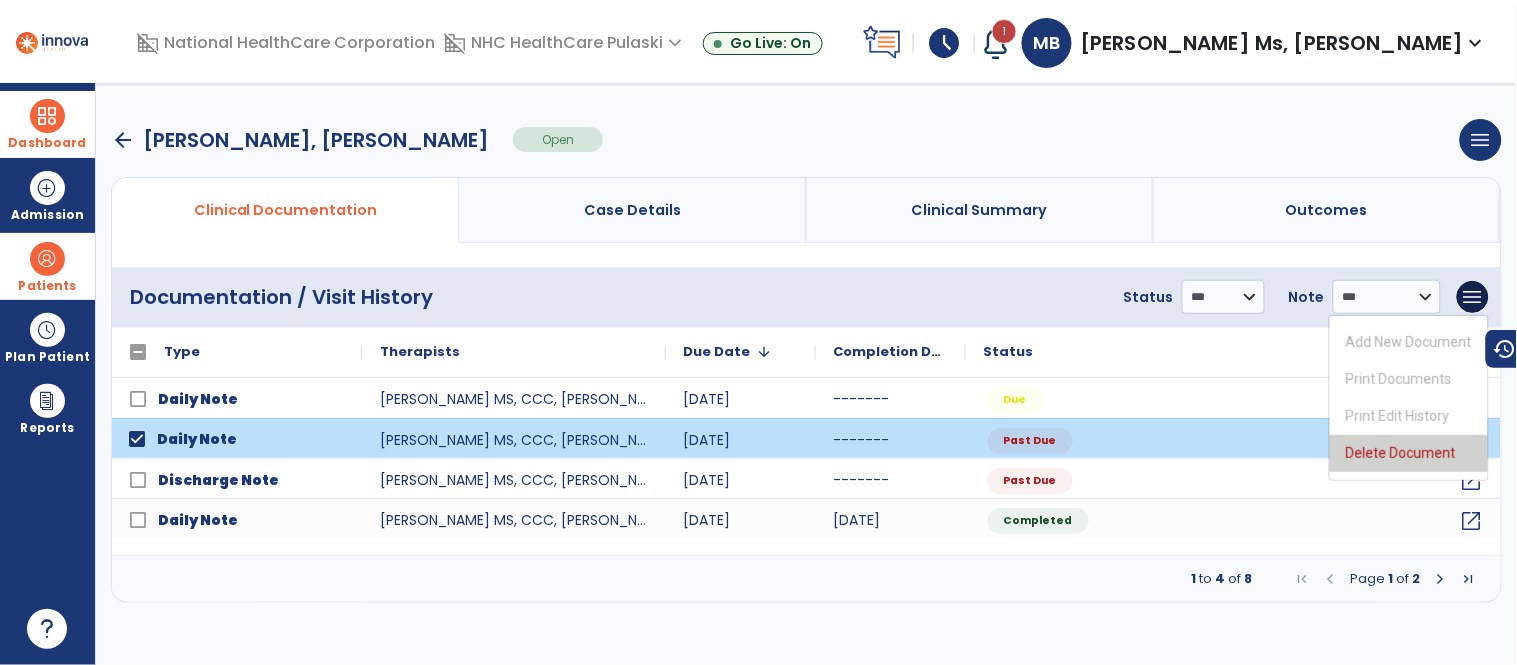 click on "Delete Document" at bounding box center [1409, 453] 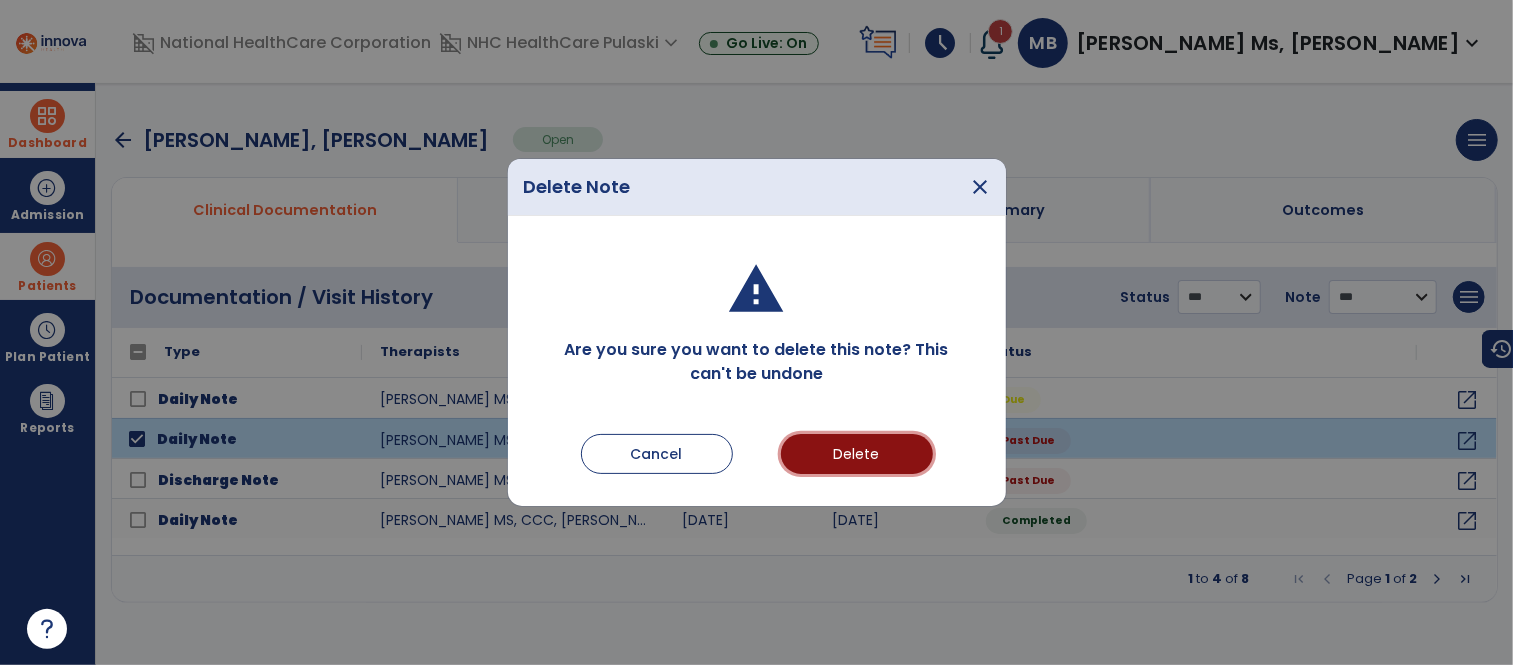 click on "Delete" at bounding box center (857, 454) 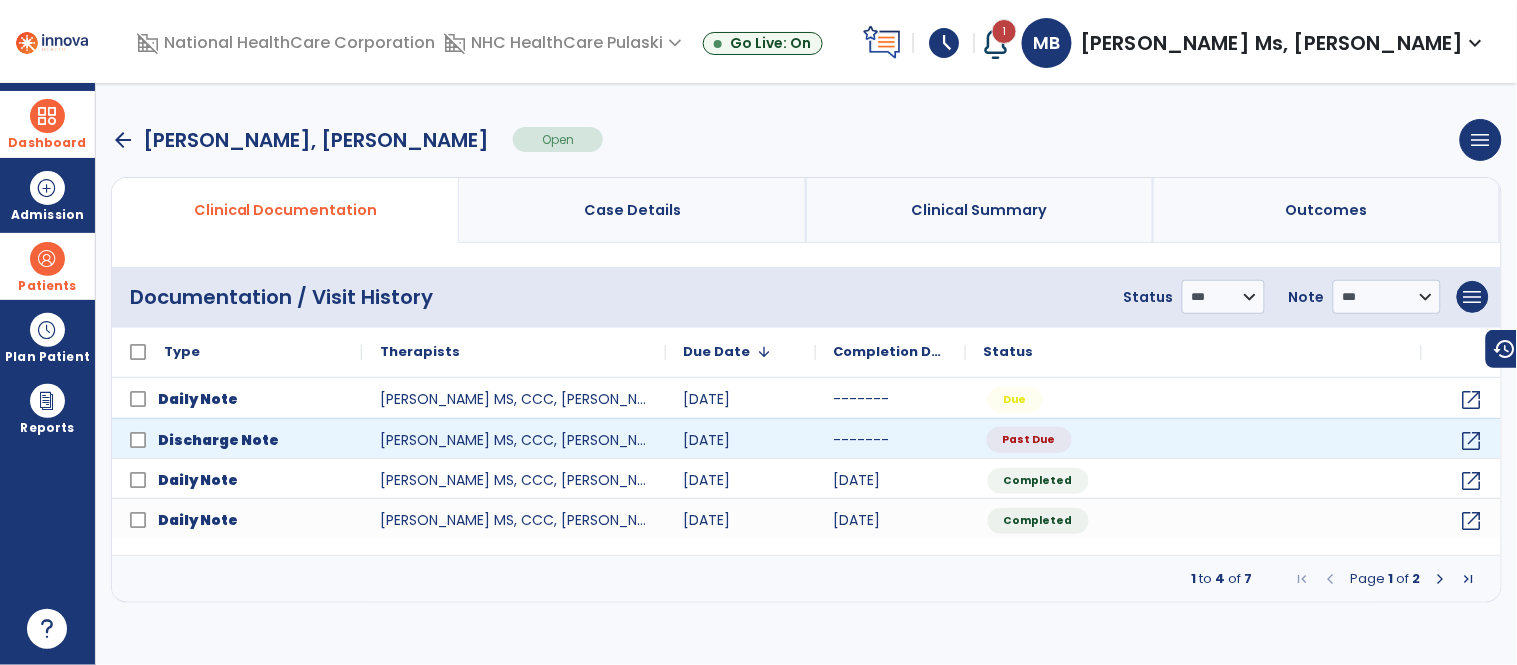 click on "Past Due" 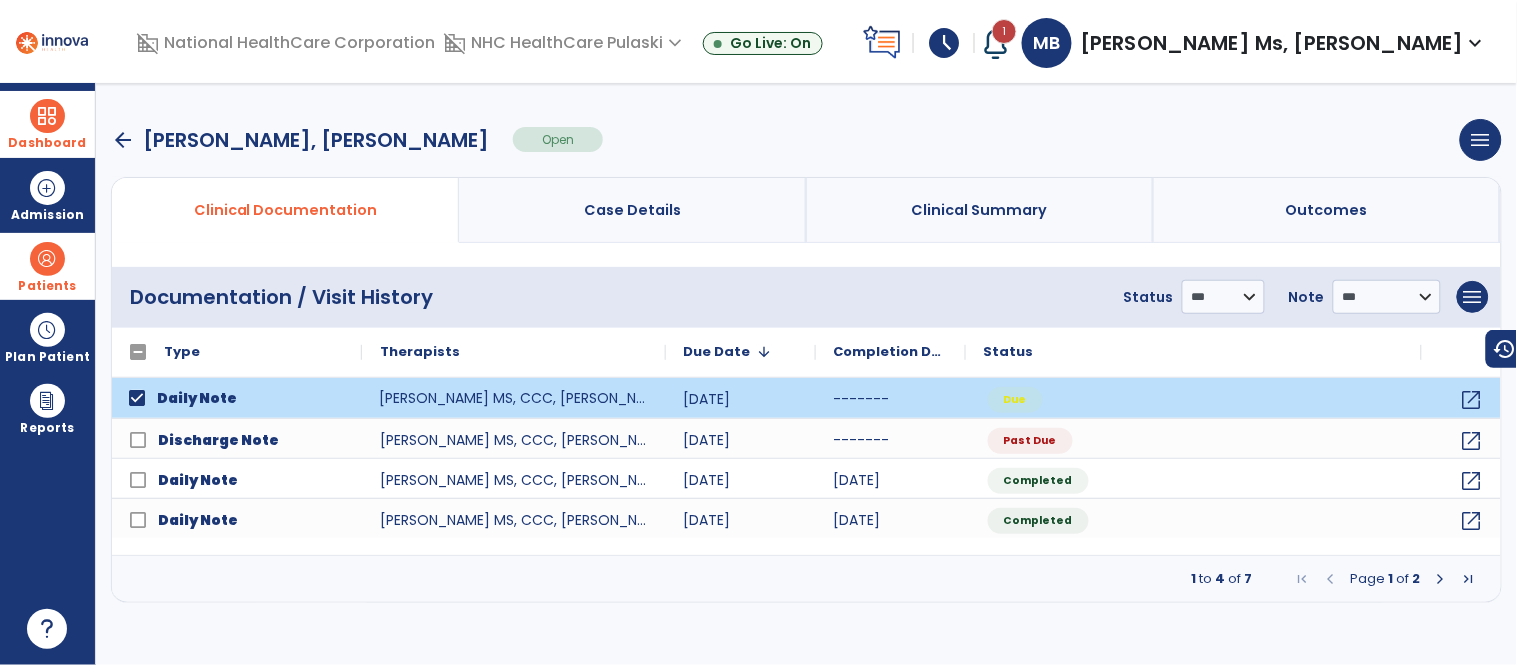 click on "[PERSON_NAME] MS, CCC, [PERSON_NAME] - ST" 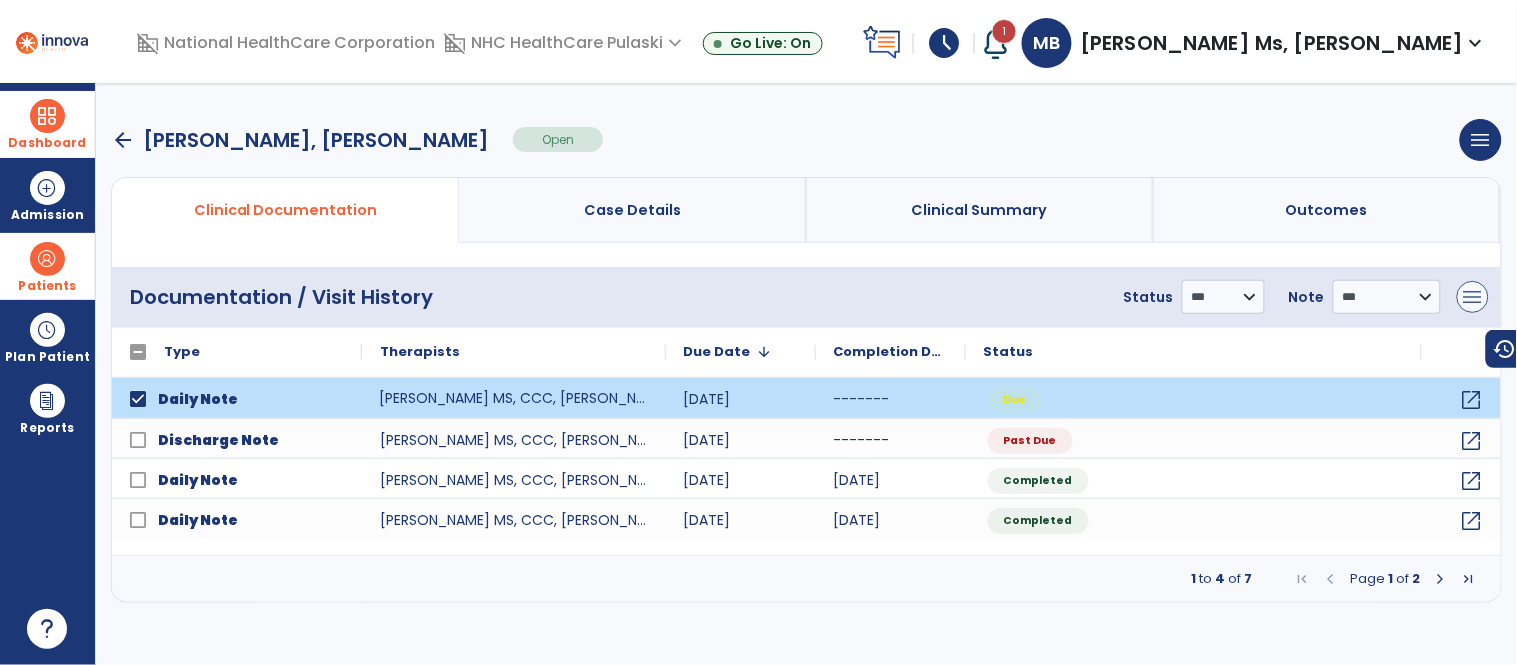 drag, startPoint x: 1188, startPoint y: 354, endPoint x: 1457, endPoint y: 294, distance: 275.61023 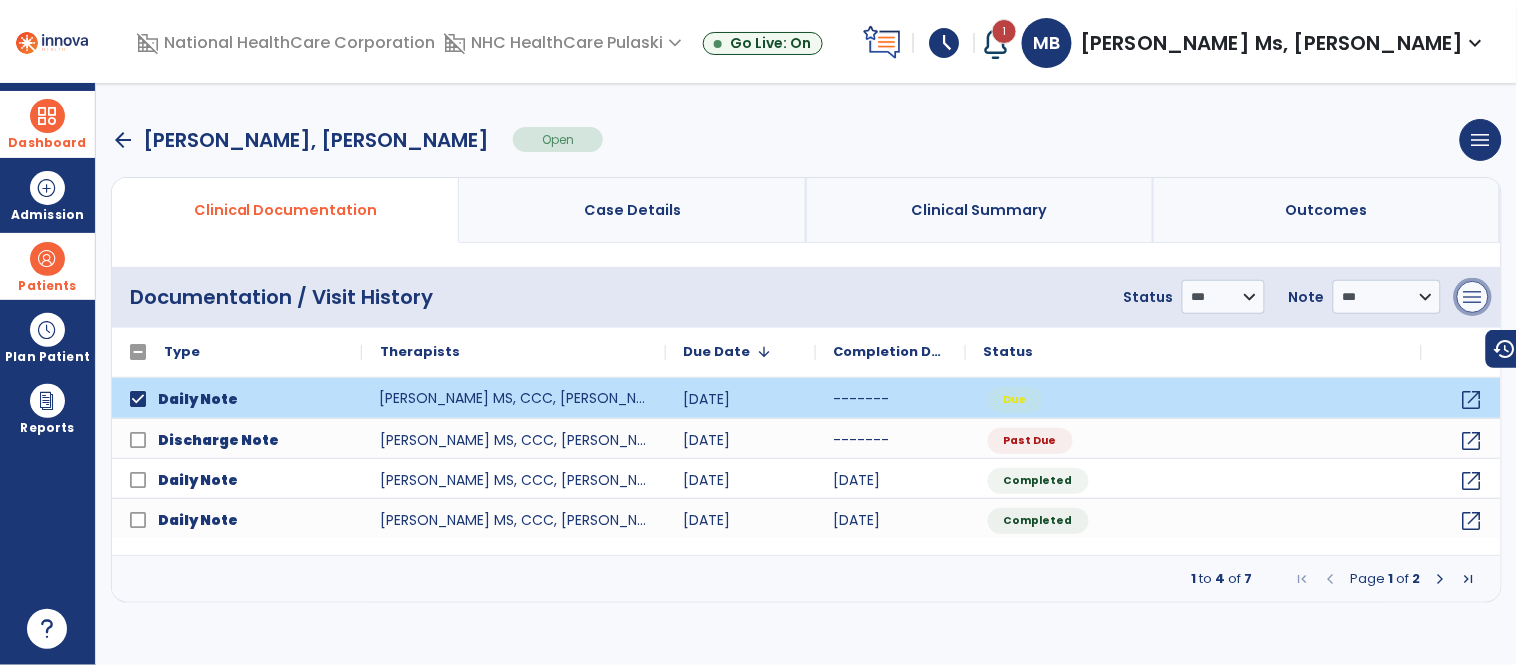 click on "menu" at bounding box center [1473, 297] 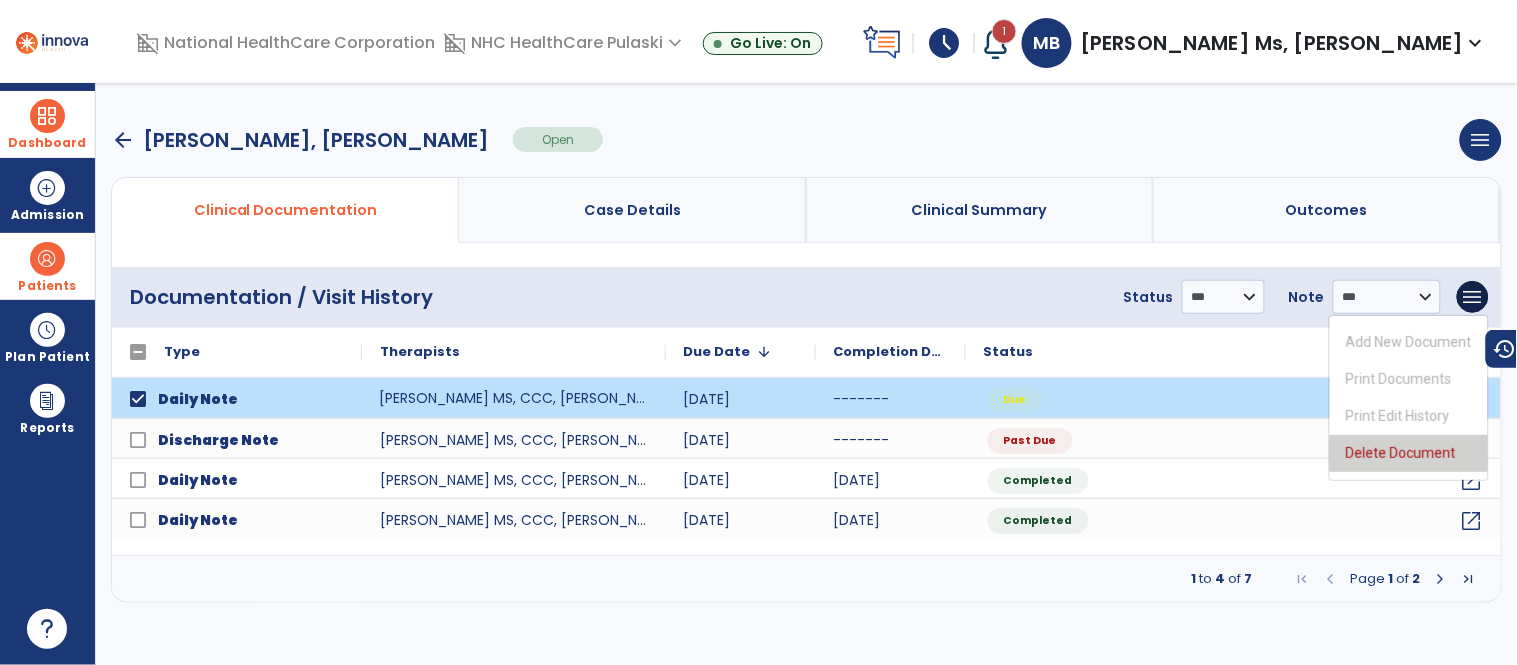 click on "Delete Document" at bounding box center [1409, 453] 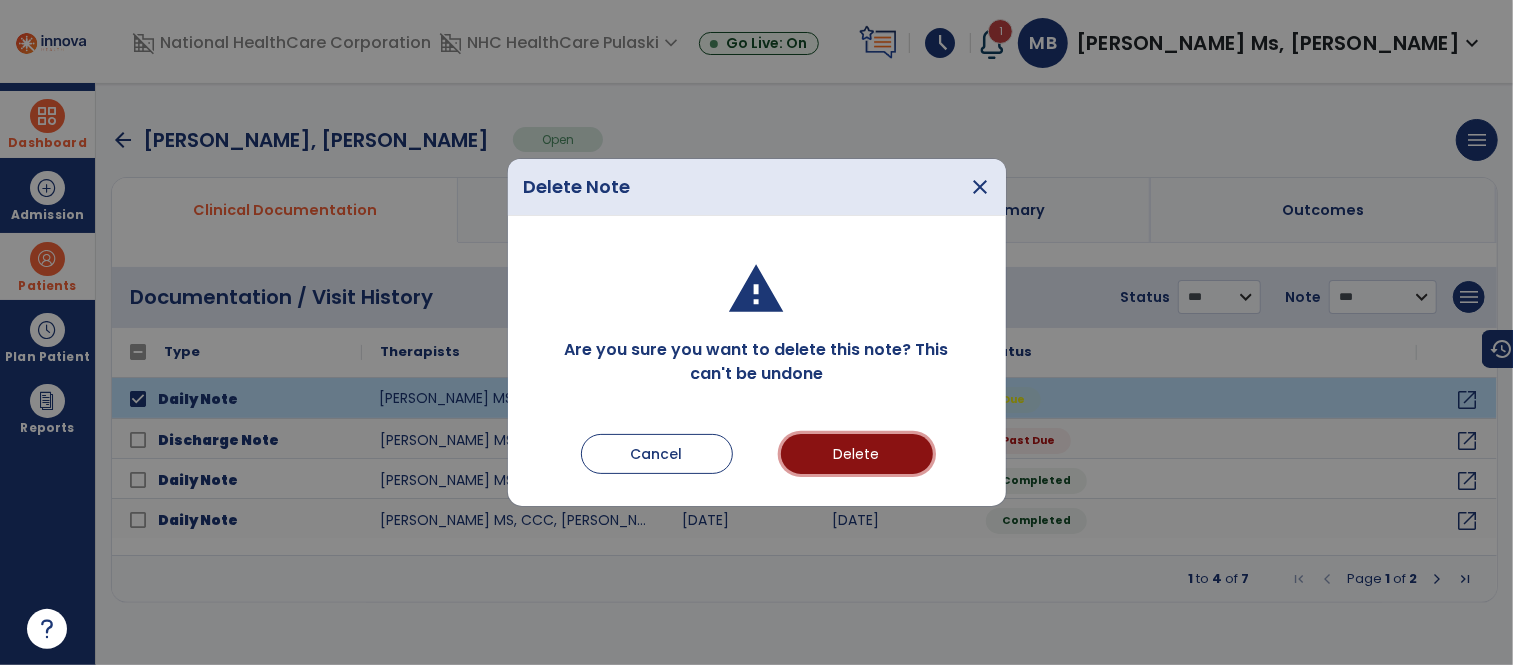 click on "Delete" at bounding box center (857, 454) 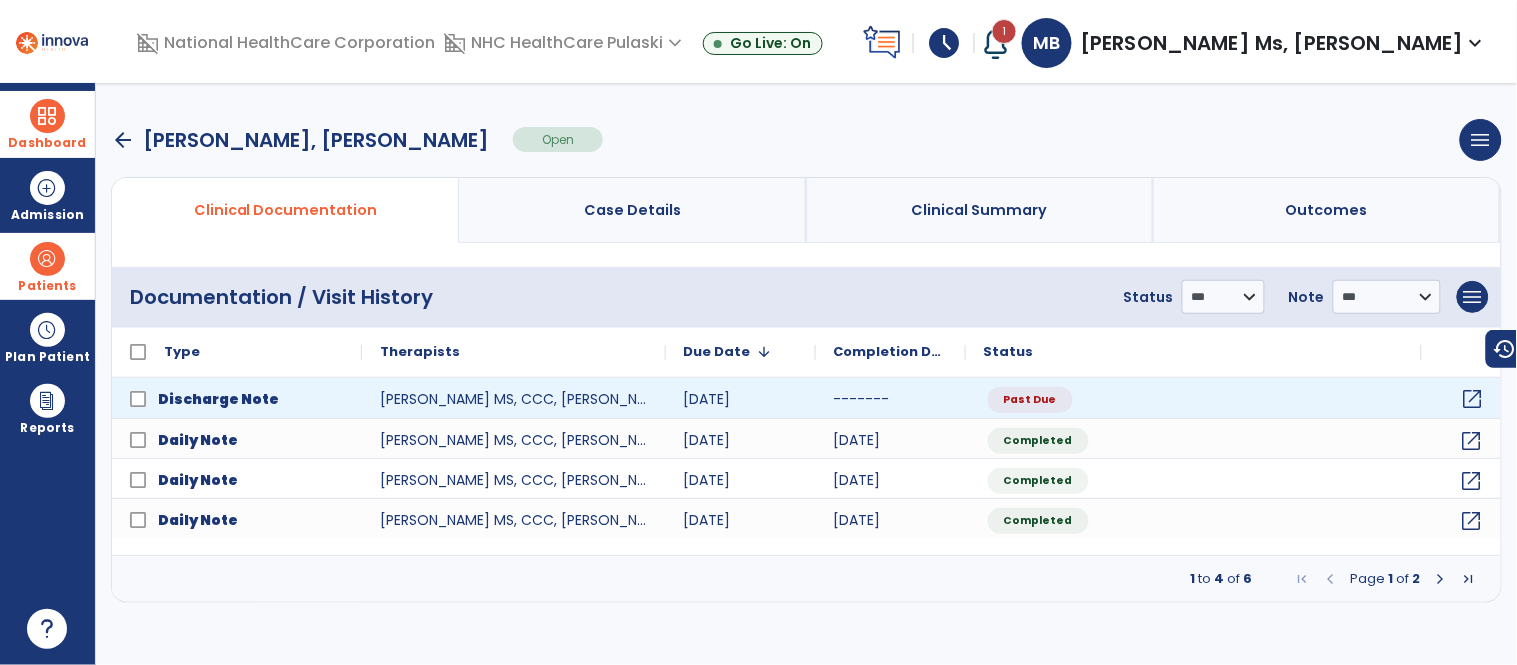 click on "open_in_new" 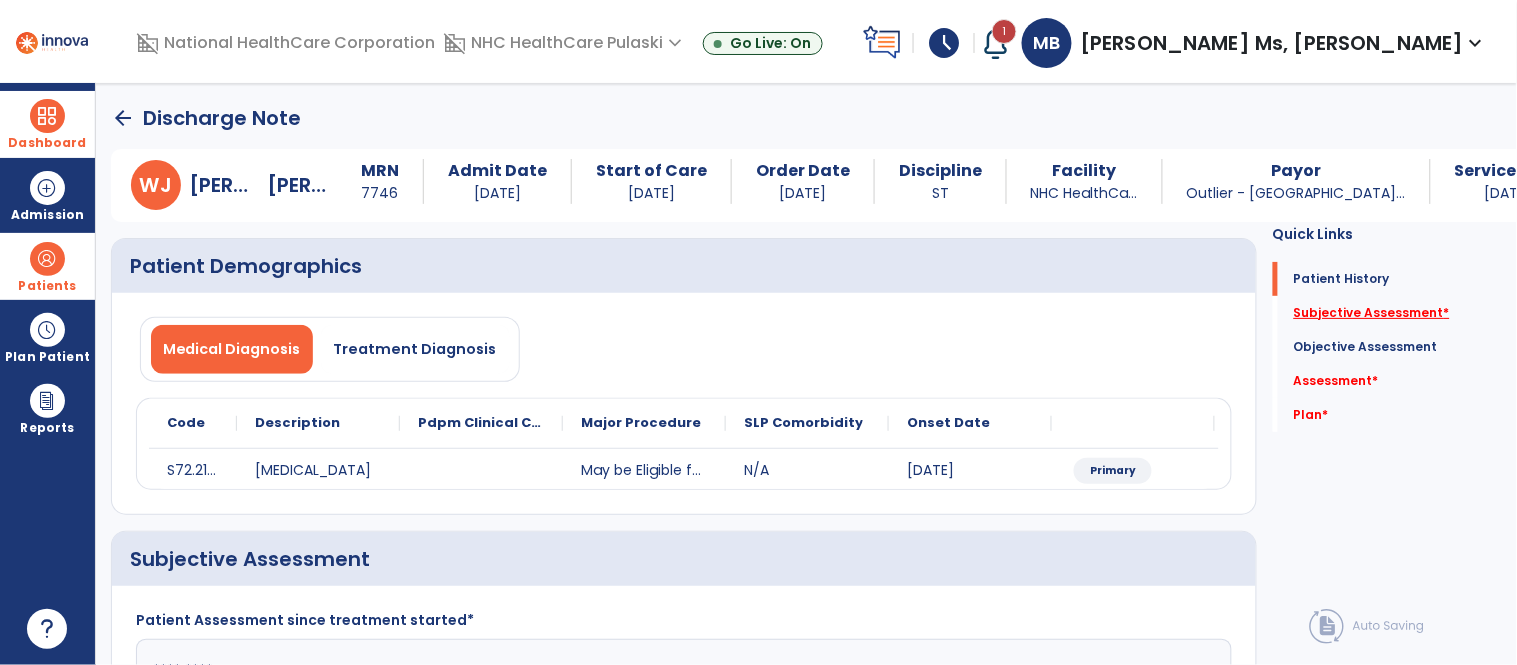 click on "Subjective Assessment   *" 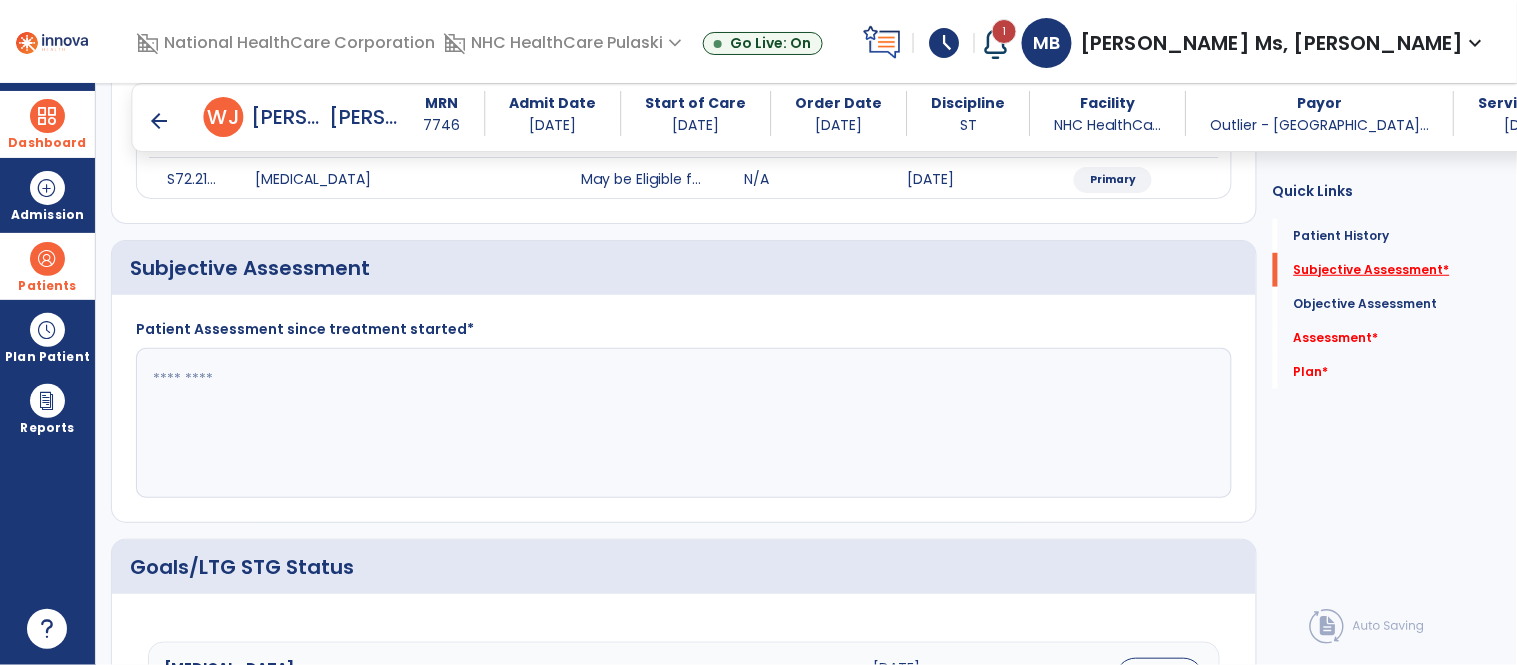 scroll, scrollTop: 298, scrollLeft: 0, axis: vertical 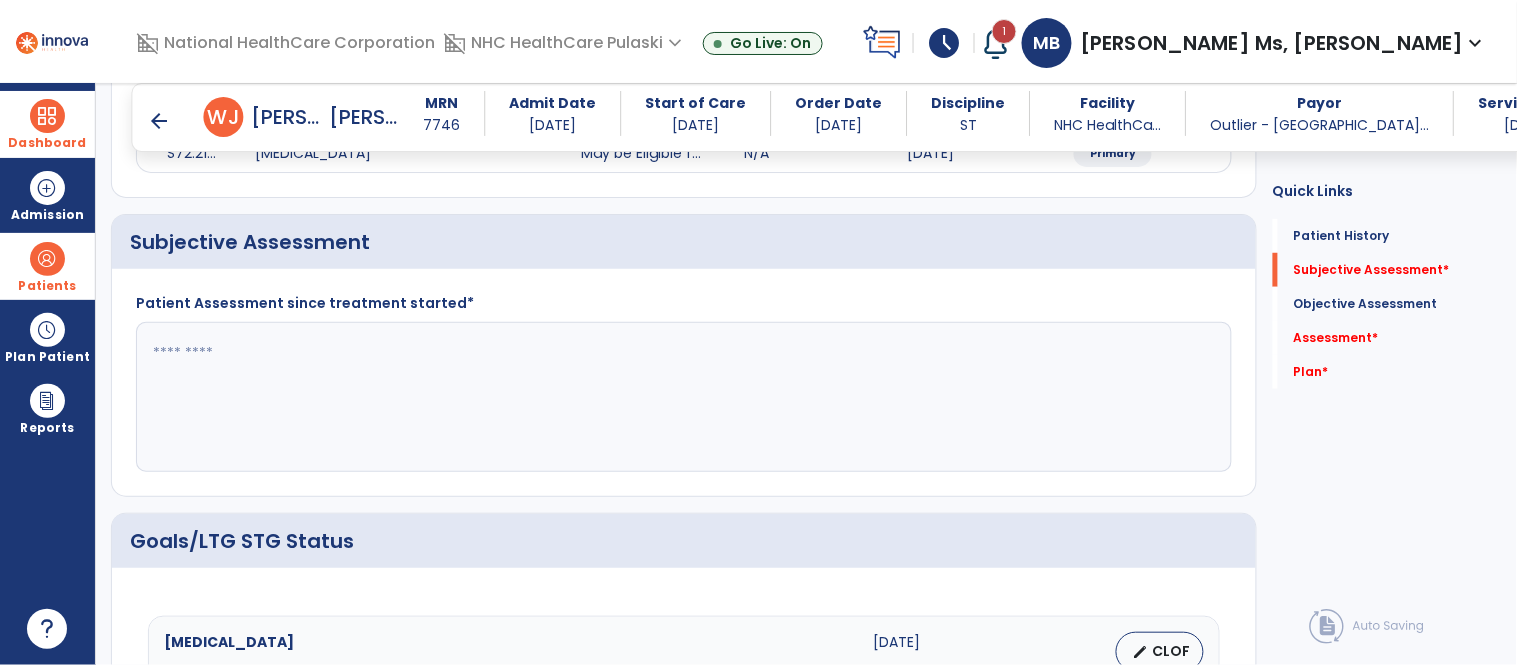 click on "arrow_back" at bounding box center [160, 121] 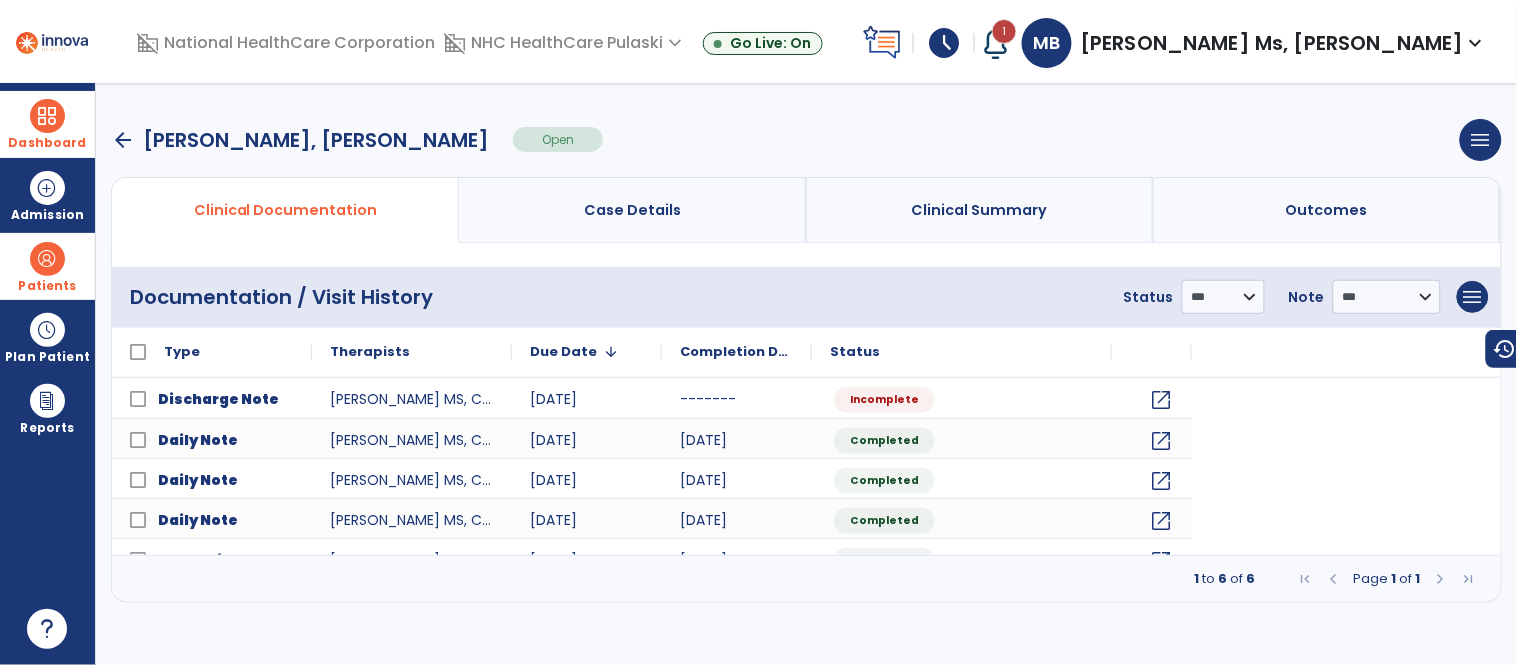 scroll, scrollTop: 0, scrollLeft: 0, axis: both 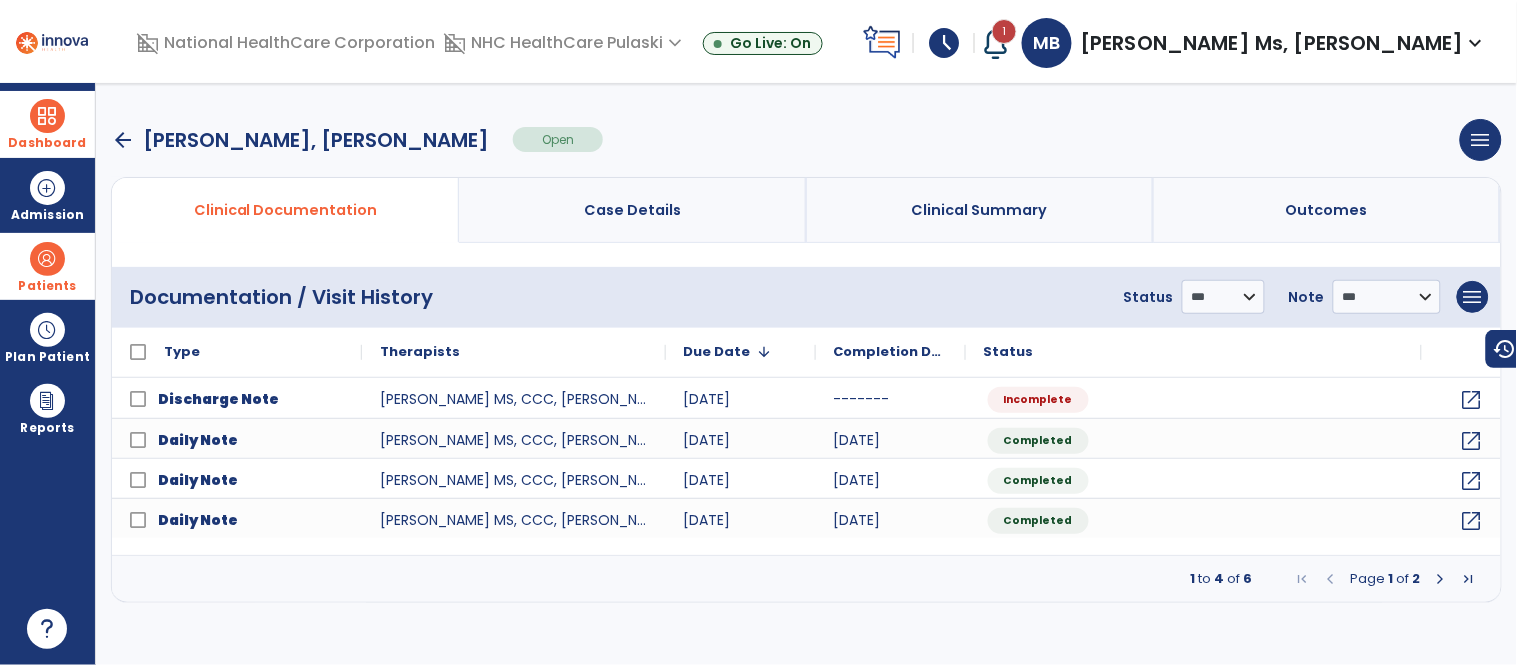 click on "arrow_back   [PERSON_NAME], [PERSON_NAME]  Open  menu   Edit Therapy Case   Delete Therapy Case   Close Therapy Case" at bounding box center (806, 140) 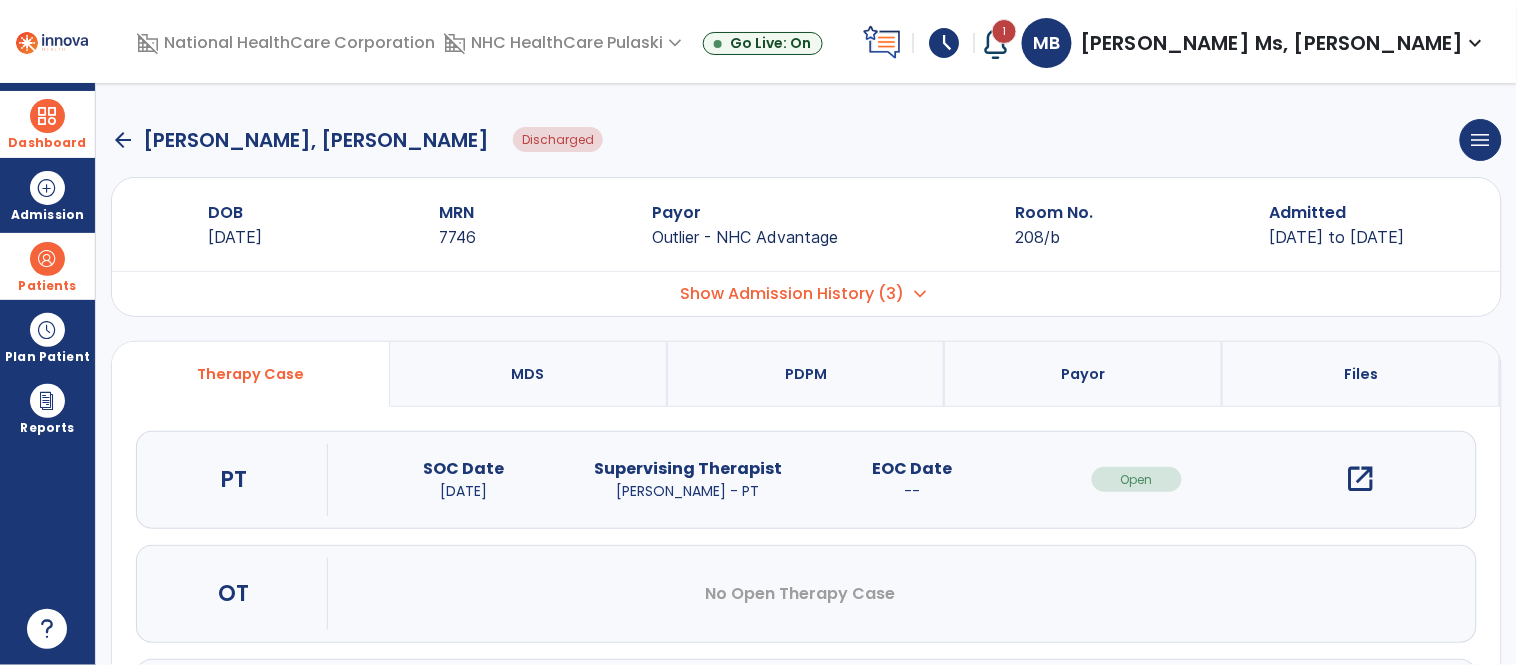 click on "open_in_new" at bounding box center (1361, 479) 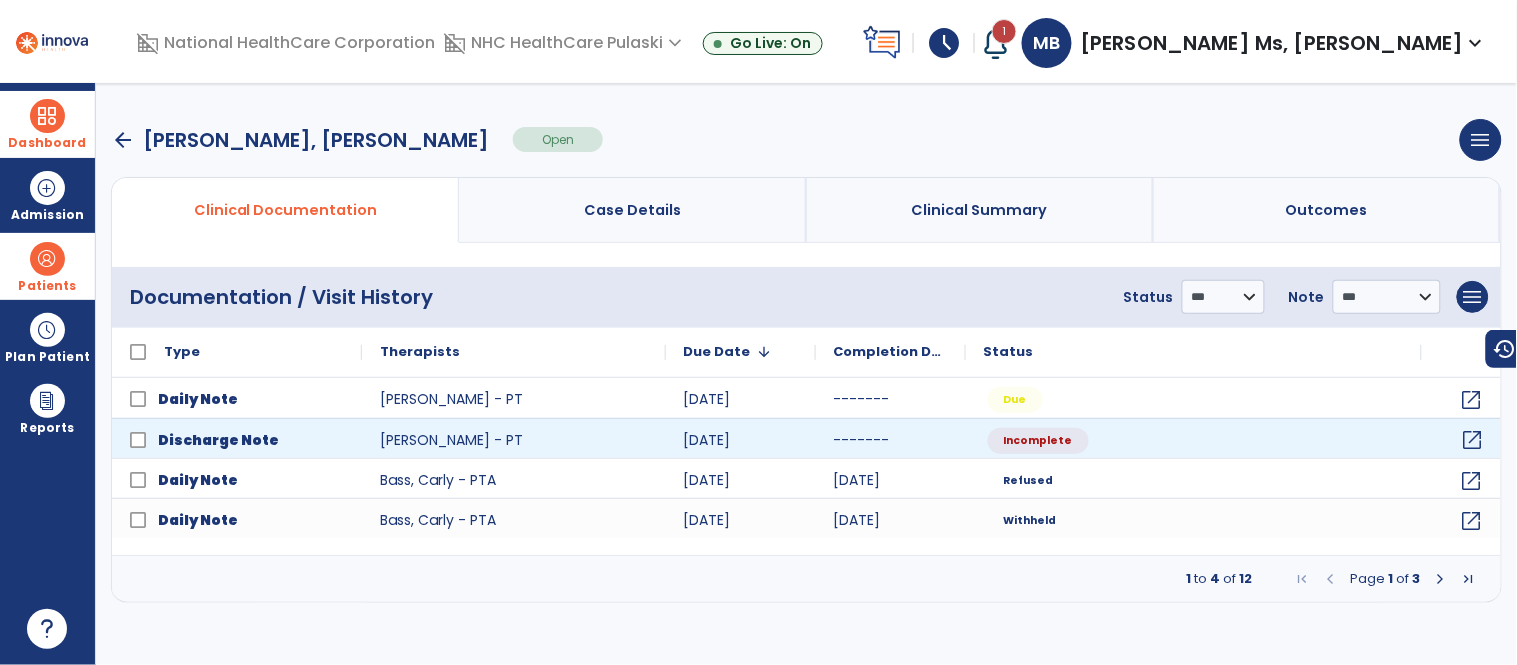 click on "open_in_new" 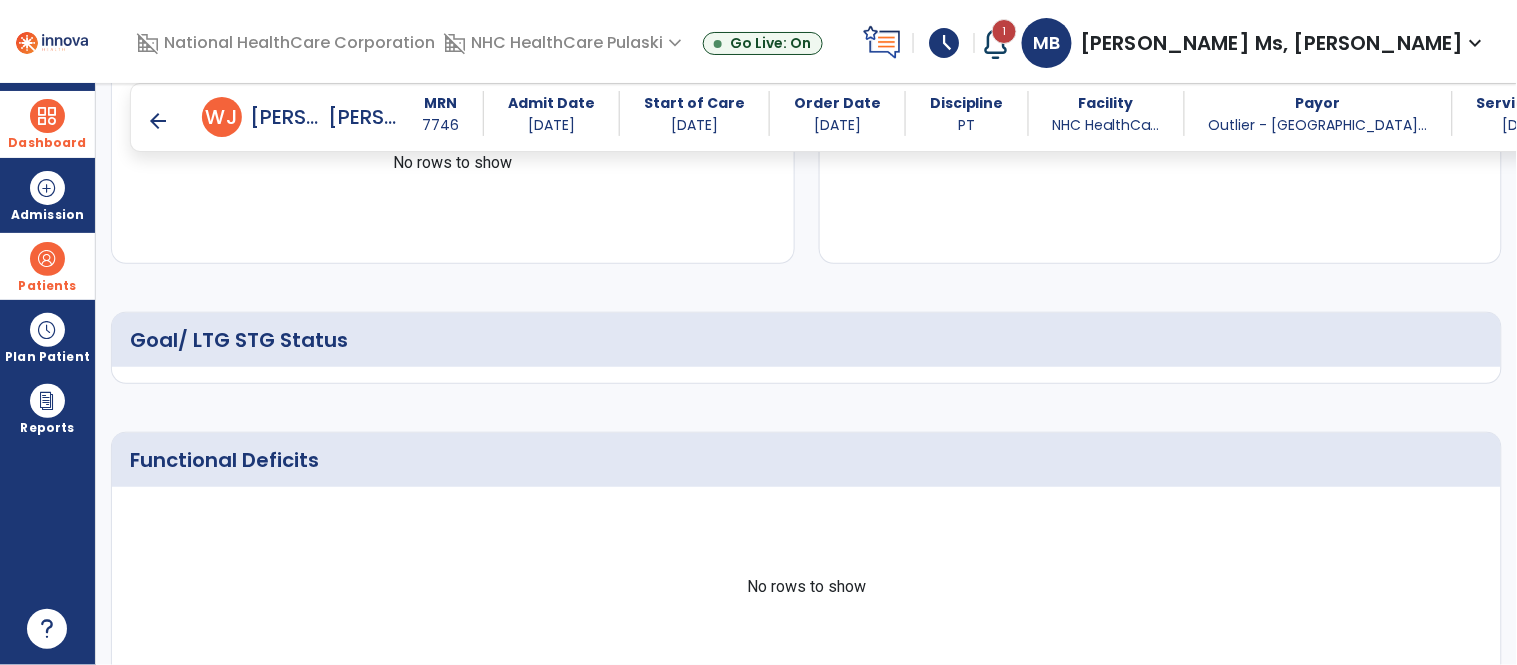 scroll, scrollTop: 0, scrollLeft: 0, axis: both 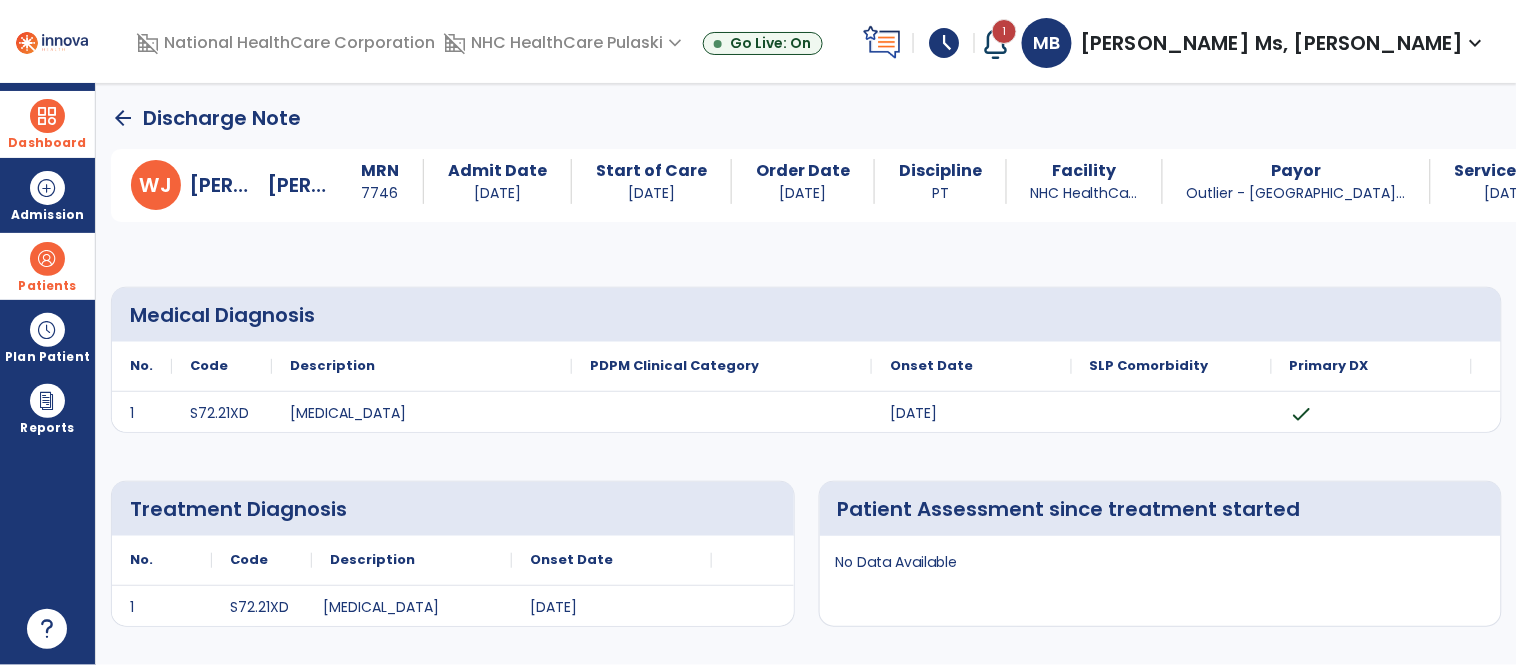 click on "arrow_back" 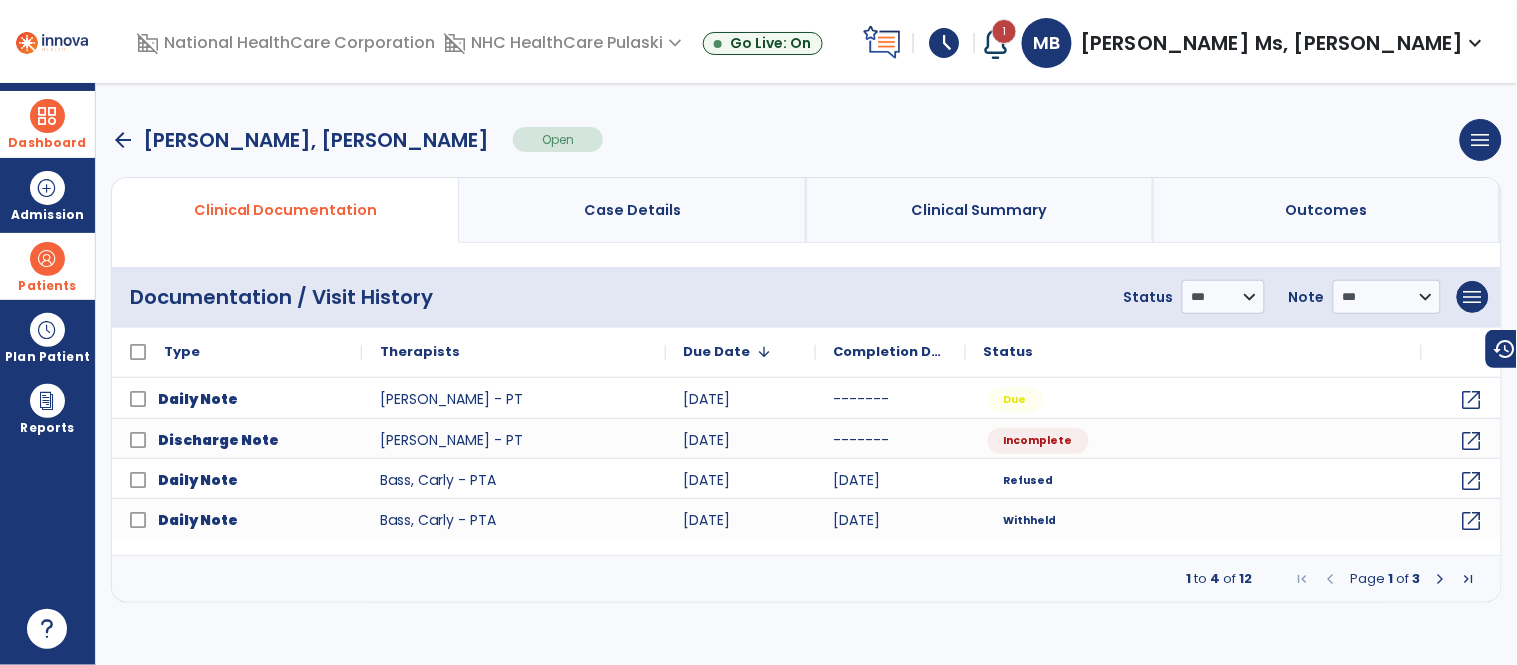 click on "arrow_back" at bounding box center [123, 140] 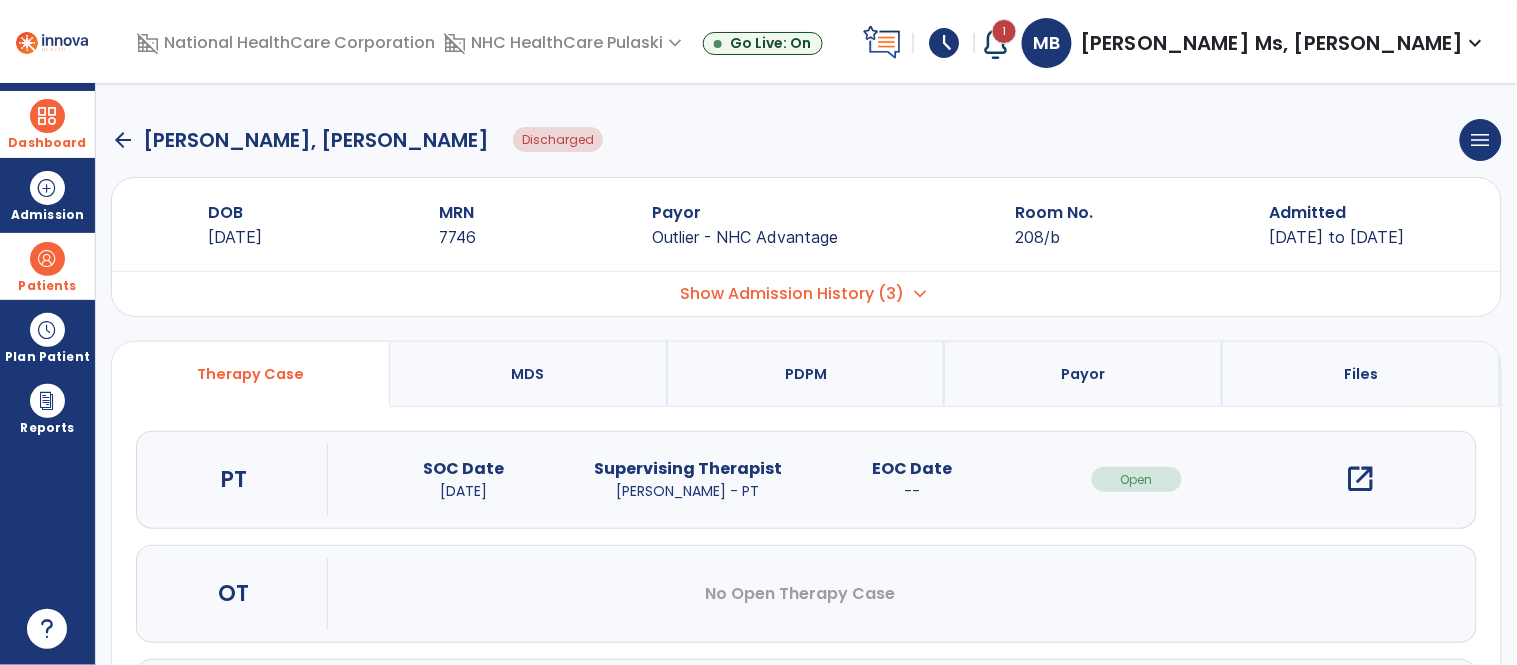 scroll, scrollTop: 141, scrollLeft: 0, axis: vertical 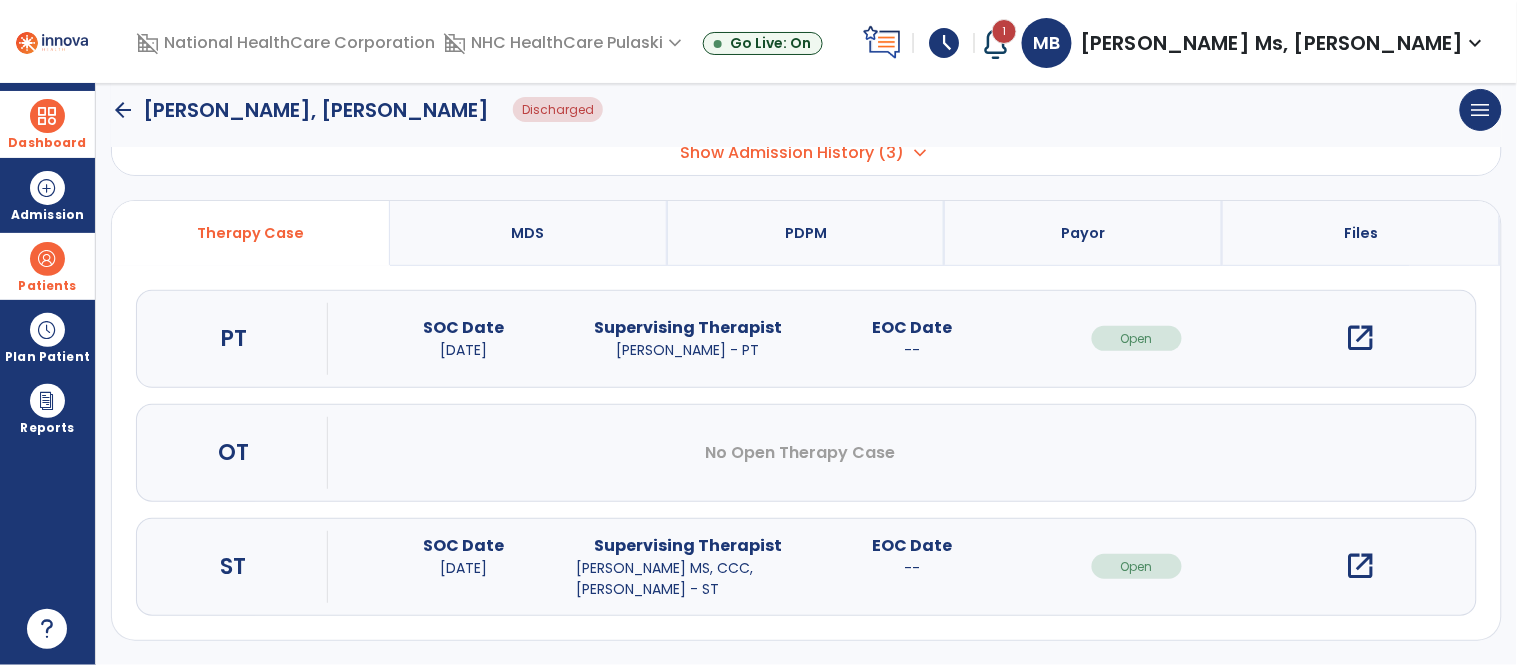 click on "open_in_new" at bounding box center (1361, 566) 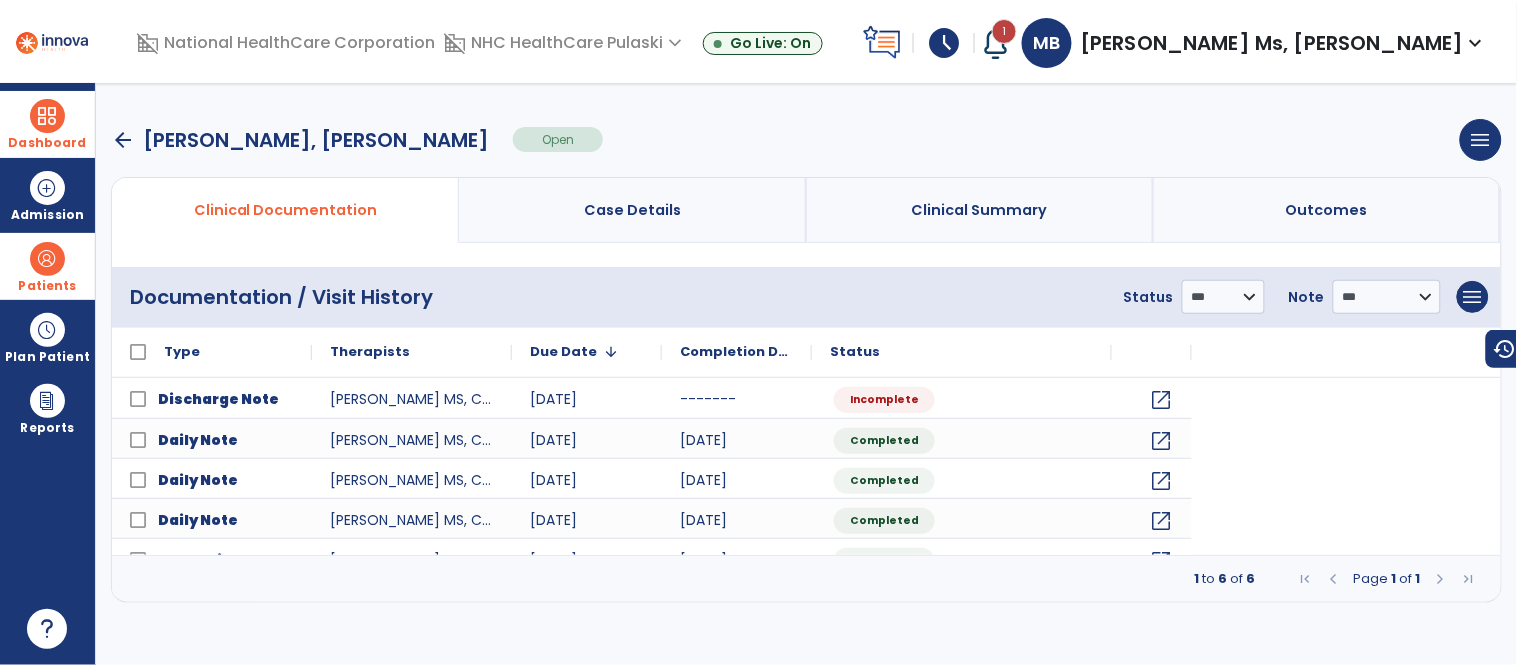 scroll, scrollTop: 0, scrollLeft: 0, axis: both 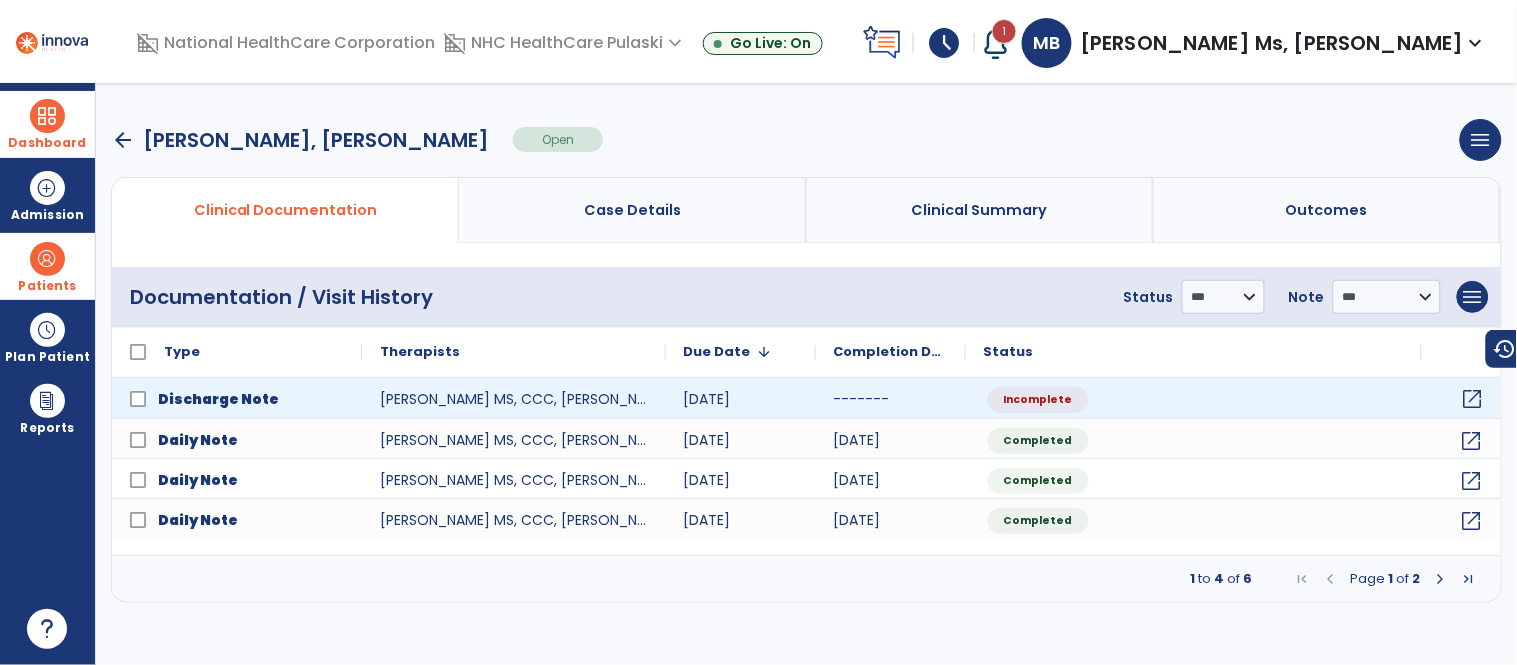 click on "open_in_new" 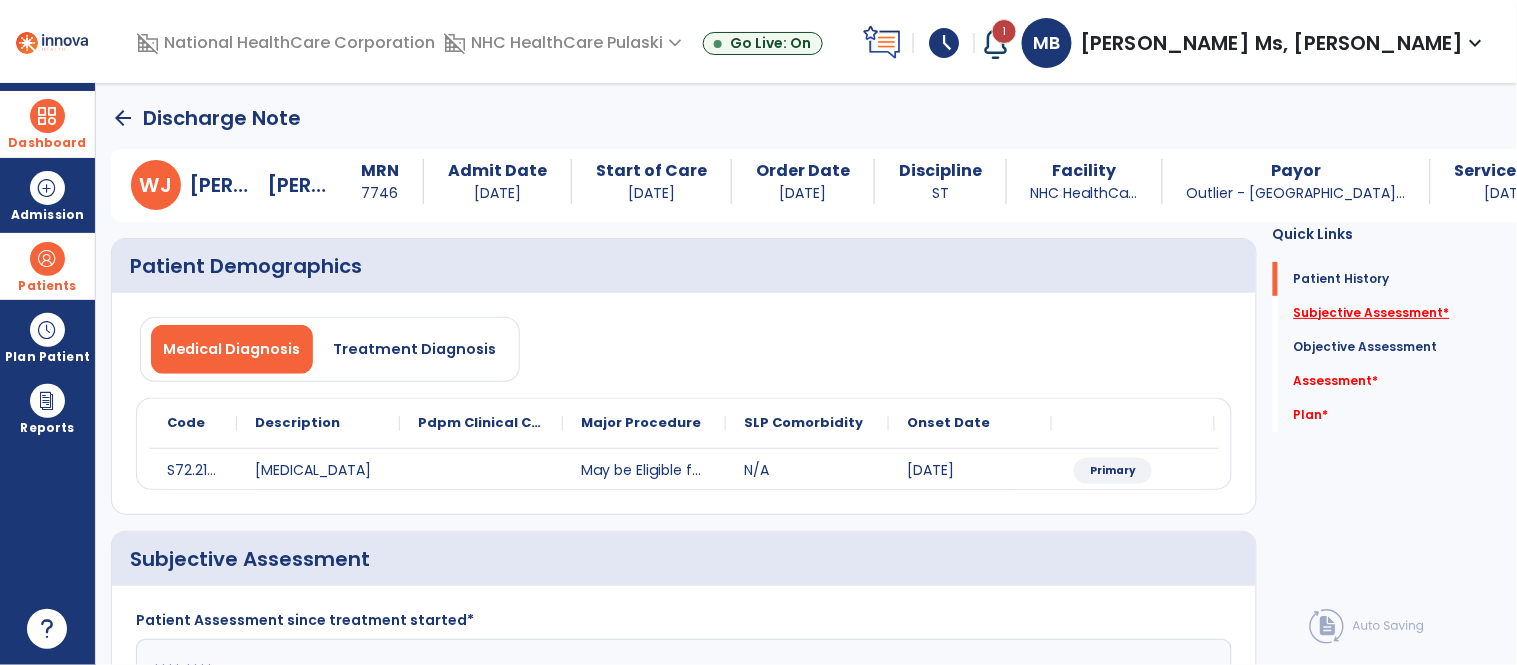 click on "Subjective Assessment   *" 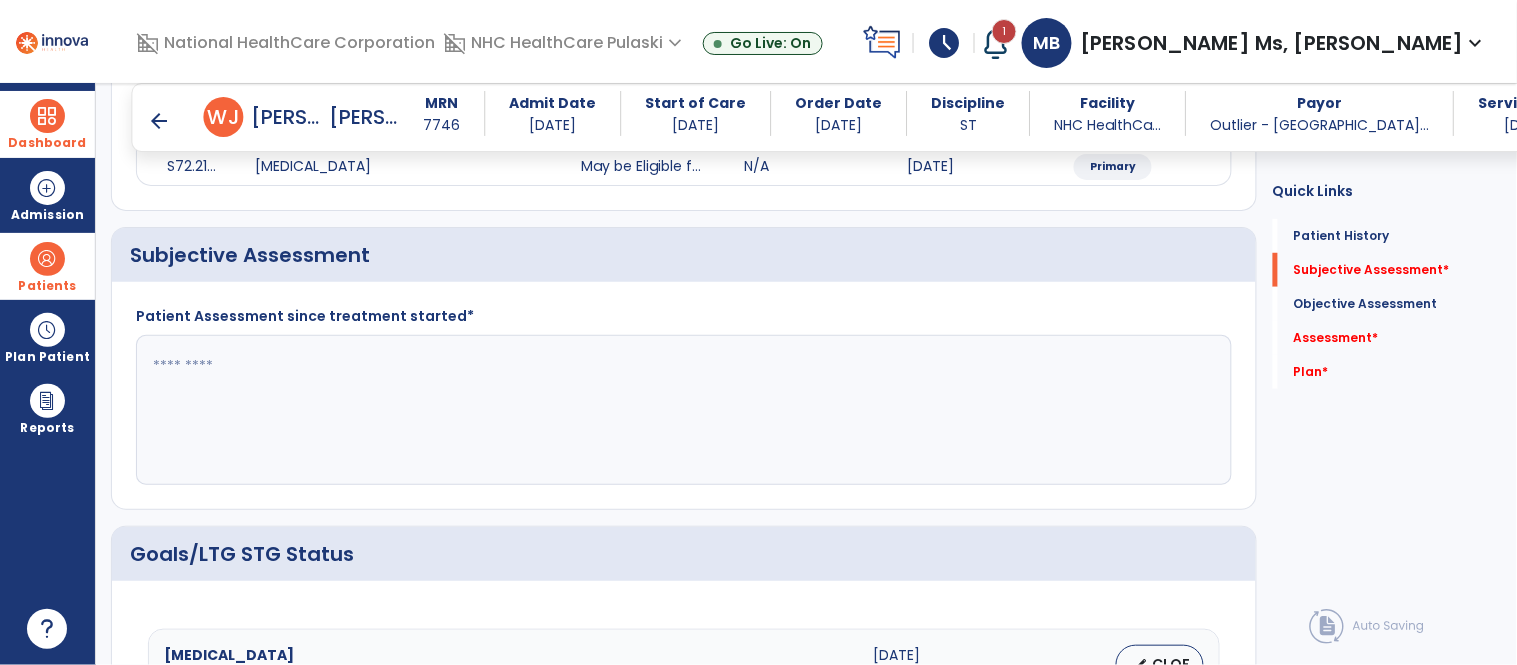 scroll, scrollTop: 298, scrollLeft: 0, axis: vertical 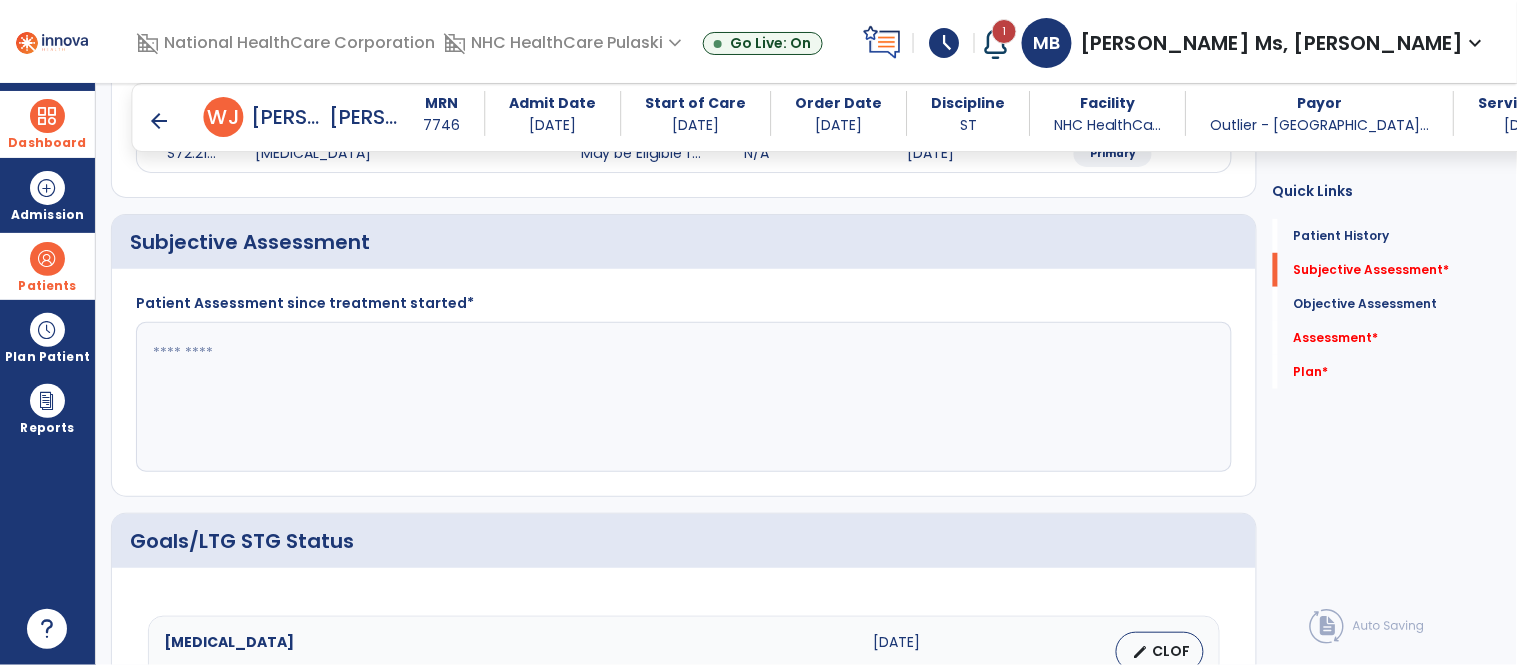 click 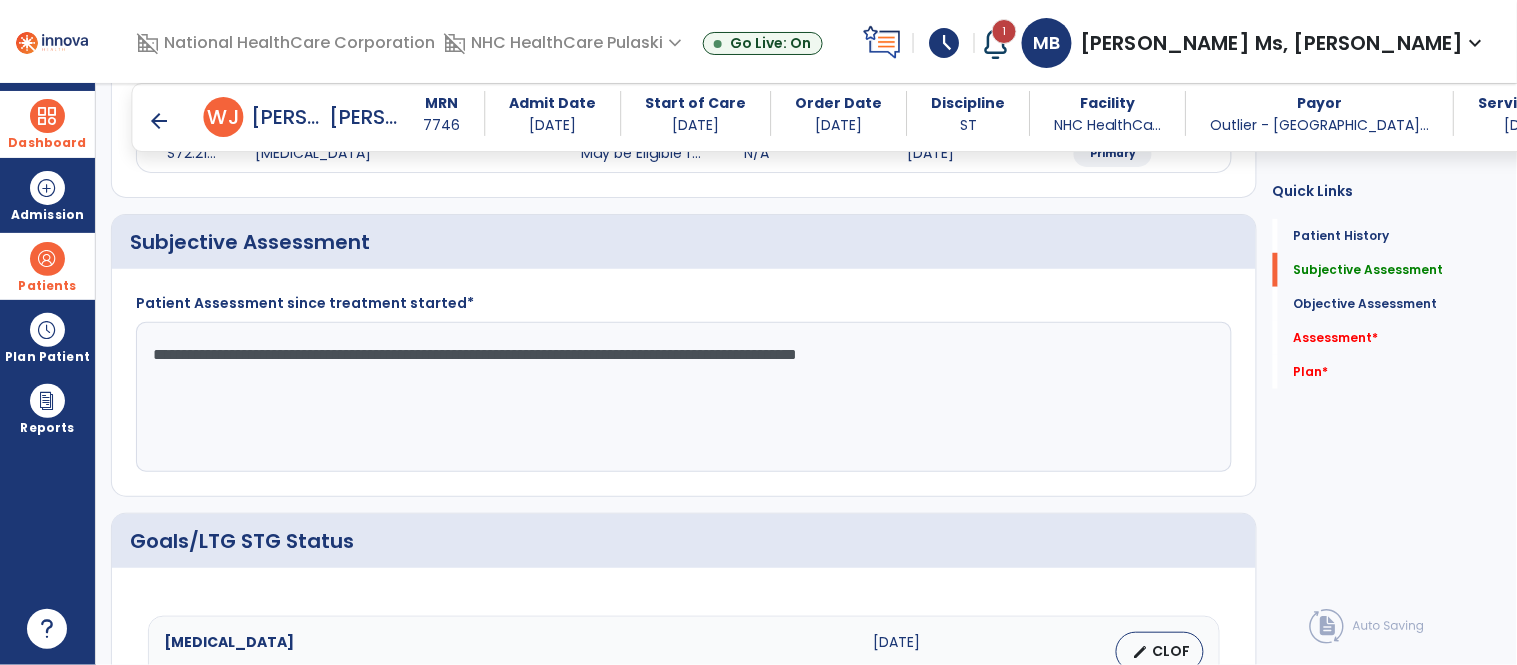 click on "**********" 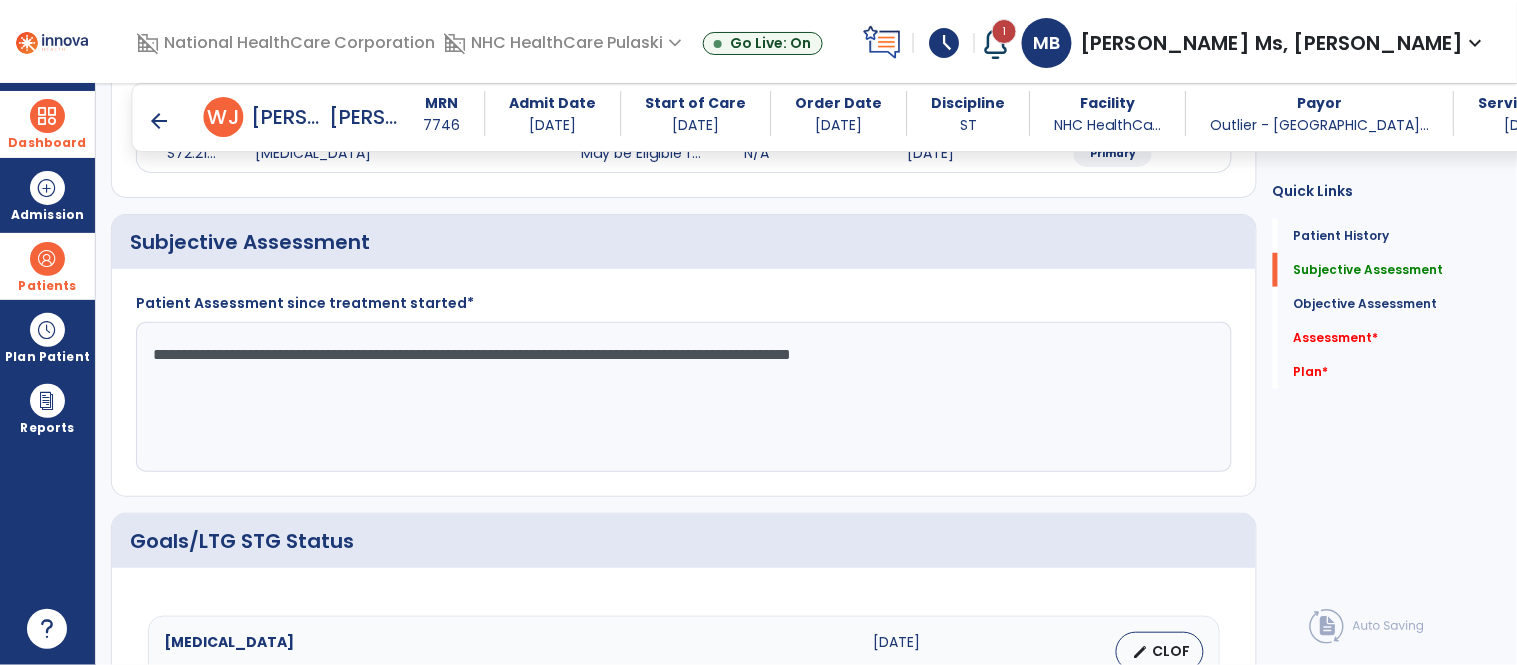 type on "**********" 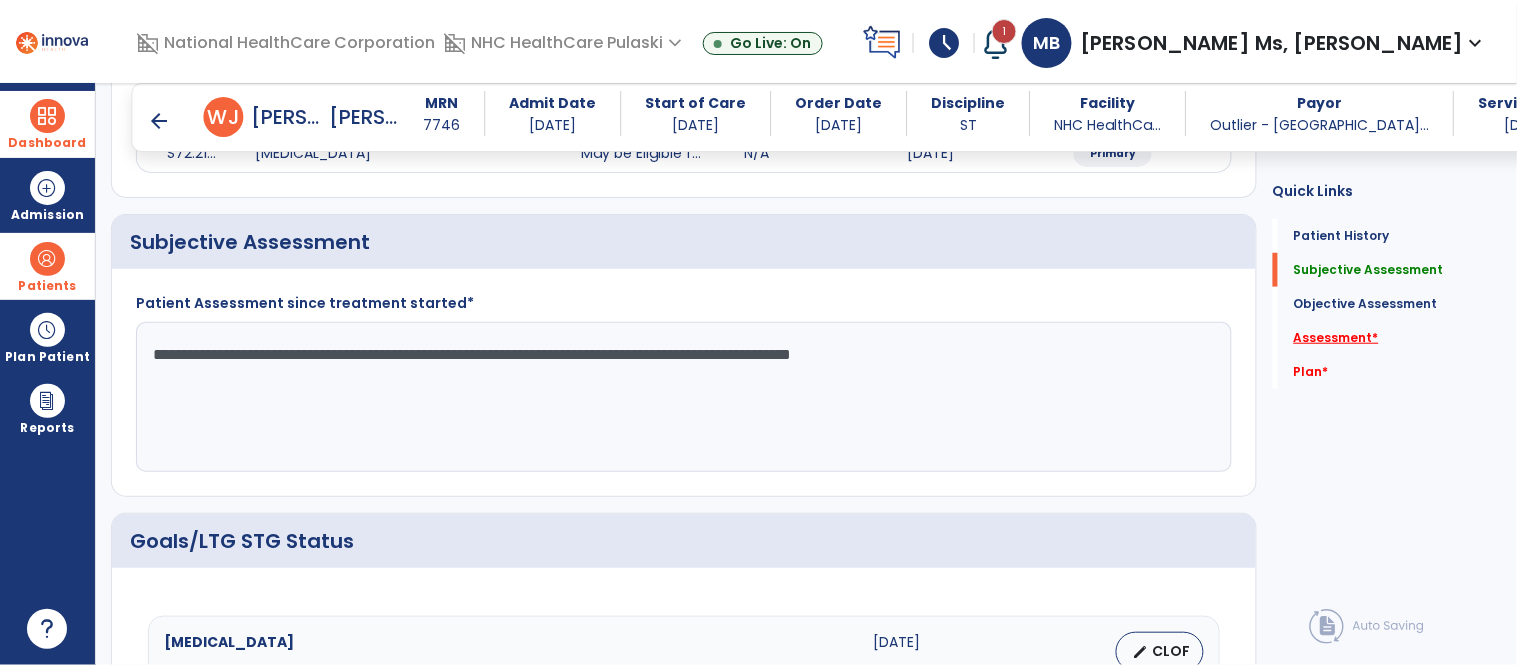 click on "Assessment   *" 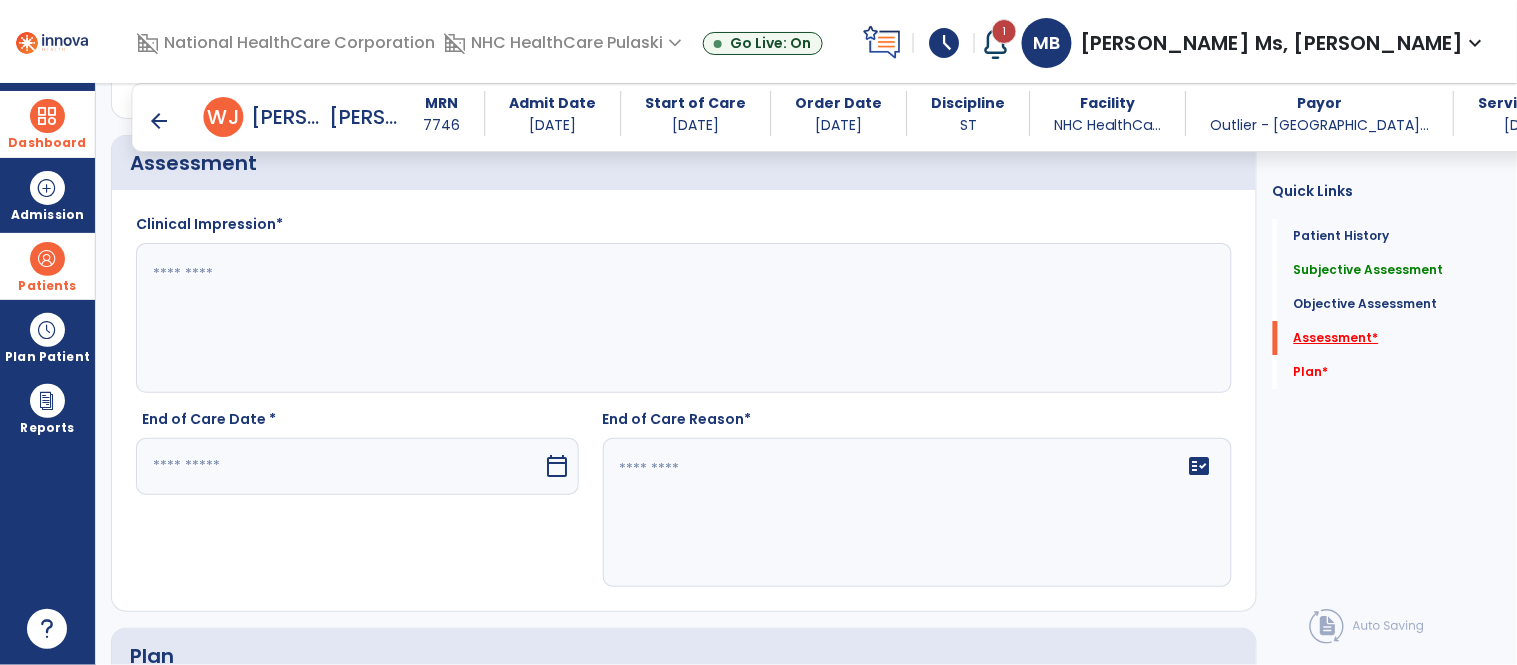 scroll, scrollTop: 1707, scrollLeft: 0, axis: vertical 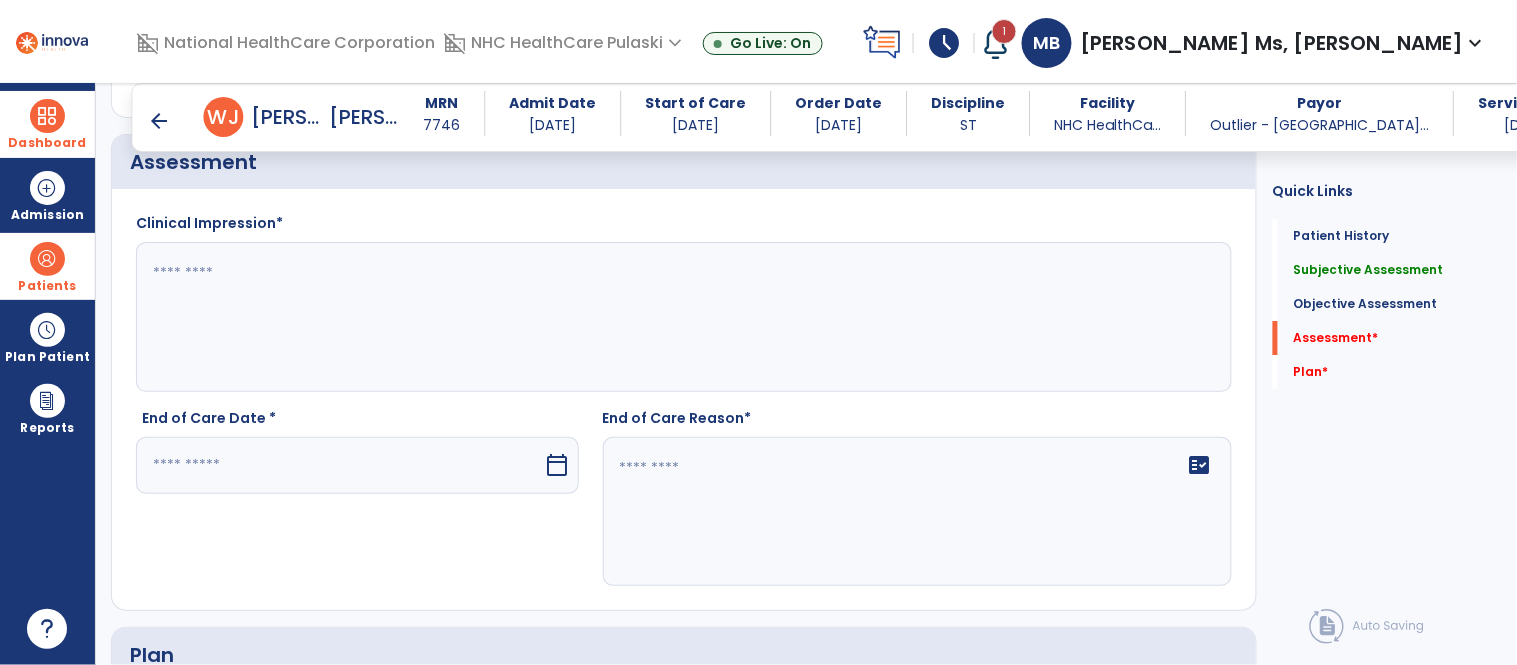 click 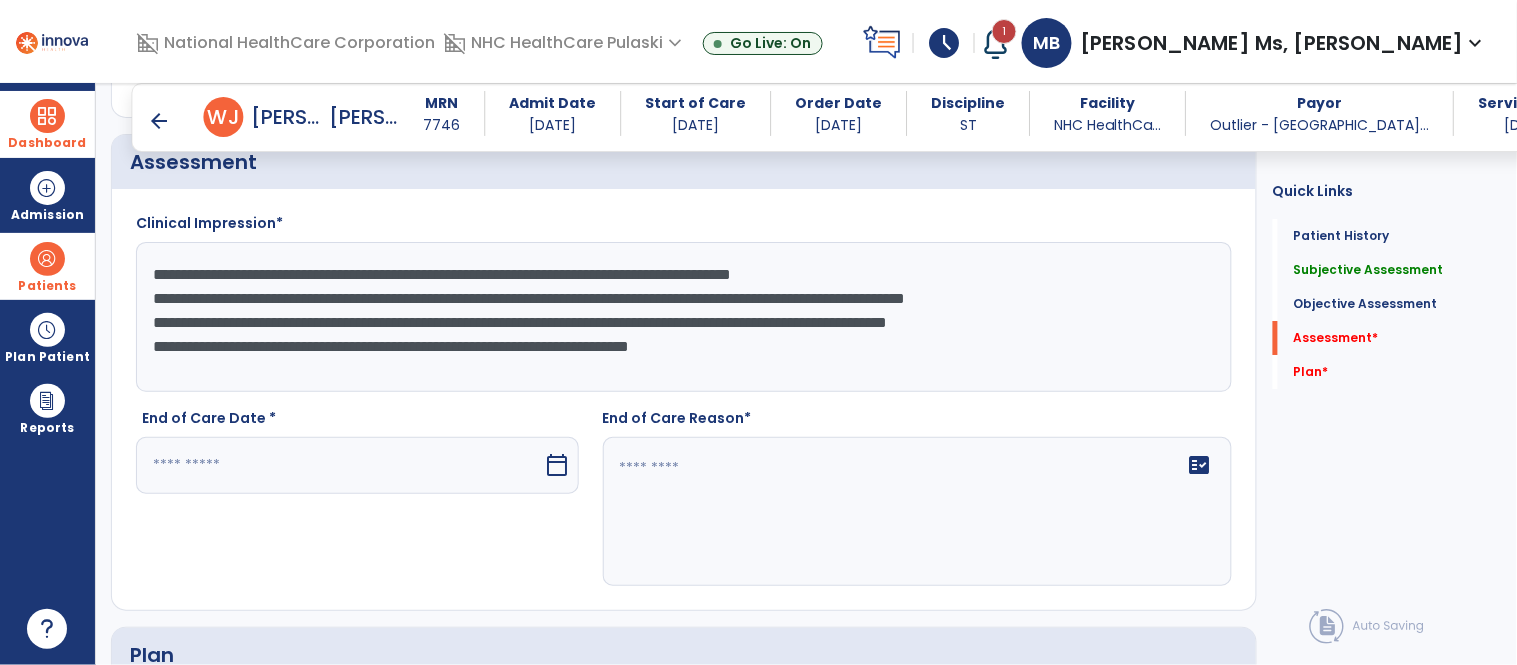 click on "**********" 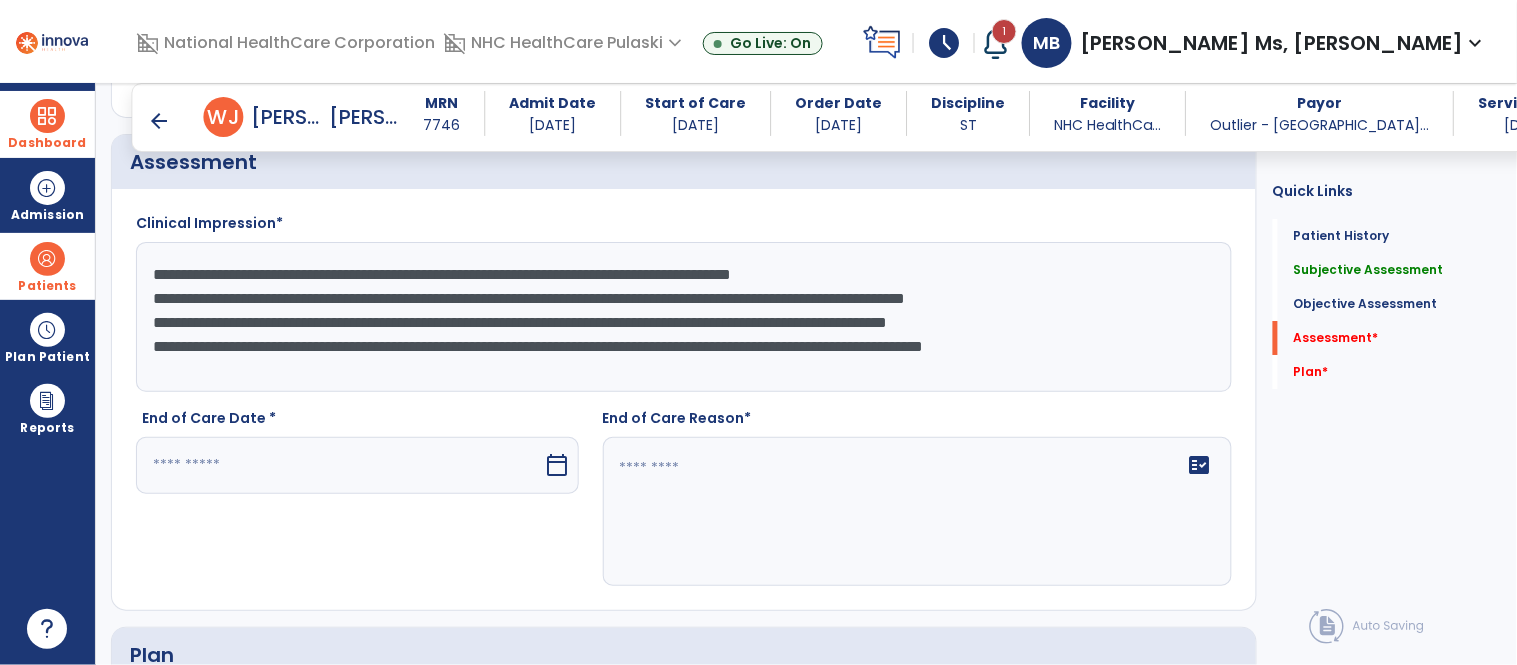 type on "**********" 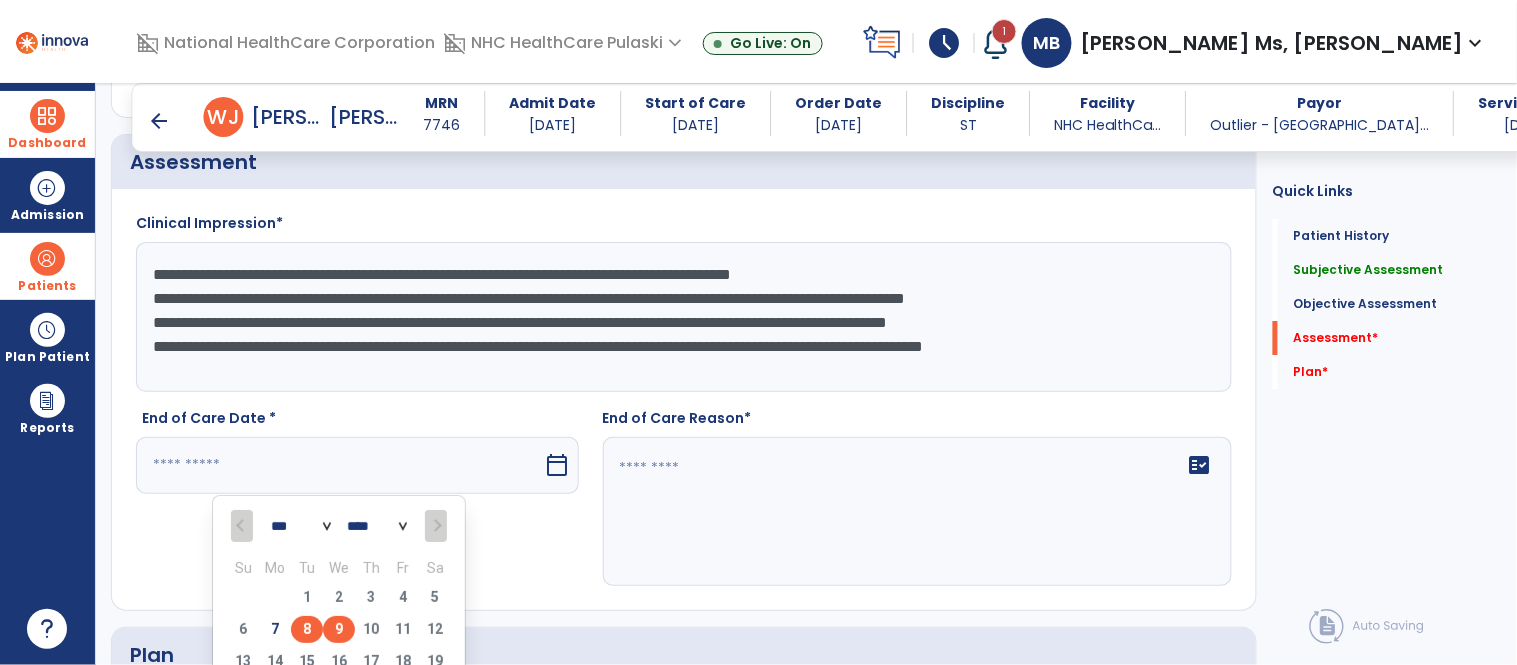 click on "8" at bounding box center [307, 629] 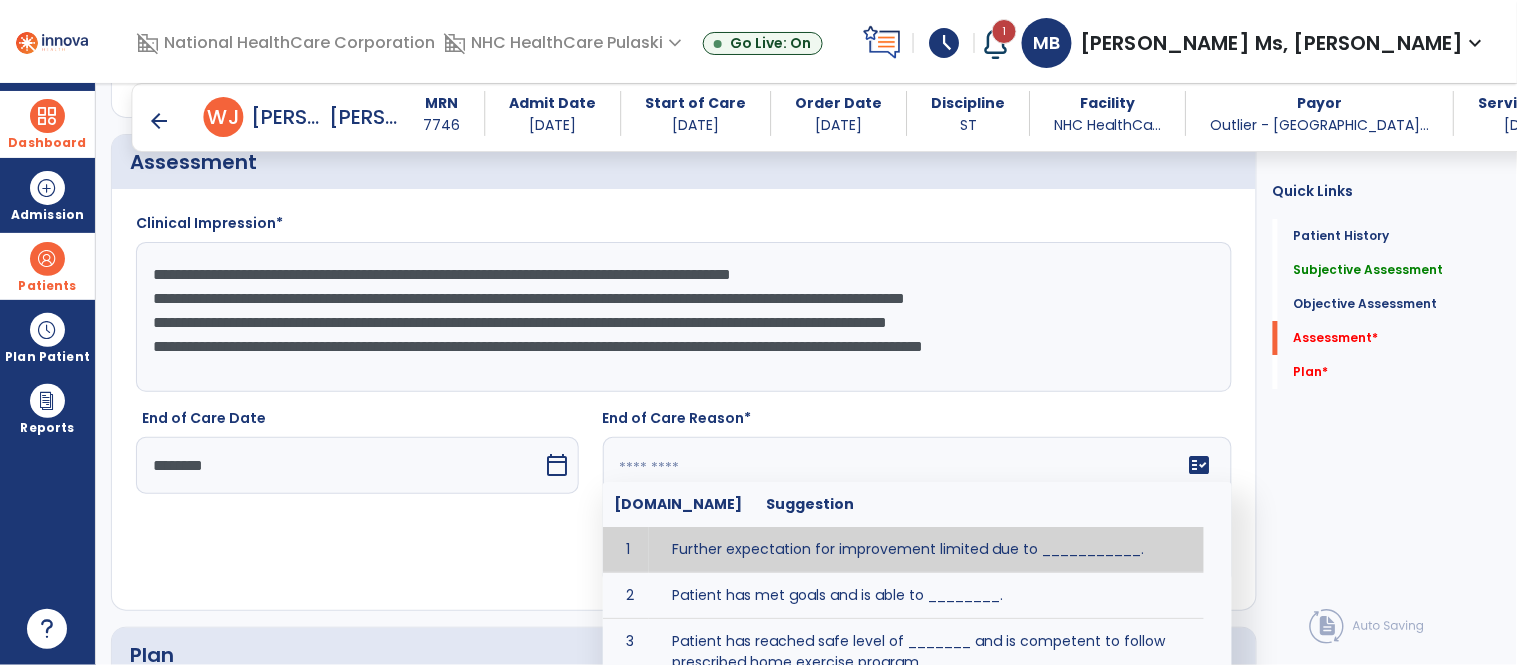 click on "fact_check  [DOMAIN_NAME] Suggestion 1 Further expectation for improvement limited due to ___________. 2 Patient has met goals and is able to ________. 3 Patient has reached safe level of _______ and is competent to follow prescribed home exercise program. 4 Patient responded to therapy ____________. 5 Unexpected facility discharge - patient continues to warrant further therapy and will be re-screened upon readmission. 6 Unstable medical condition makes continued services inappropriate at this time." 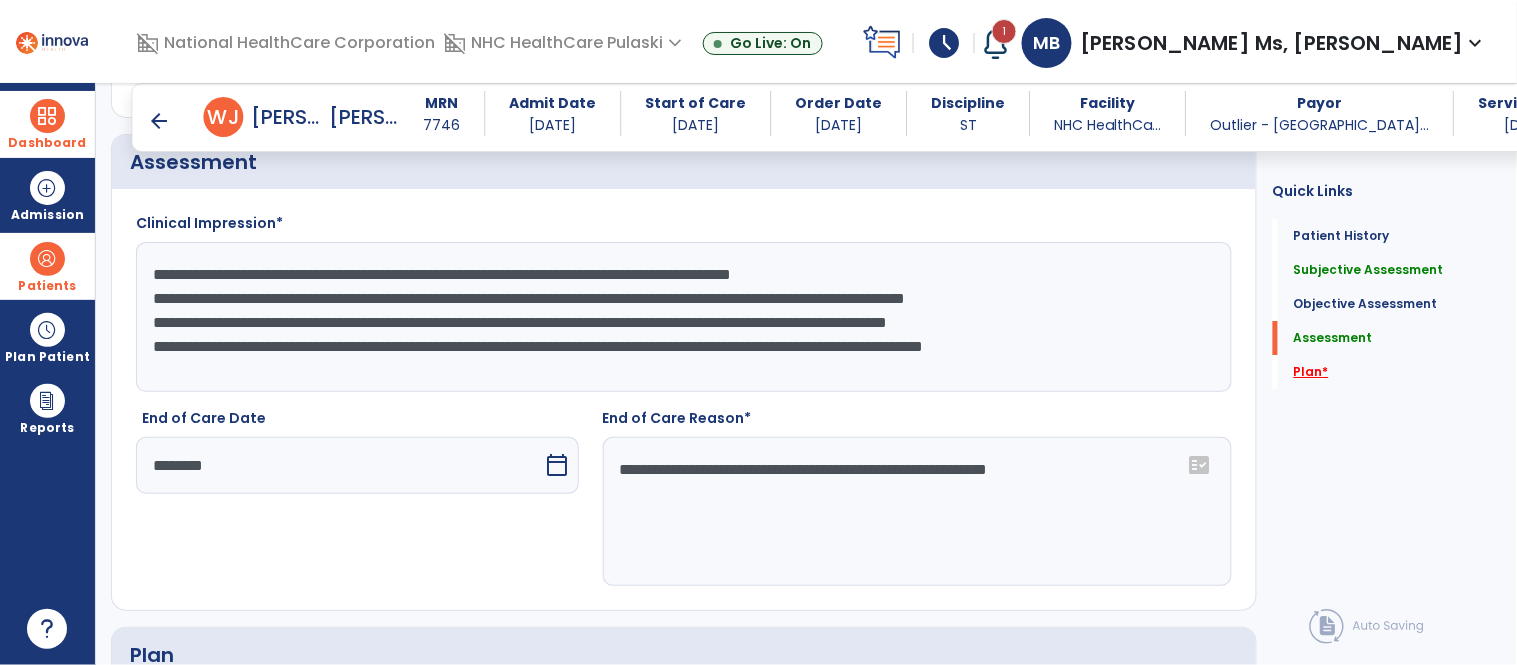 type on "**********" 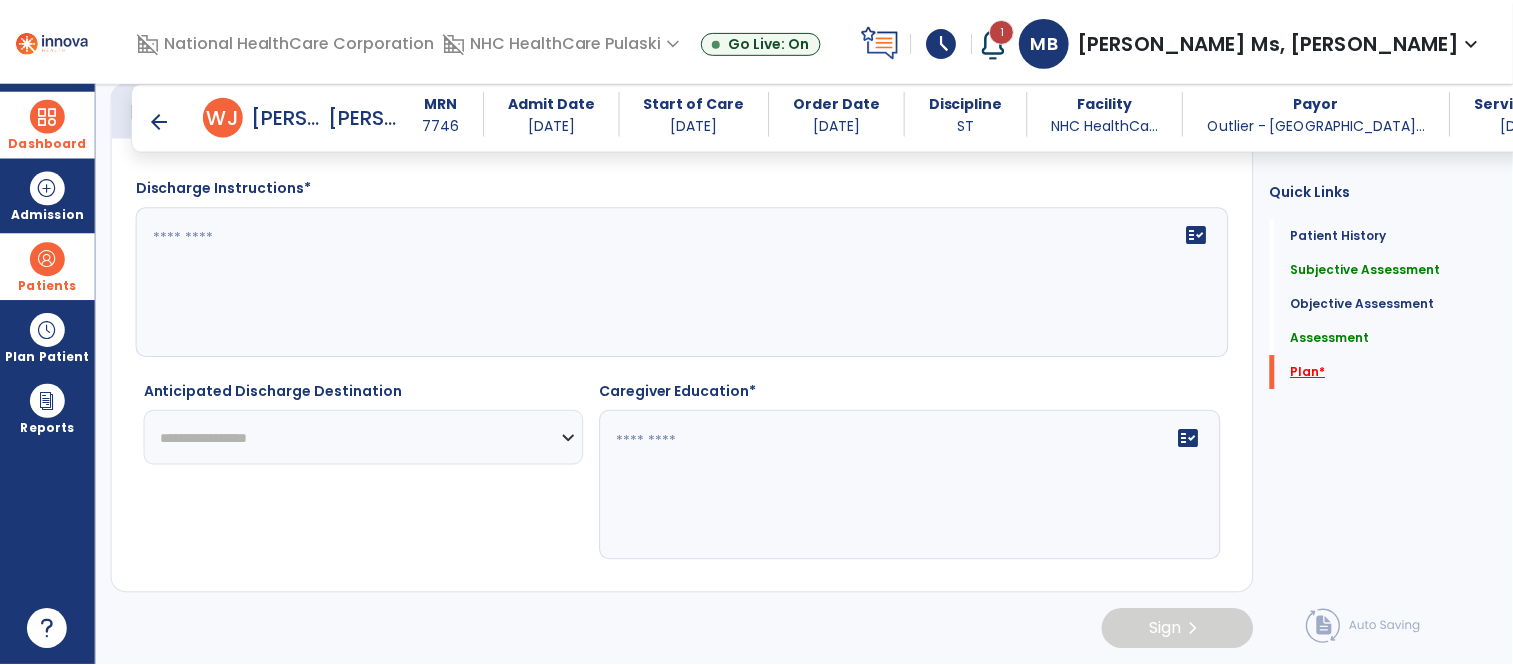 scroll, scrollTop: 2254, scrollLeft: 0, axis: vertical 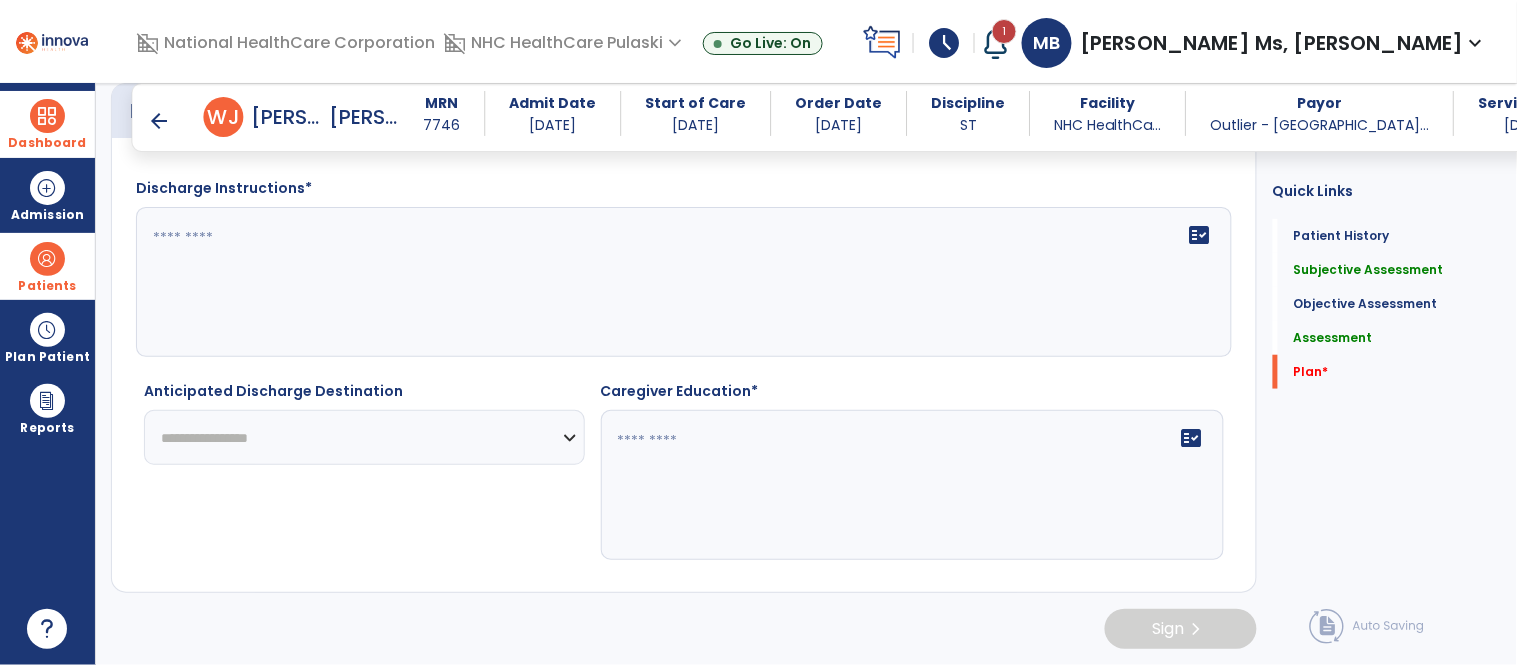 click on "fact_check" 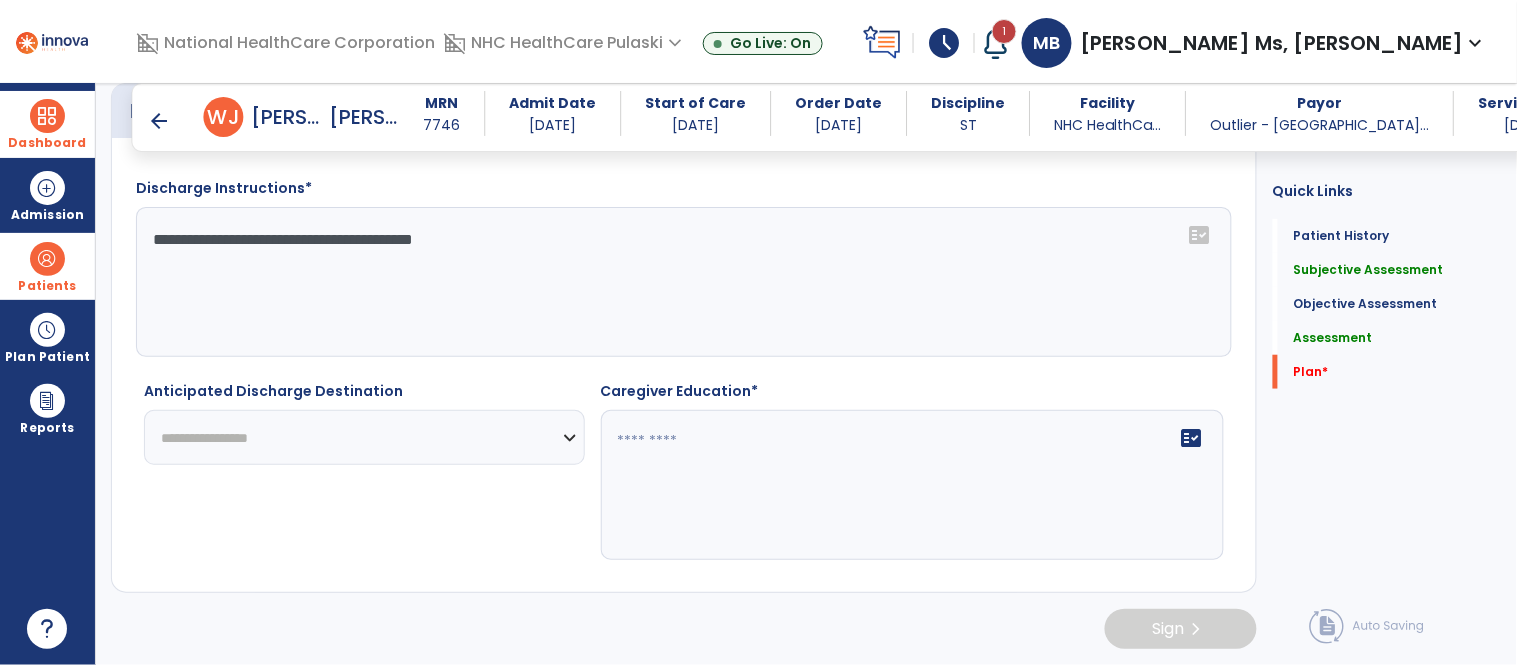 click on "**********" 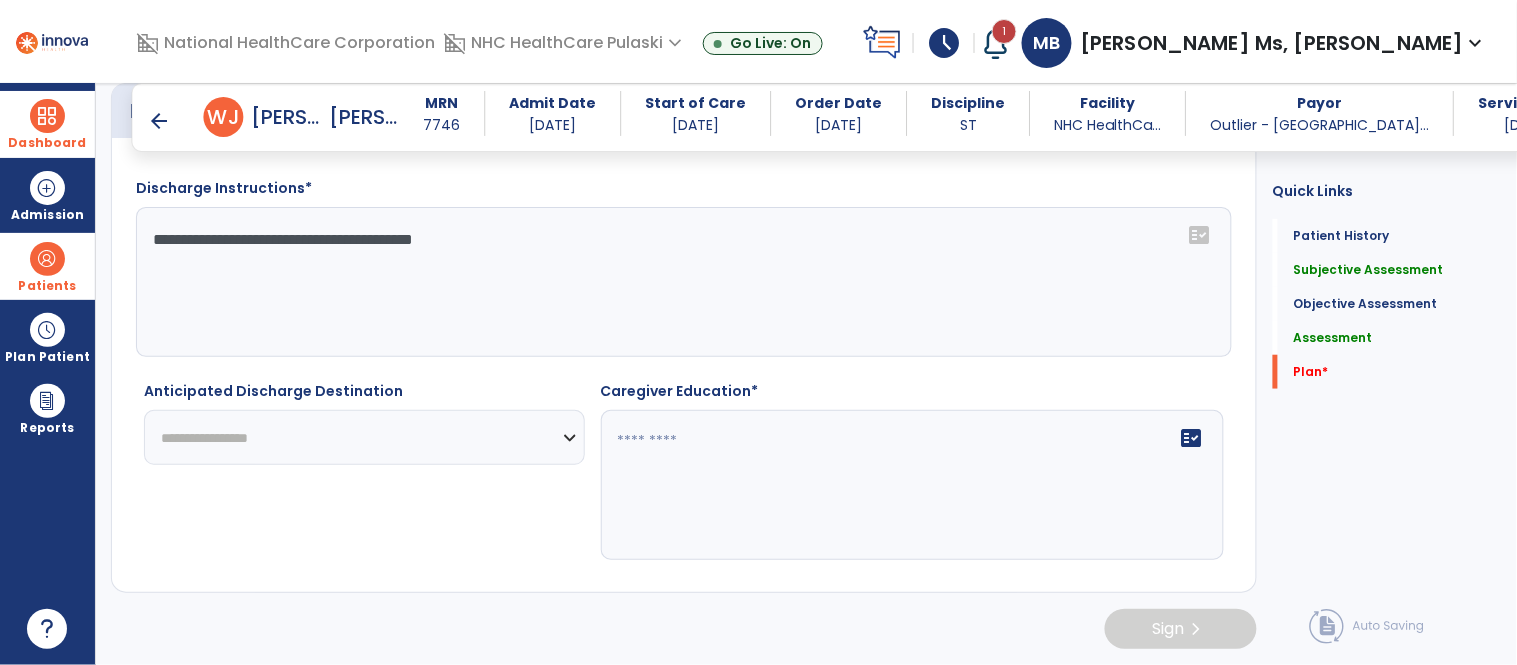 click on "**********" 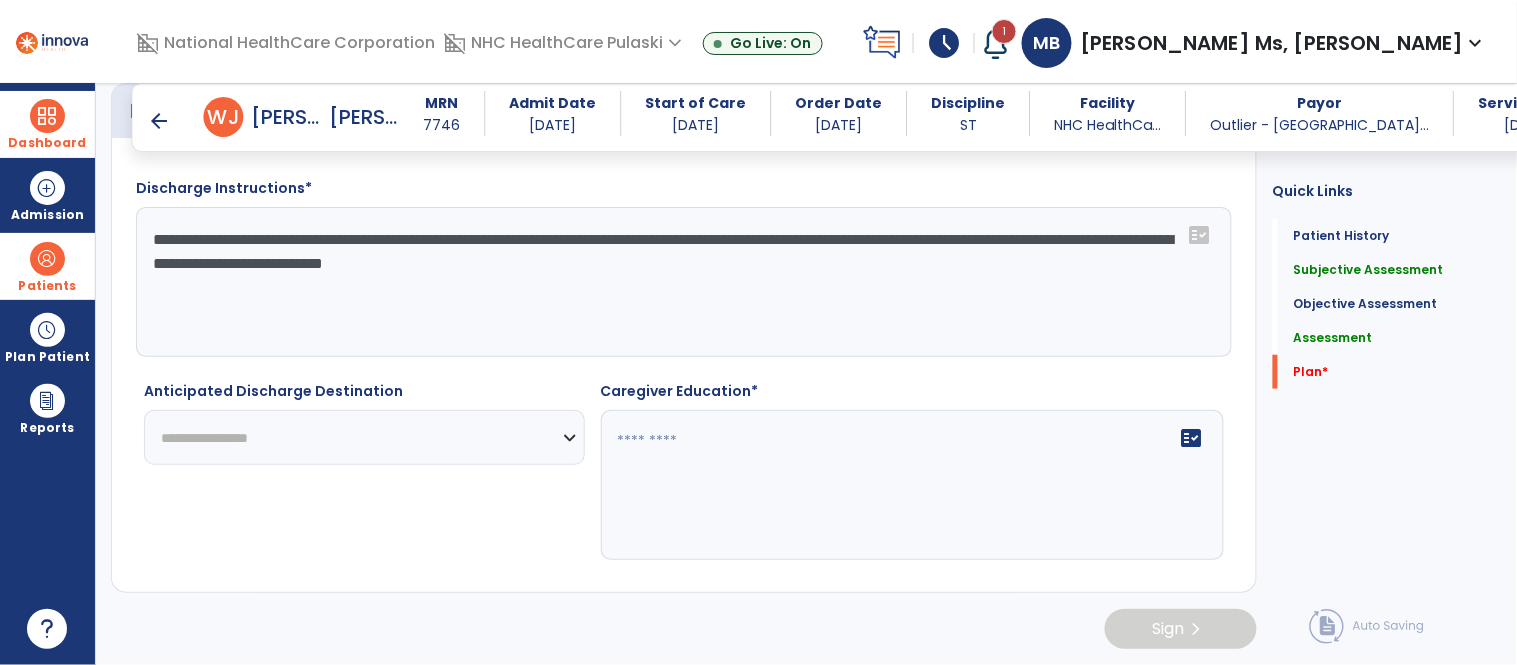 type on "**********" 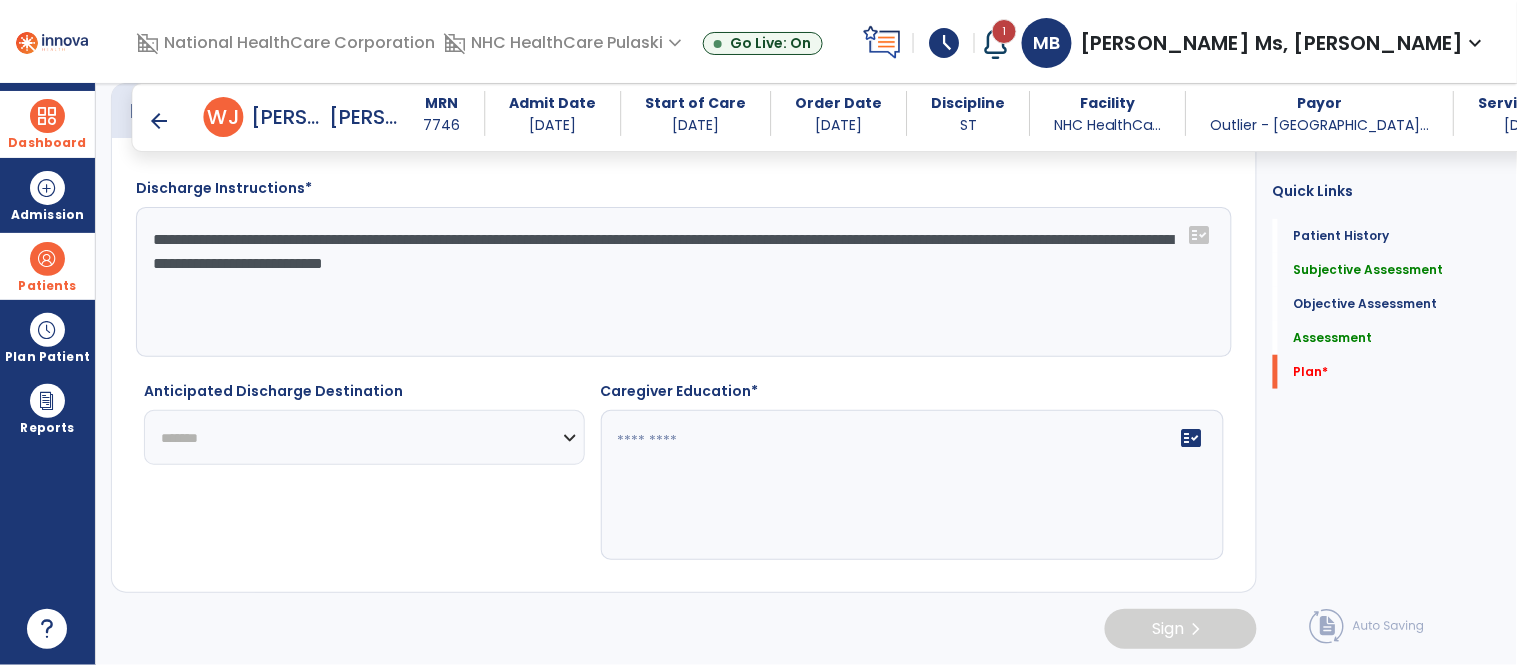 click on "**********" 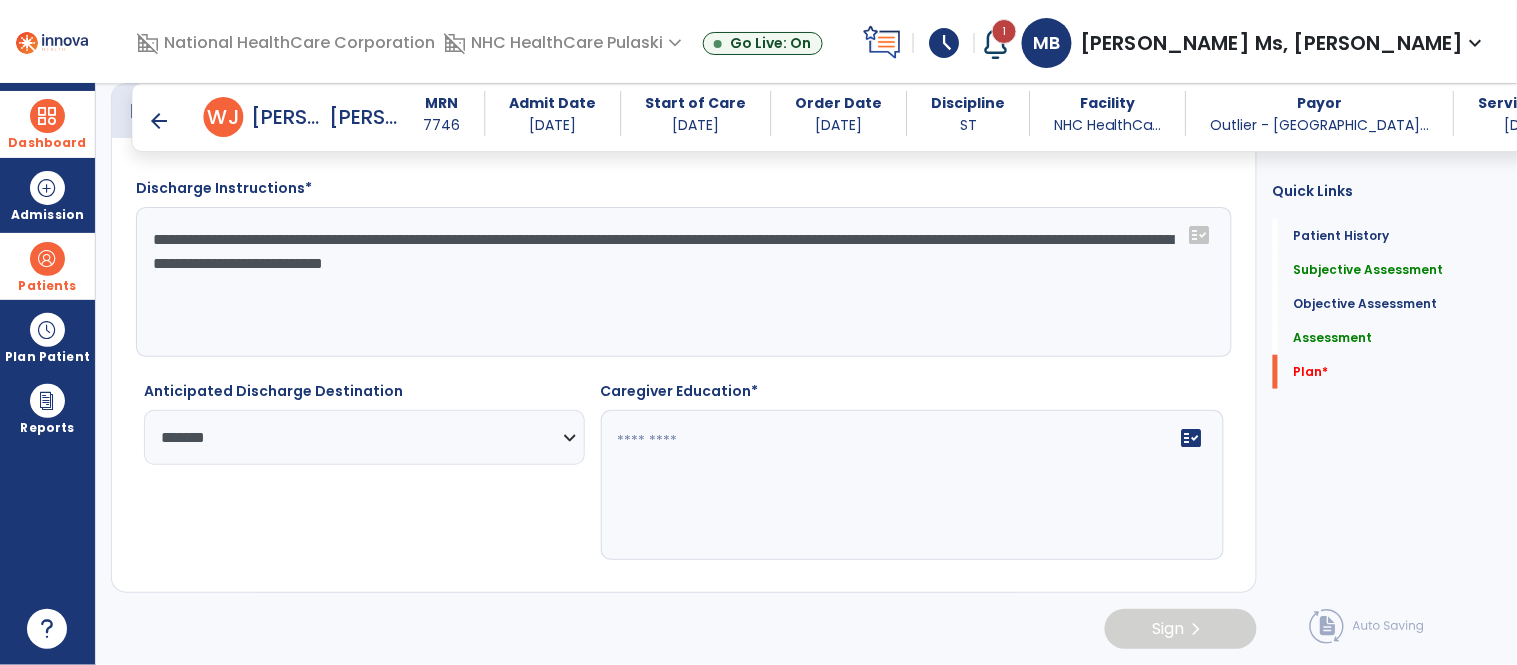 click on "**********" 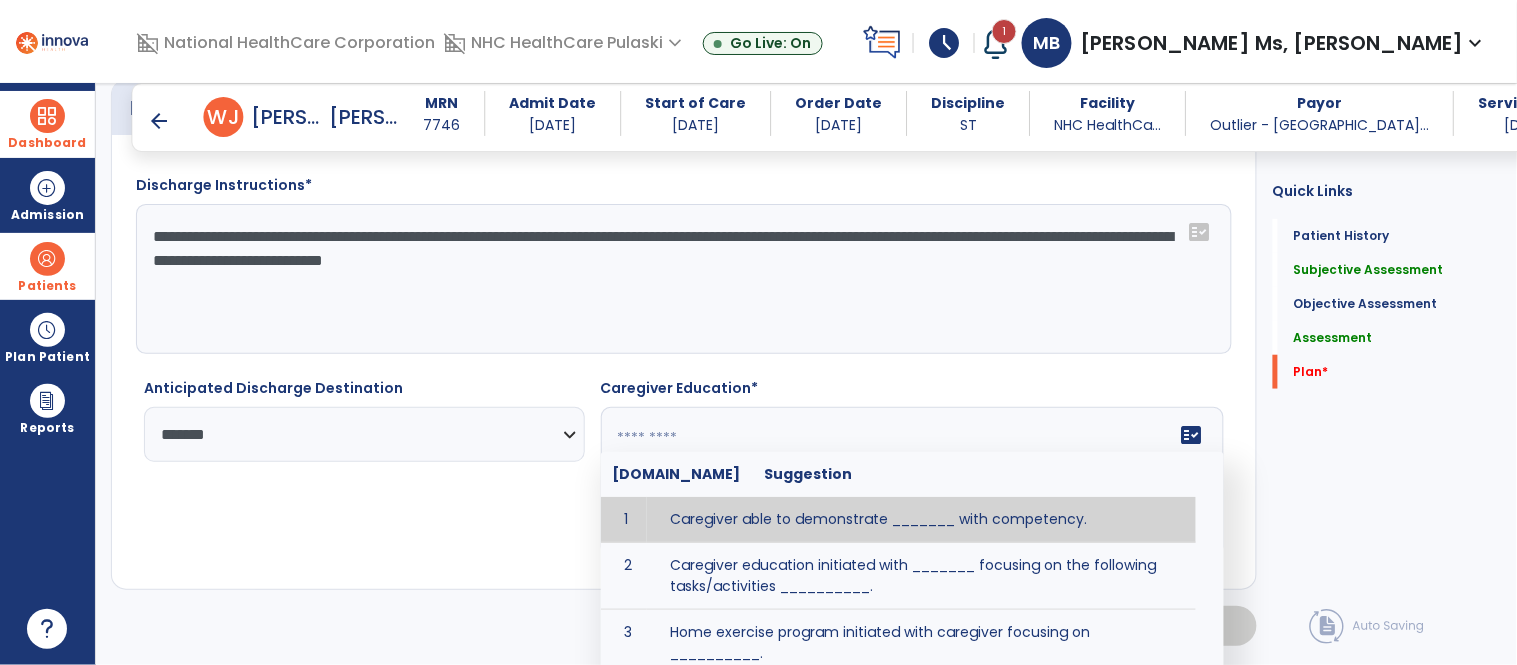 click on "fact_check  [DOMAIN_NAME] Suggestion 1 Caregiver able to demonstrate _______ with competency. 2 Caregiver education initiated with _______ focusing on the following tasks/activities __________. 3 Home exercise program initiated with caregiver focusing on __________. 4 Patient educated in precautions and is able to recount information with [VALUE]% accuracy." 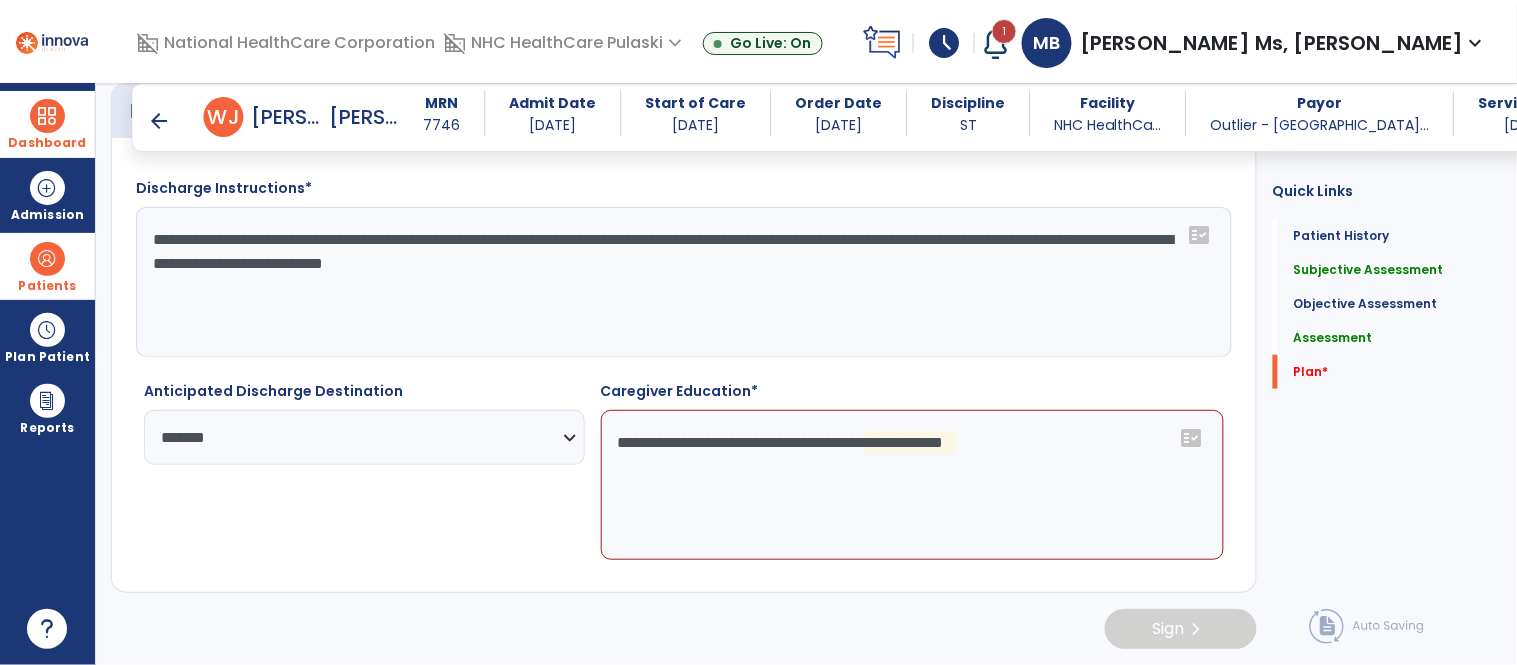 click on "**********" 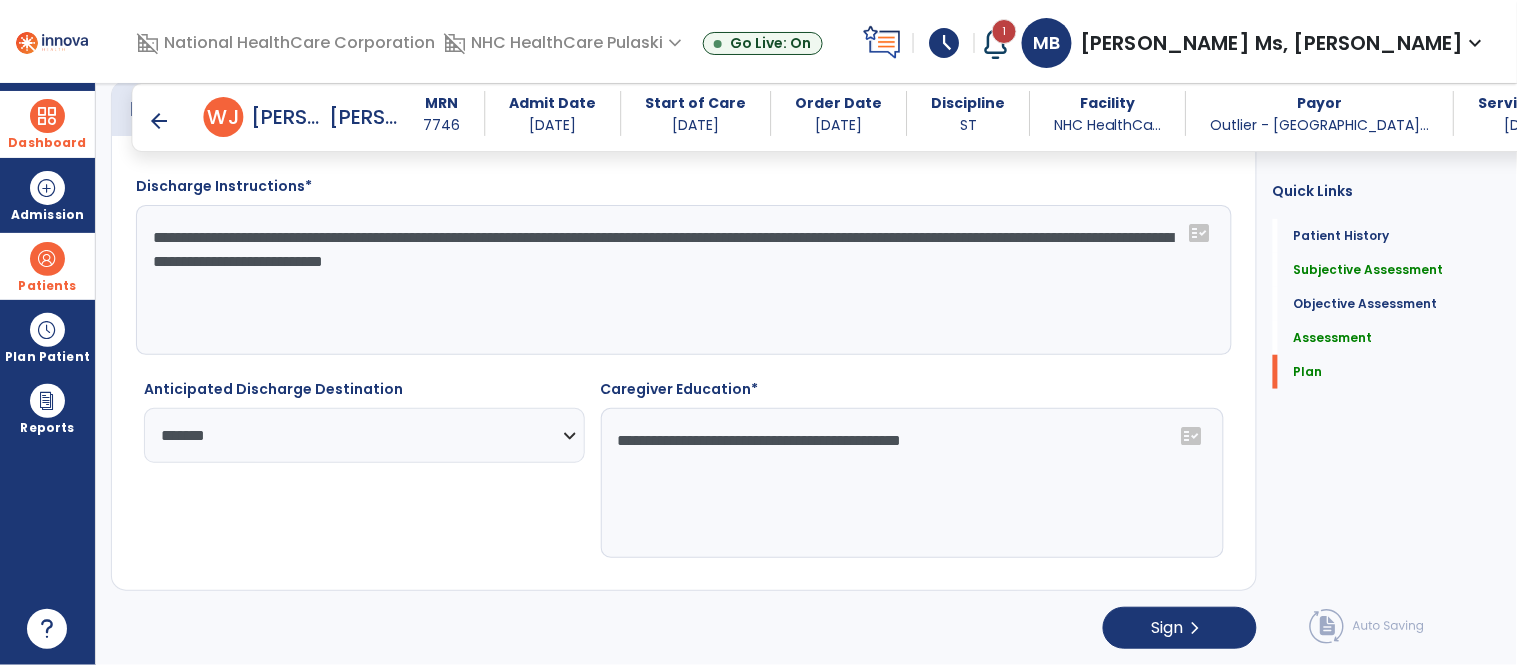 drag, startPoint x: 874, startPoint y: 438, endPoint x: 1060, endPoint y: 461, distance: 187.41664 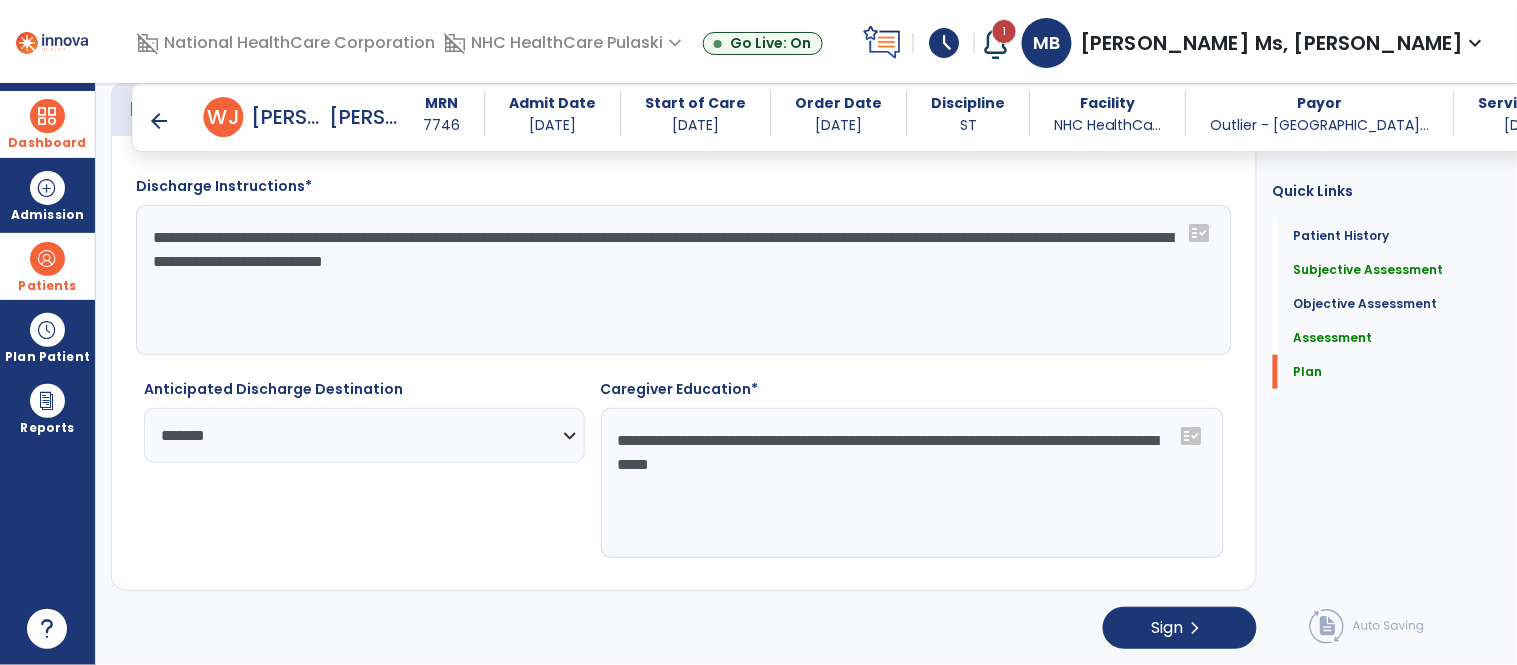 click on "**********" 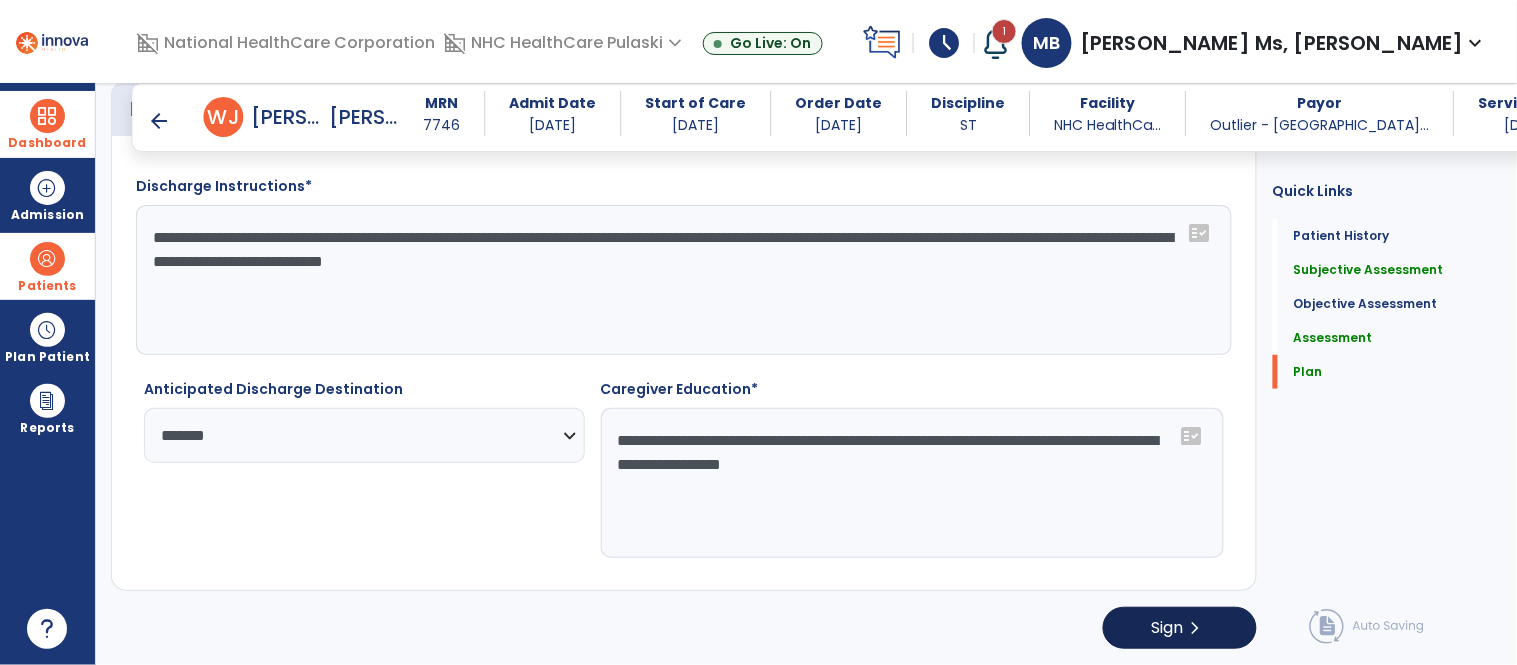 type on "**********" 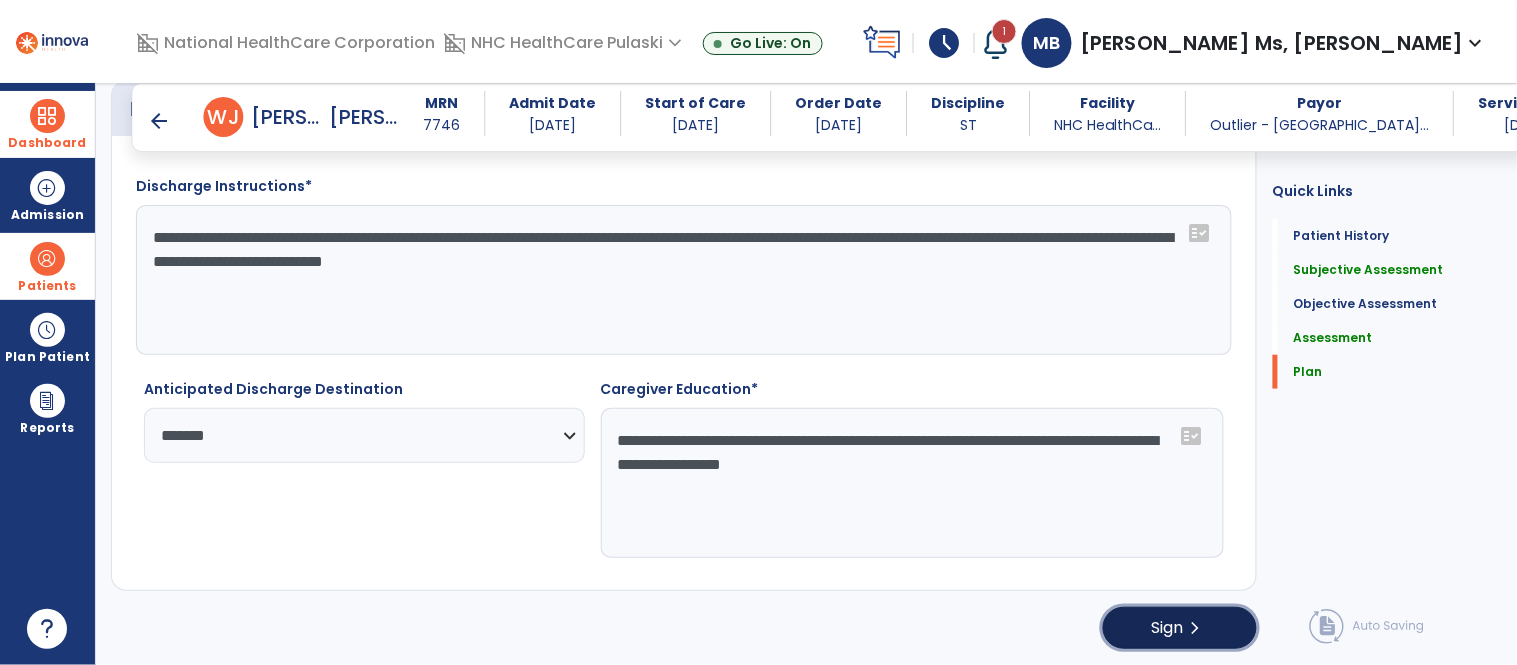 click on "Sign" 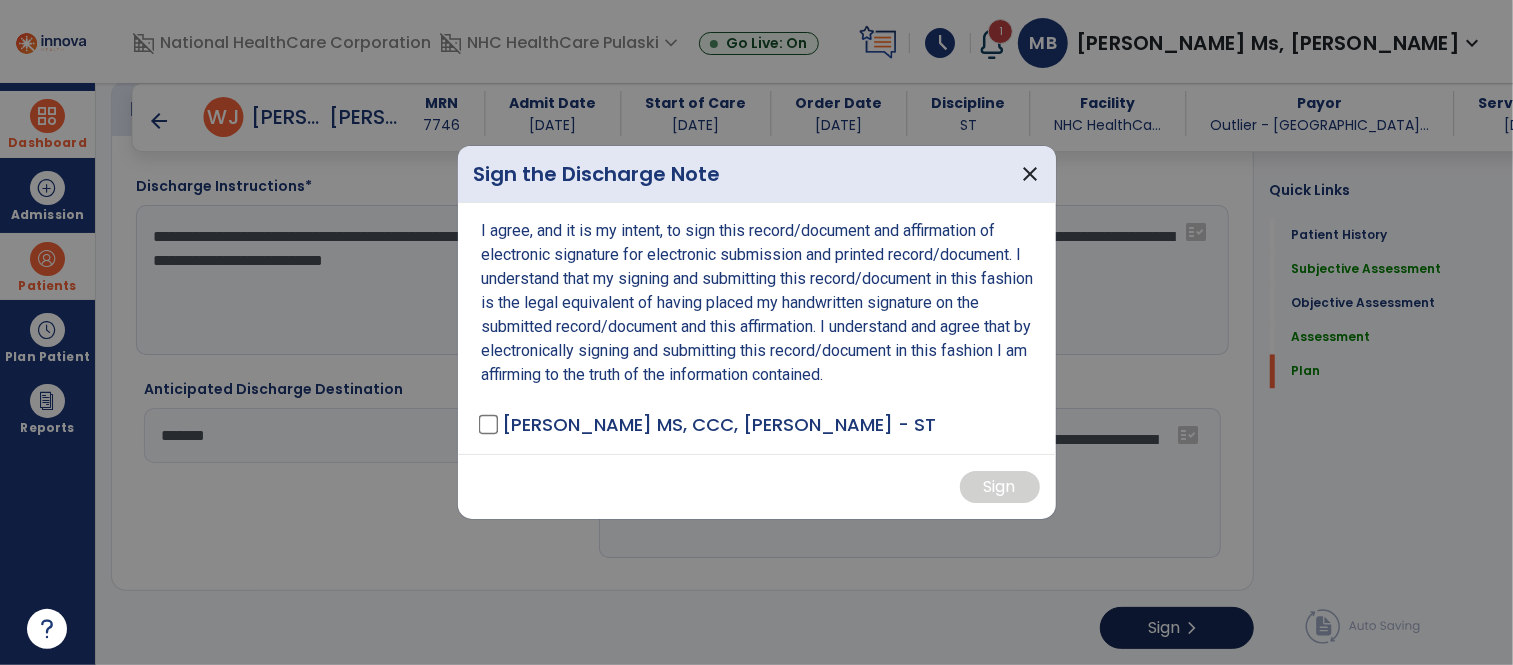 click at bounding box center (756, 332) 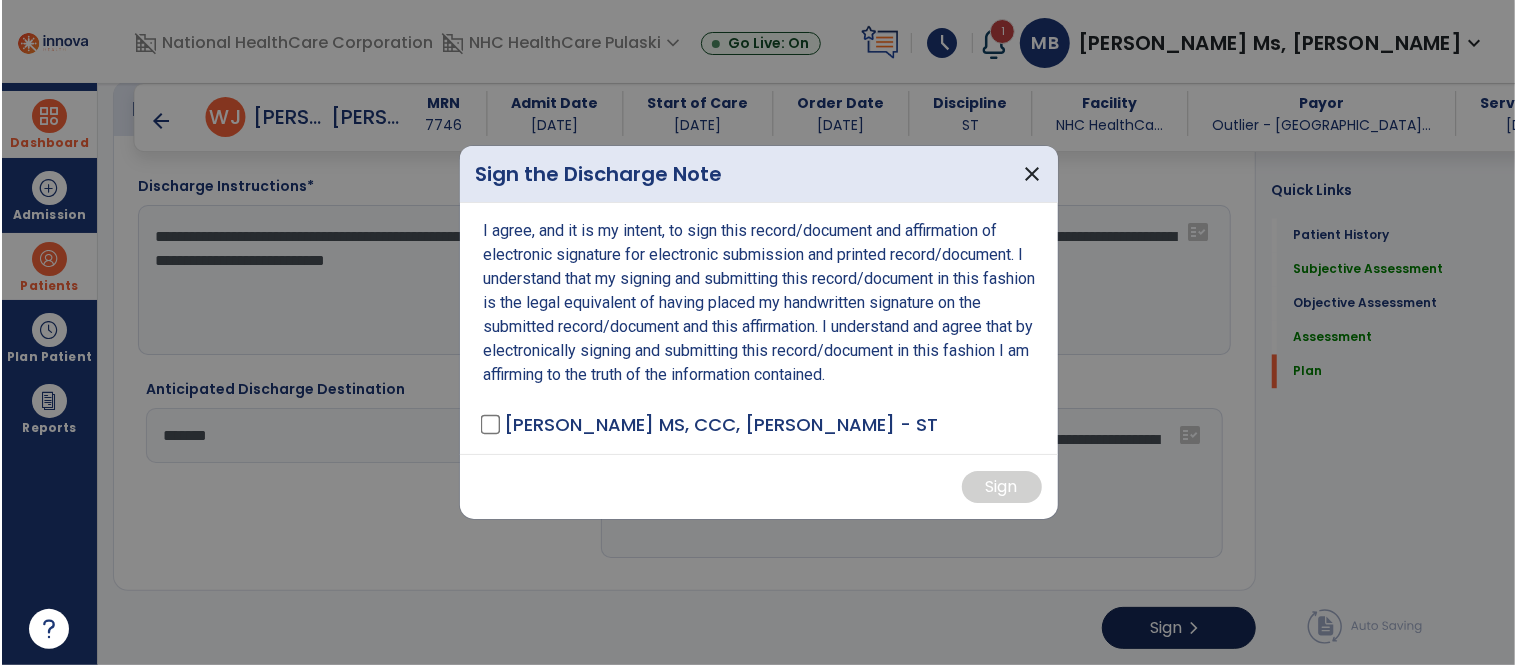 scroll, scrollTop: 2254, scrollLeft: 0, axis: vertical 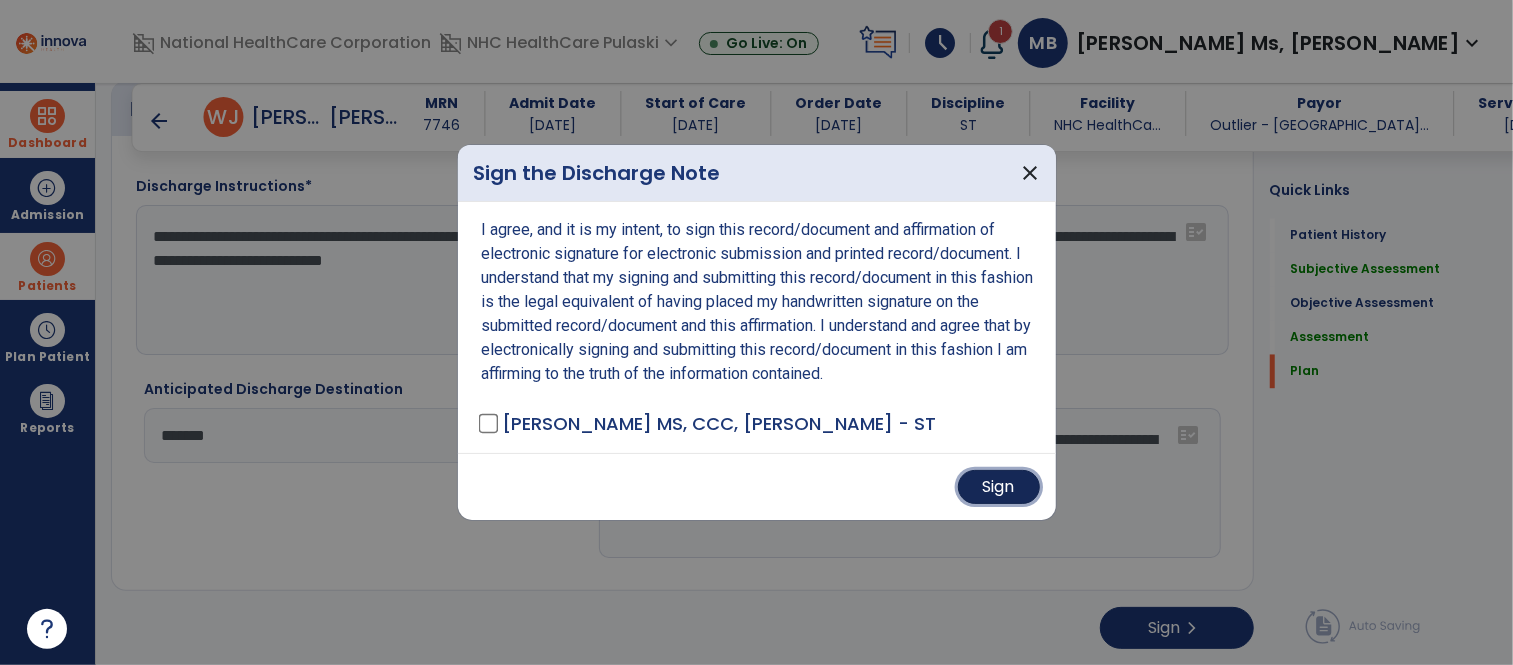 click on "Sign" at bounding box center [999, 487] 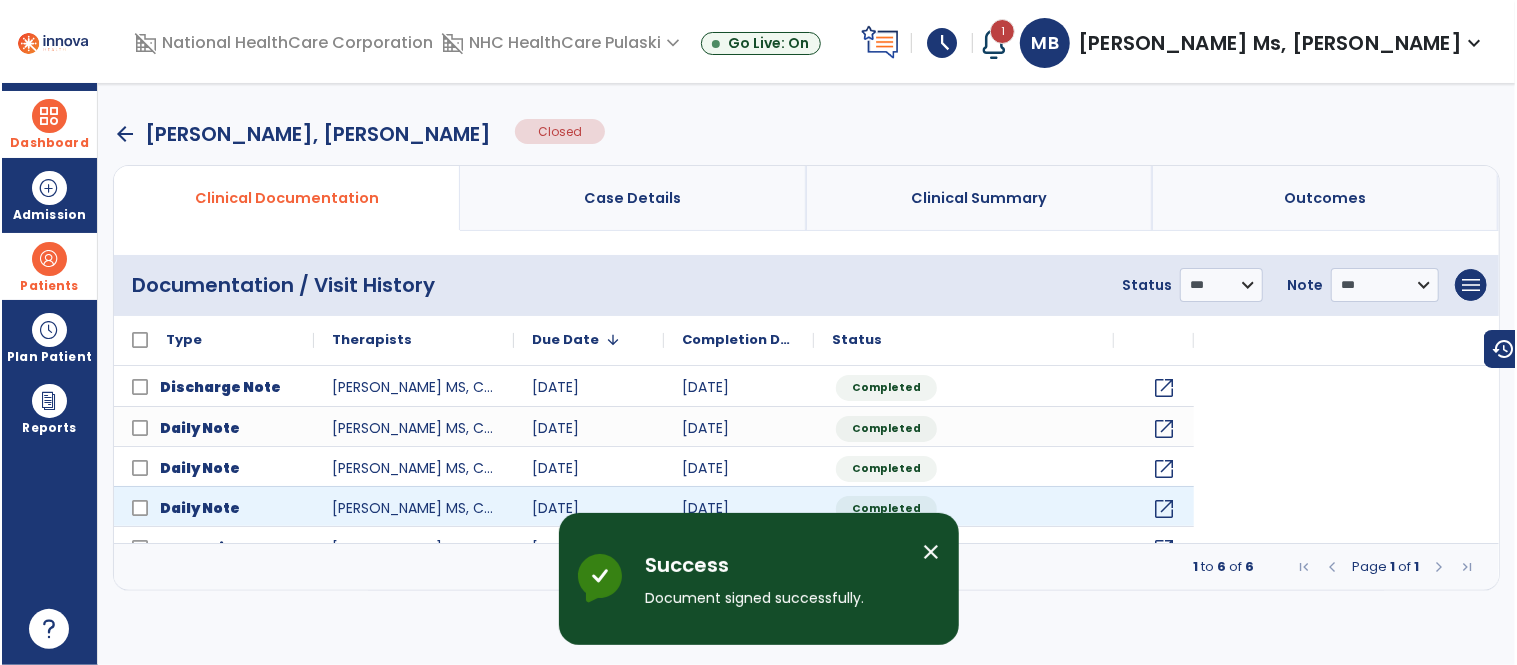 scroll, scrollTop: 0, scrollLeft: 0, axis: both 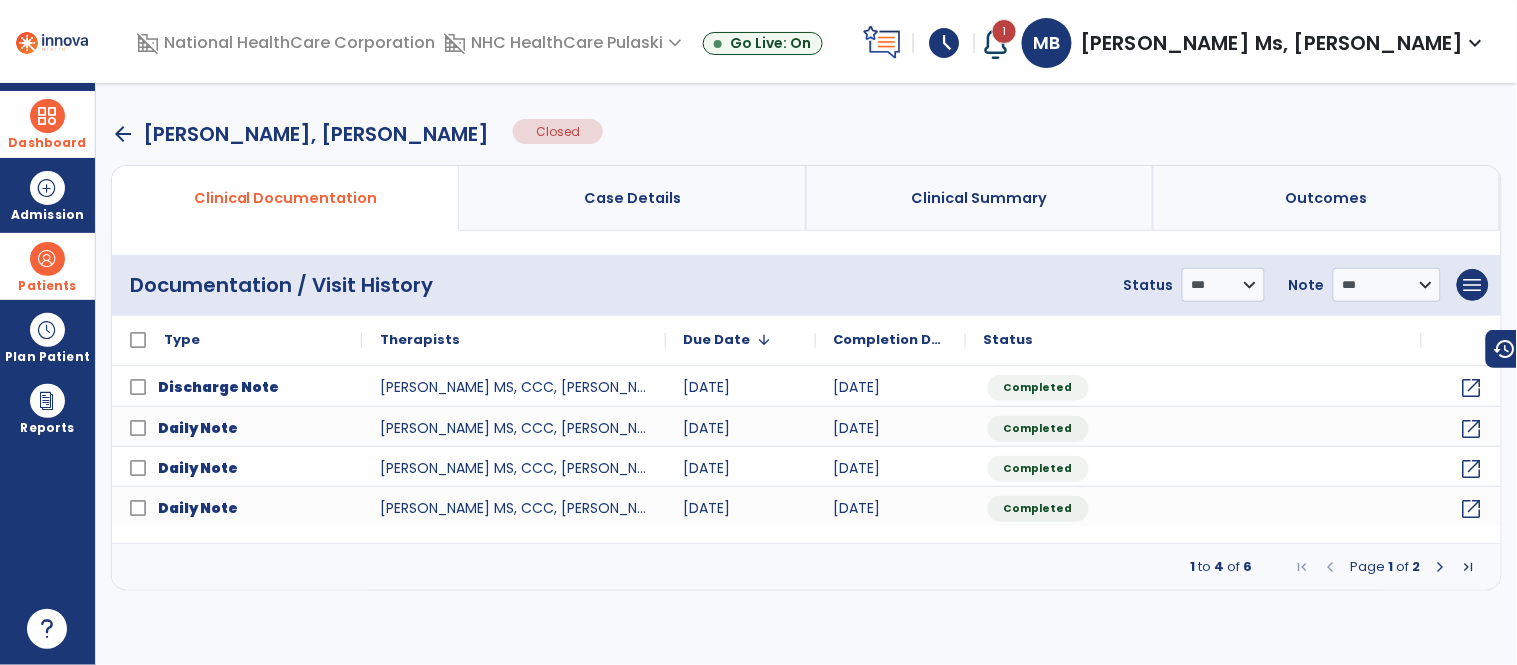 click at bounding box center (47, 116) 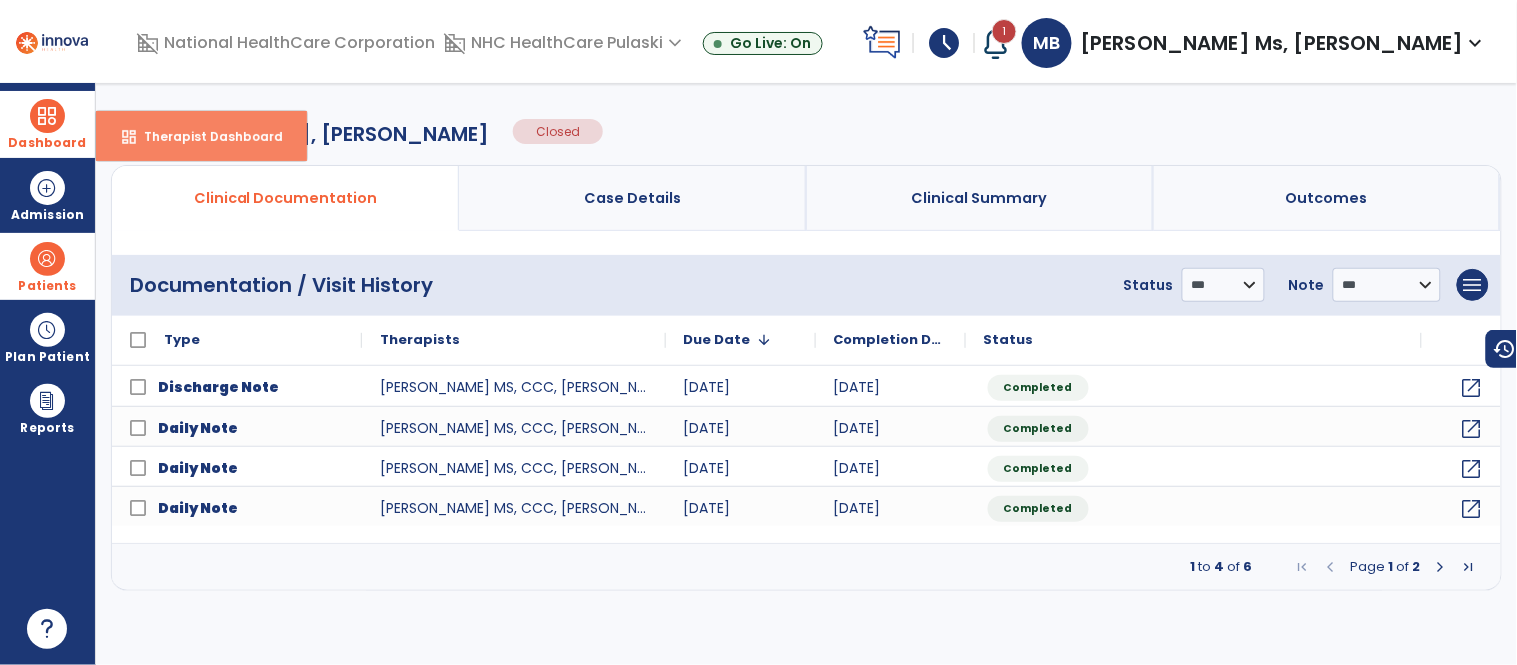 click on "Therapist Dashboard" at bounding box center (205, 136) 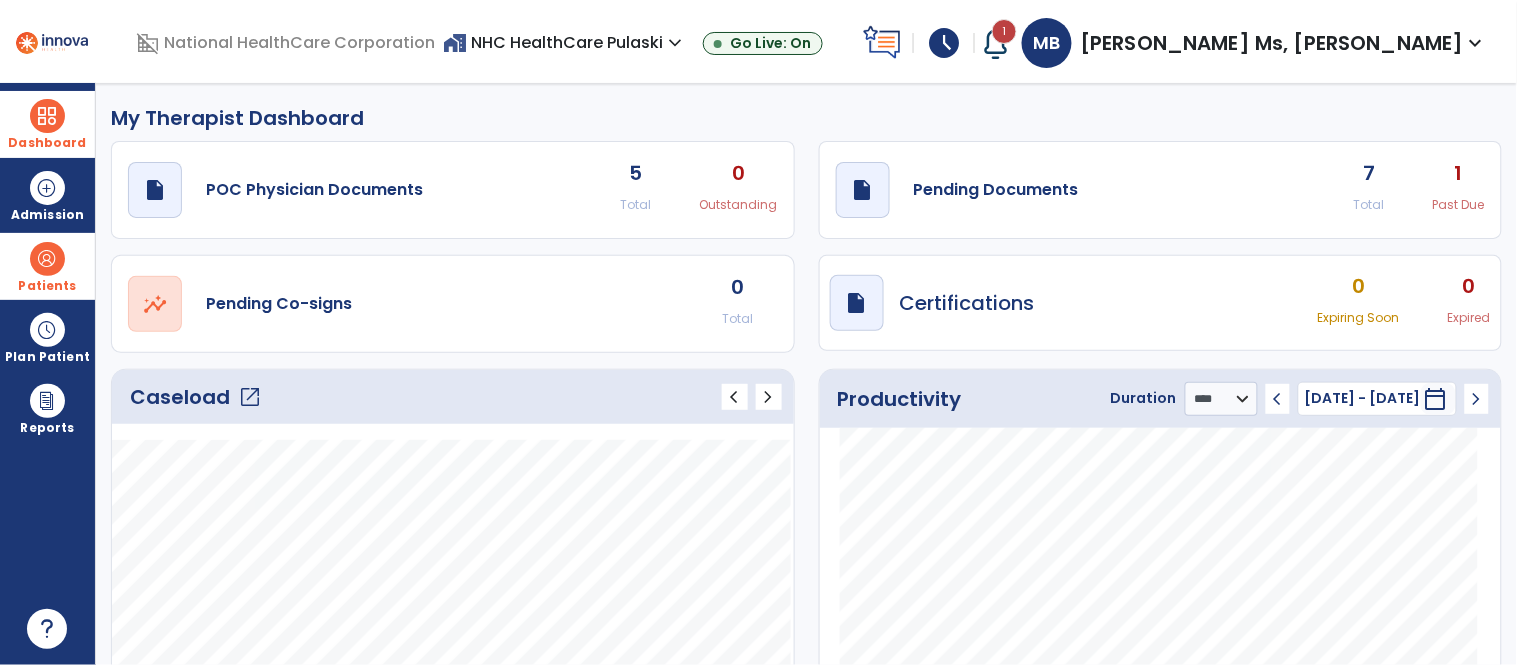 click on "open_in_new" 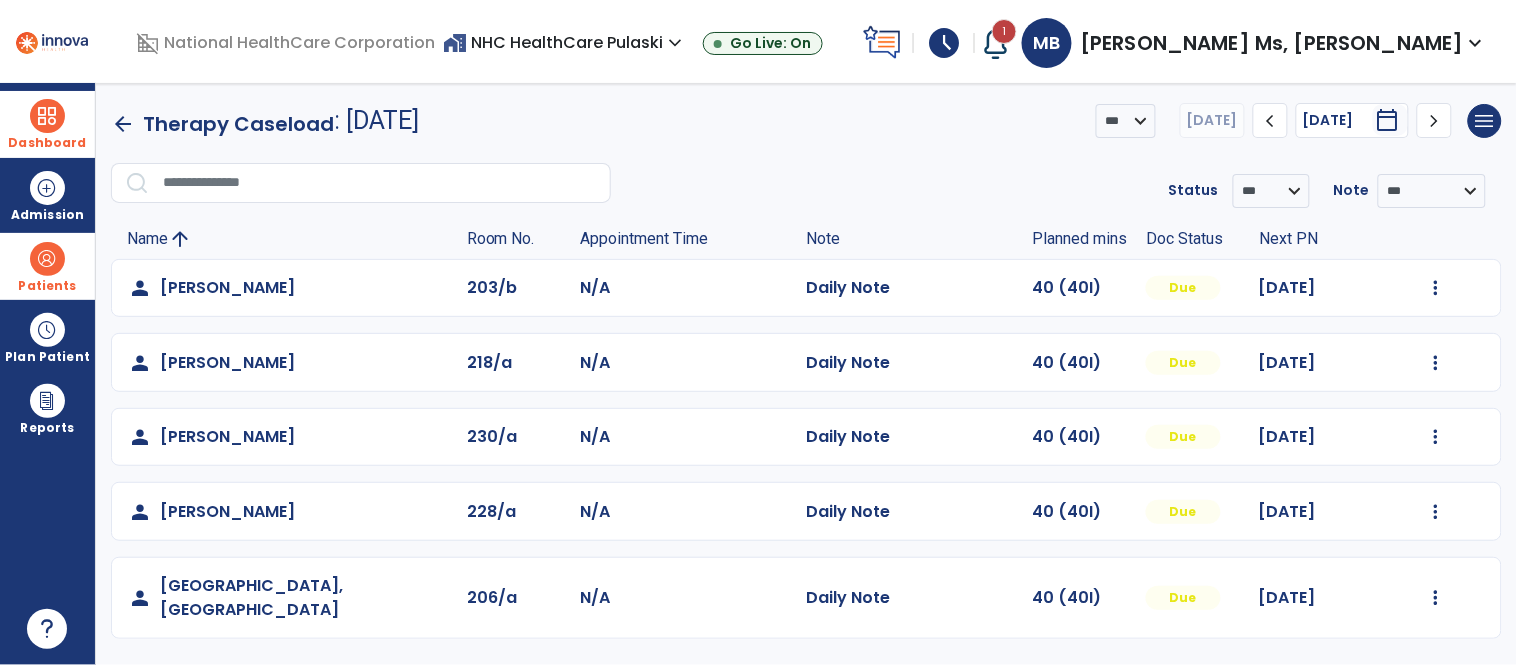 click on "chevron_left" 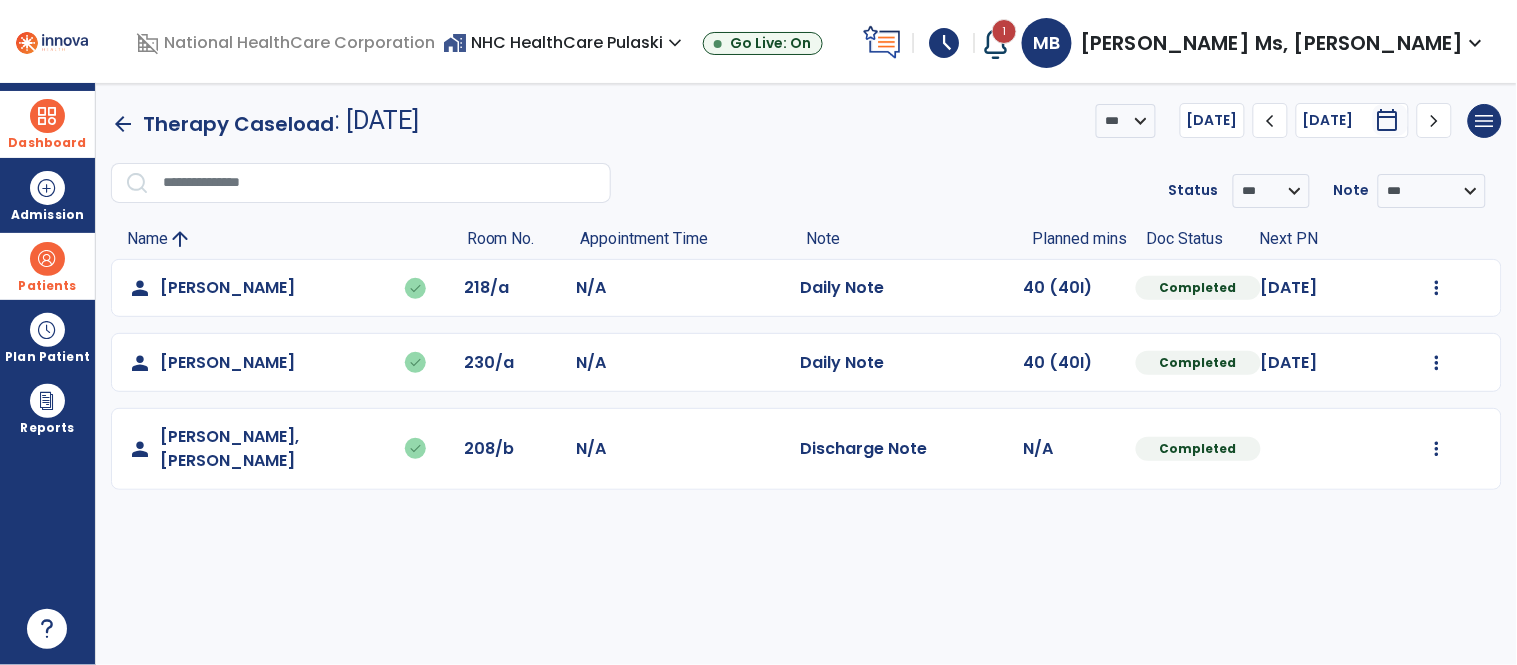 click on "chevron_right" 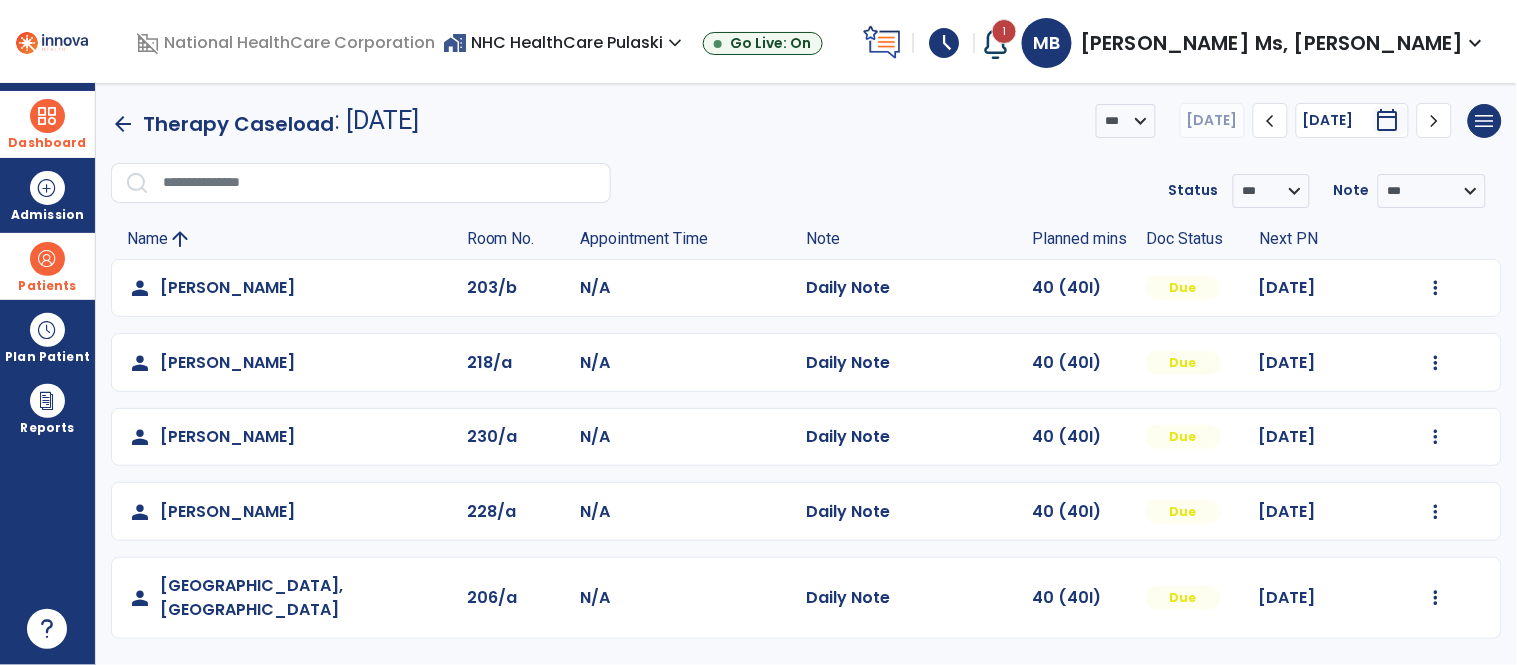 click on "chevron_right" 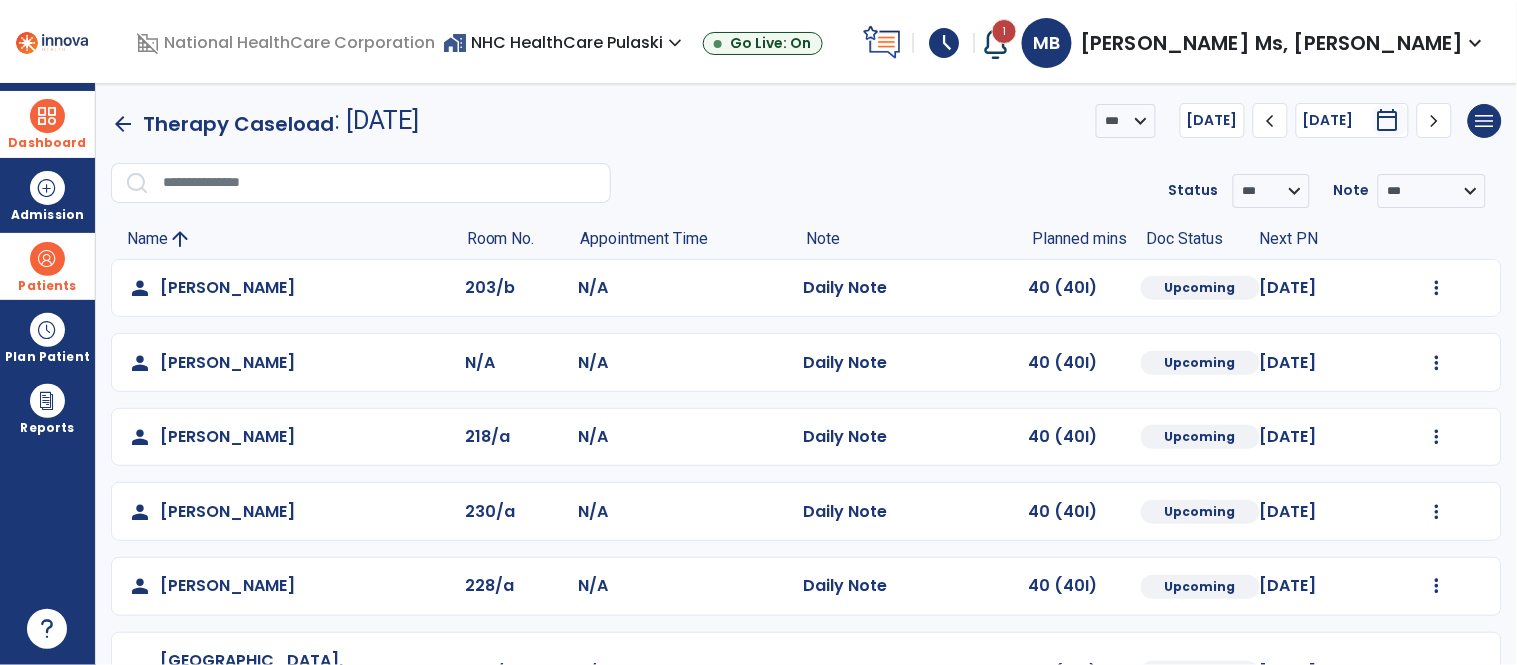 click on "chevron_right" 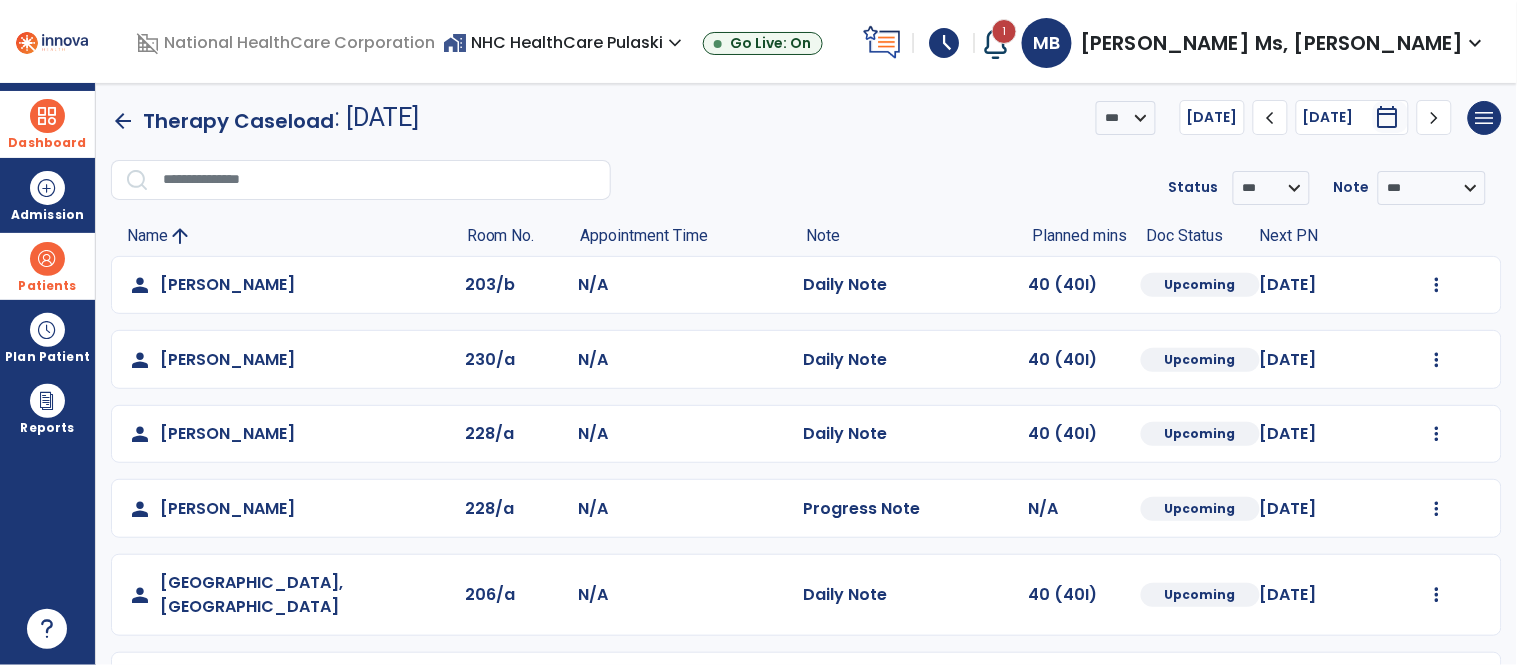 scroll, scrollTop: 47, scrollLeft: 0, axis: vertical 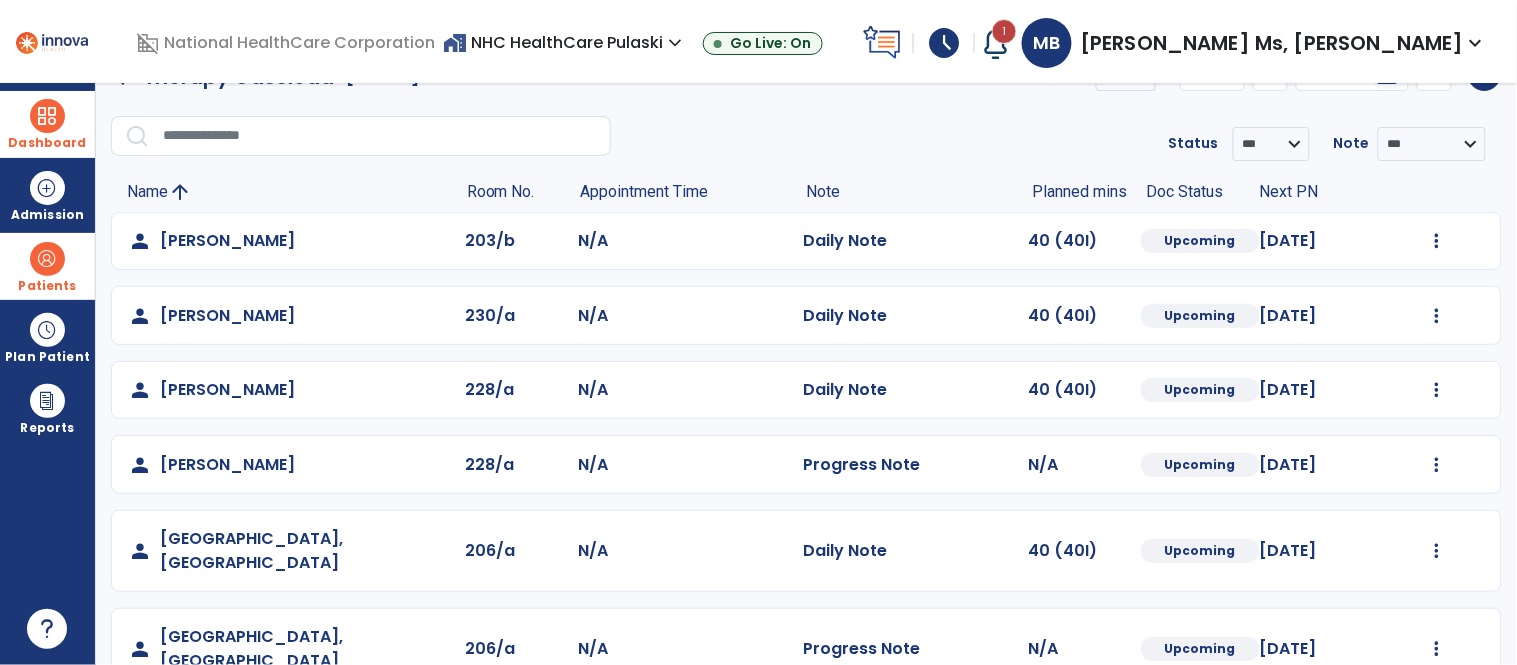 click on "person   [PERSON_NAME]  203/b N/A  Daily Note   40 (40I)  Upcoming [DATE]  Mark Visit As Complete   Reset Note   Open Document   G + C Mins   person   [PERSON_NAME]  230/a N/A  Daily Note   40 (40I)  Upcoming [DATE]  Mark Visit As Complete   Reset Note   Open Document   G + C Mins   person   [PERSON_NAME]  228/a N/A  Daily Note   40 (40I)  Upcoming [DATE]  [PERSON_NAME] Visit As Complete   Reset Note   Open Document   G + C Mins   person   [PERSON_NAME]  228/a N/A  Progress Note   N/A  Upcoming [DATE]  Mark Visit As Complete   Reset Note   Open Document   G + C Mins   person   [GEOGRAPHIC_DATA], [GEOGRAPHIC_DATA]  206/a N/A  Daily Note   40 (40I)  Upcoming [DATE]  Mark Visit As Complete   Reset Note   Open Document   G + C Mins   person   [GEOGRAPHIC_DATA], [GEOGRAPHIC_DATA]  206/a N/A  Progress Note   N/A  Upcoming [DATE]  Mark Visit As Complete   Reset Note   Open Document   G + C Mins" 